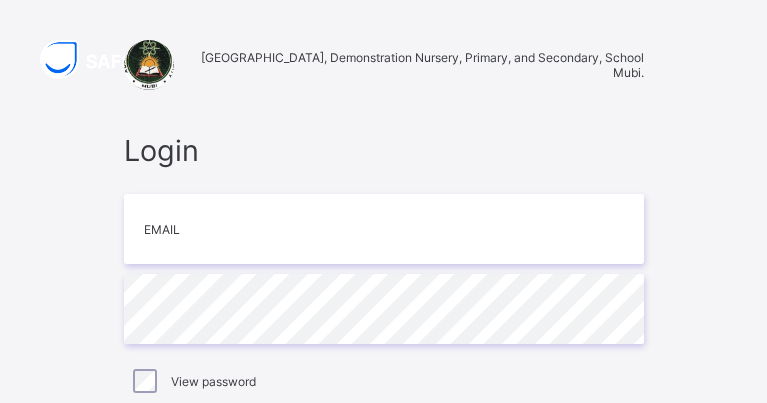 scroll, scrollTop: 0, scrollLeft: 0, axis: both 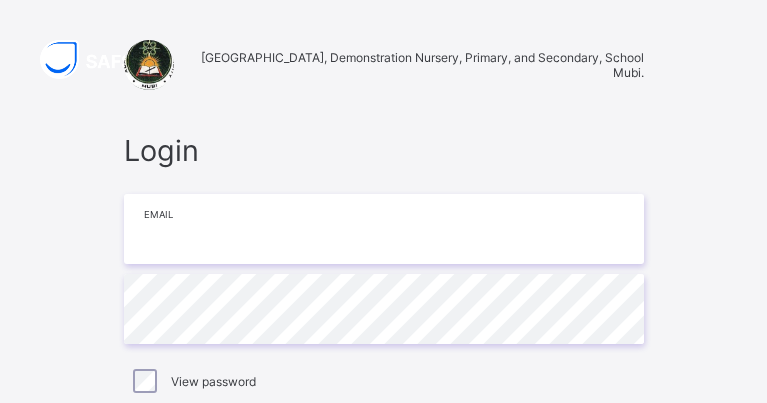 type on "**********" 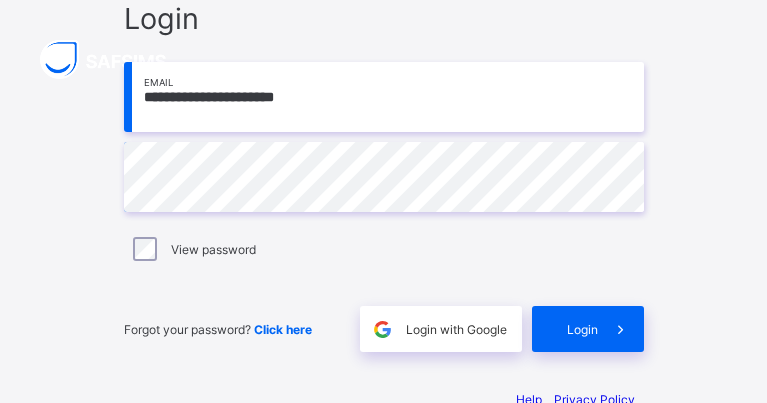 scroll, scrollTop: 143, scrollLeft: 0, axis: vertical 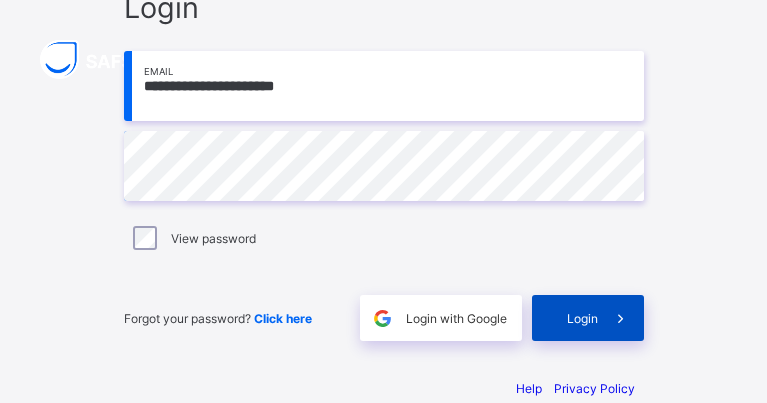 click on "Login" at bounding box center (588, 318) 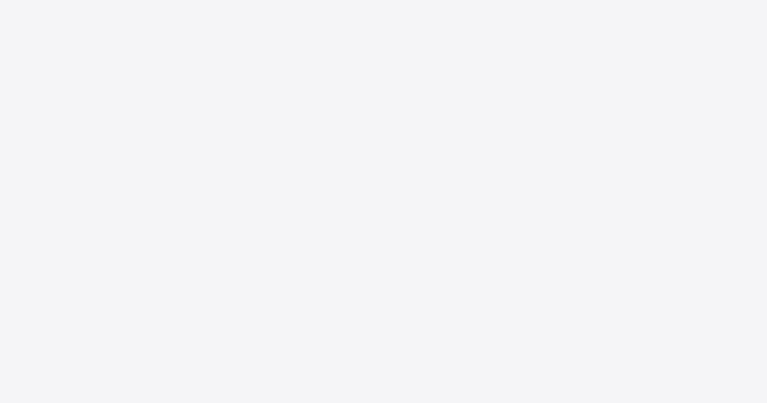 scroll, scrollTop: 0, scrollLeft: 0, axis: both 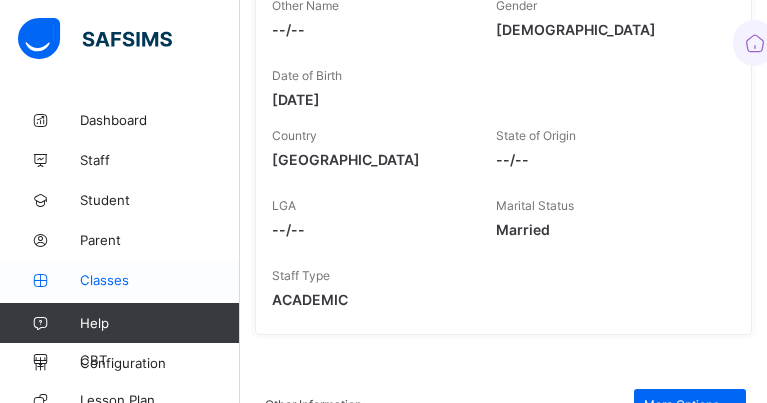 click on "Classes" at bounding box center (160, 280) 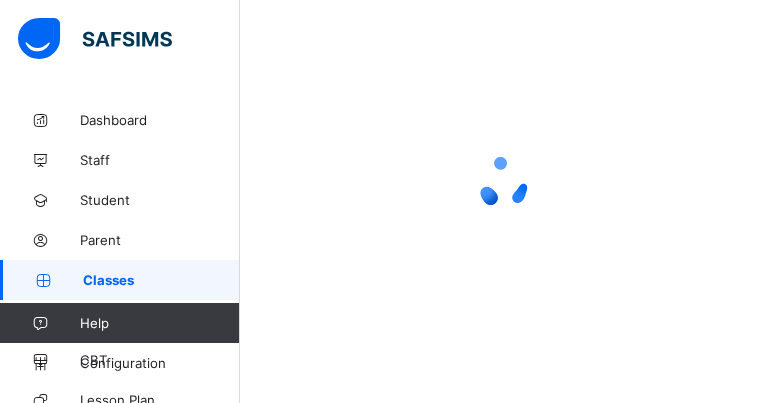 scroll, scrollTop: 0, scrollLeft: 0, axis: both 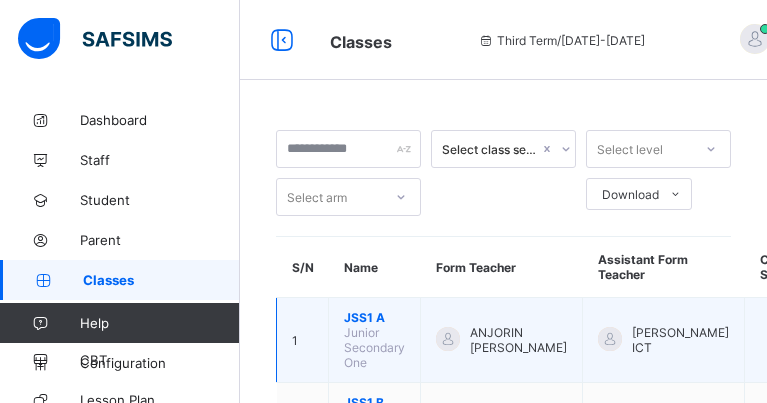 click on "JSS1   A" at bounding box center [374, 317] 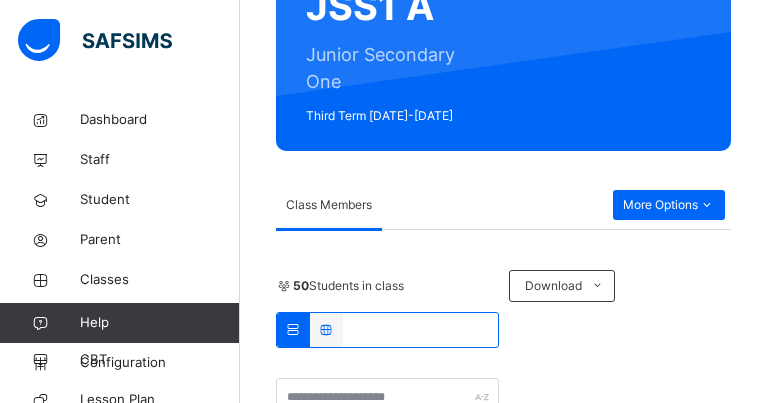 scroll, scrollTop: 0, scrollLeft: 0, axis: both 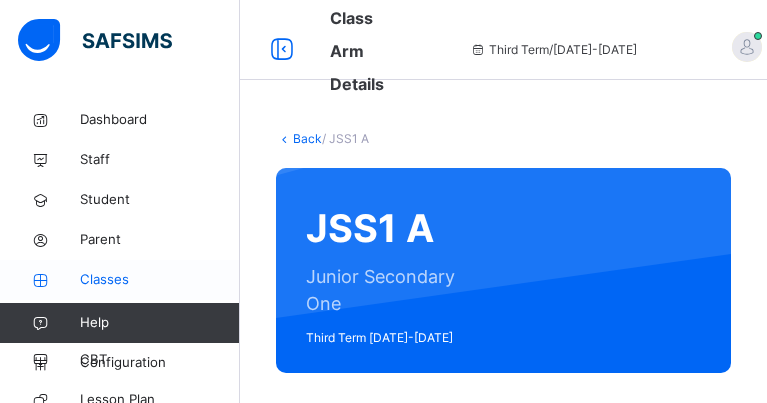 click on "Classes" at bounding box center (160, 280) 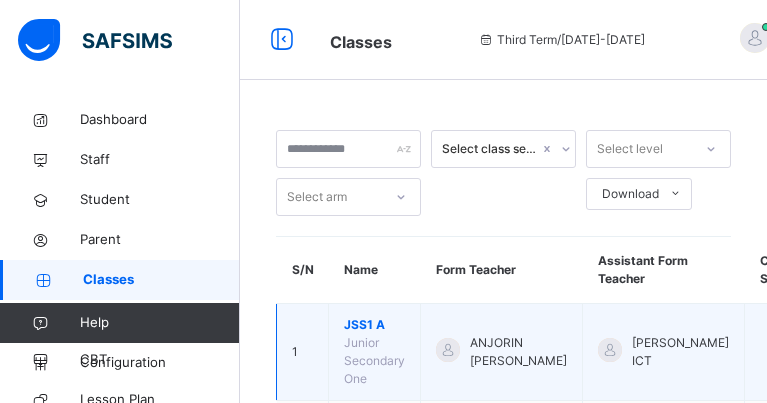 click on "JSS1   A" at bounding box center (374, 325) 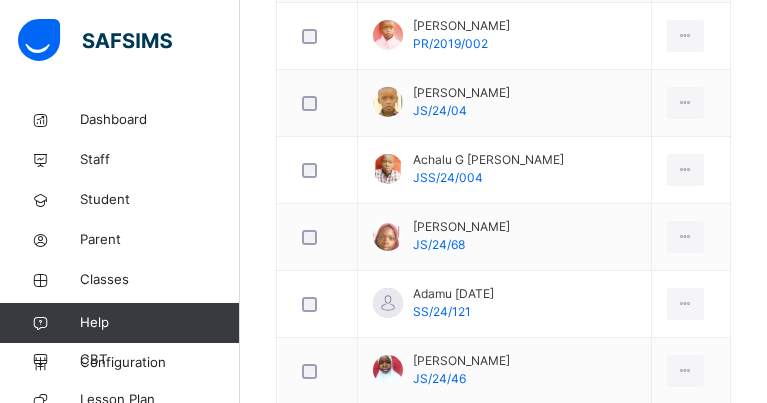 scroll, scrollTop: 445, scrollLeft: 0, axis: vertical 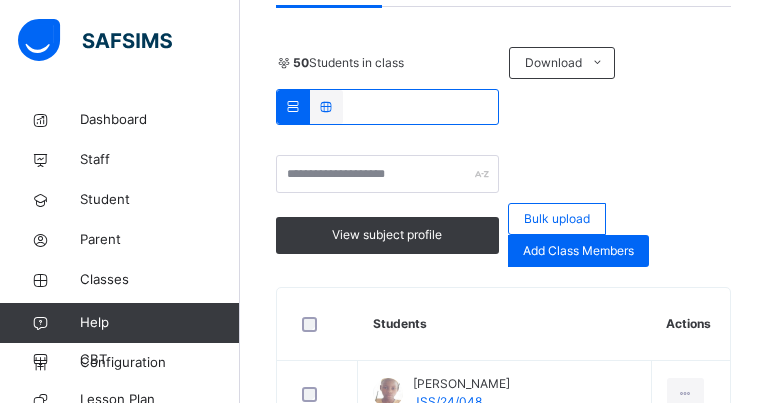 click at bounding box center (706, -18) 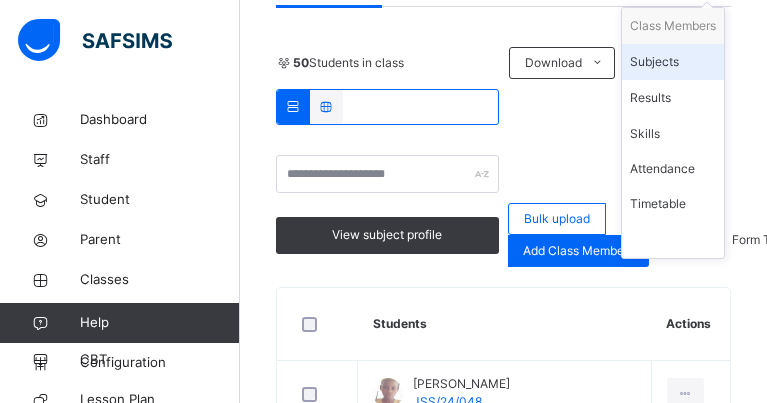 click on "Subjects" at bounding box center [673, 62] 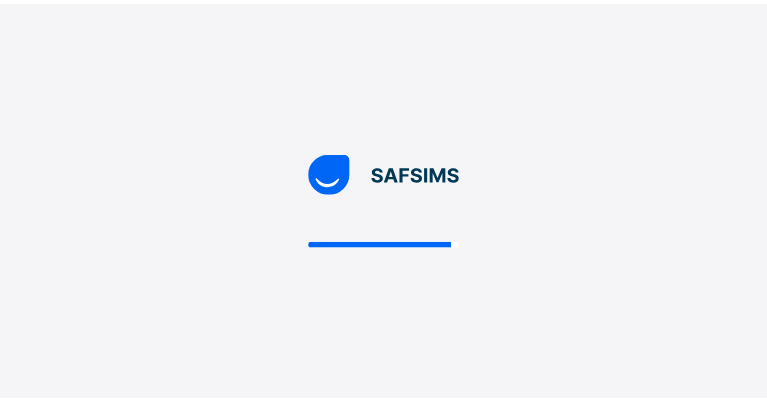 scroll, scrollTop: 0, scrollLeft: 0, axis: both 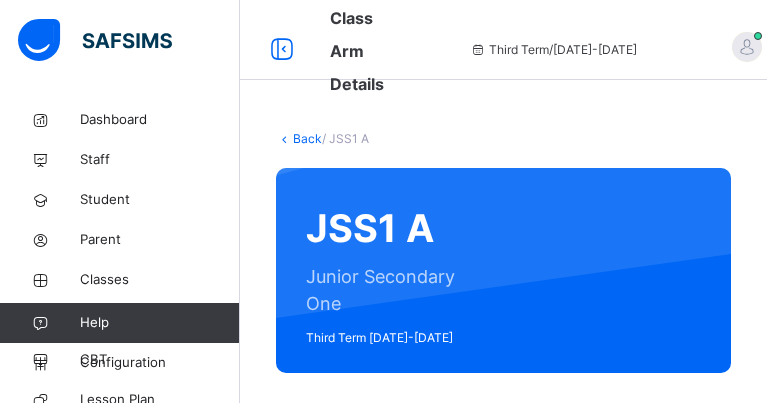 click on "JSS1 A Junior Secondary One Third Term 2024-2025" at bounding box center [503, 270] 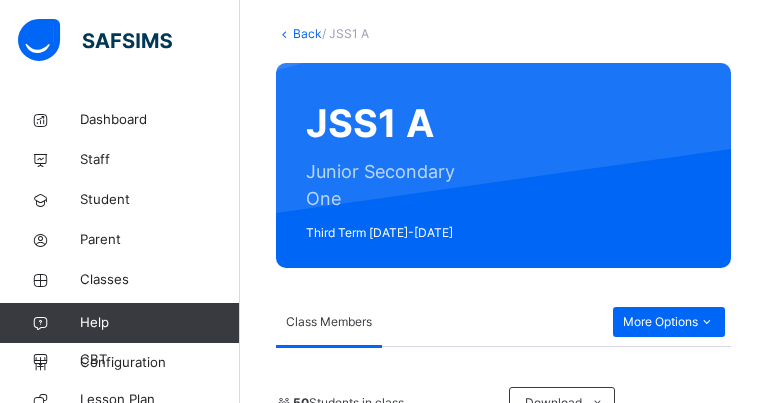 scroll, scrollTop: 3818, scrollLeft: 0, axis: vertical 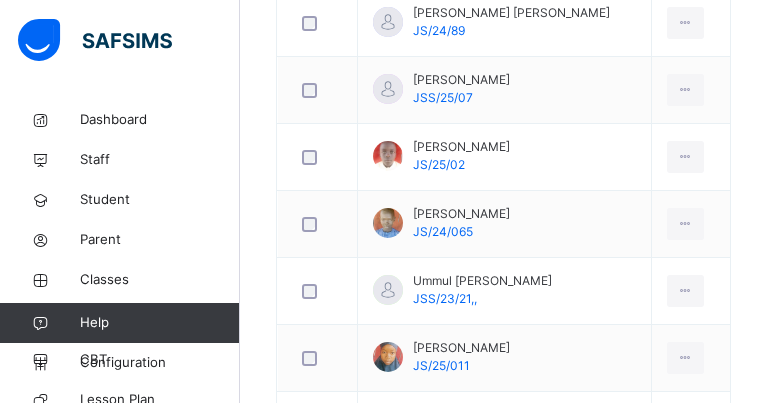 click on "View Profile Remove from Class Transfer Student" at bounding box center (690, -2791) 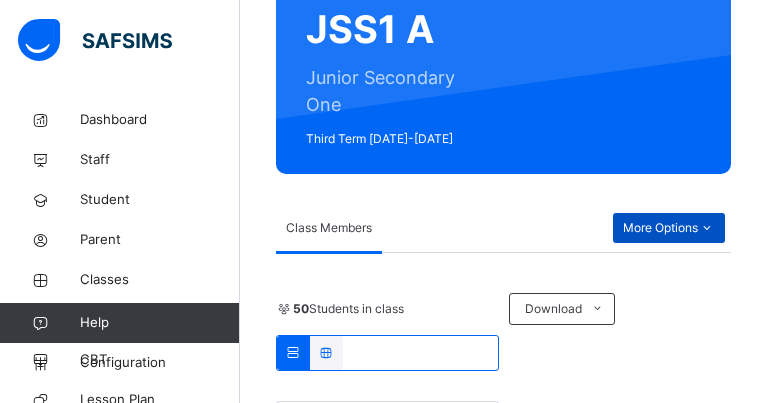 click at bounding box center (706, 228) 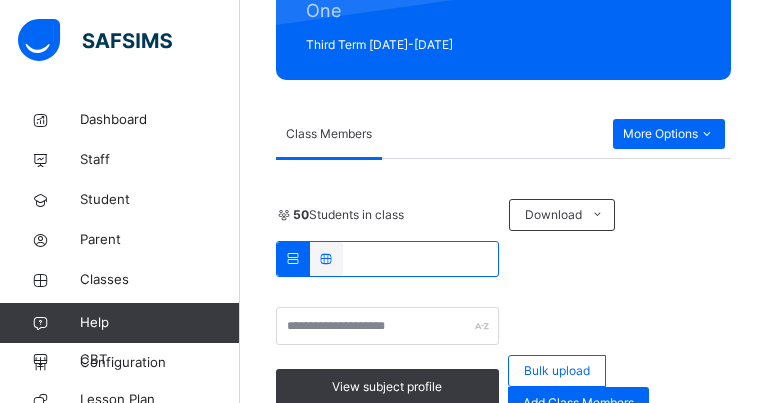 scroll, scrollTop: 94, scrollLeft: 0, axis: vertical 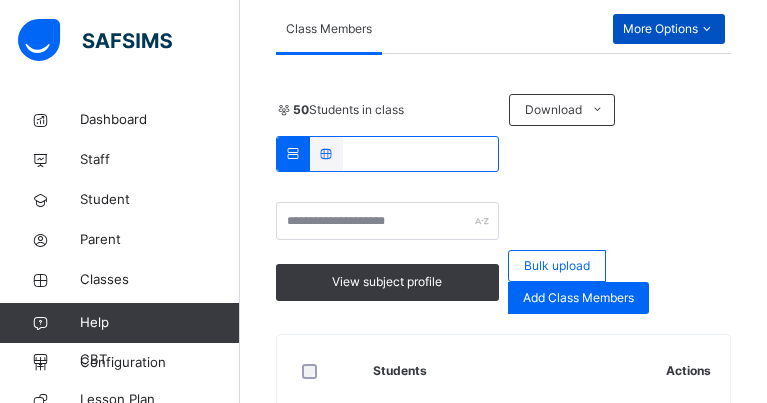 click at bounding box center (706, 29) 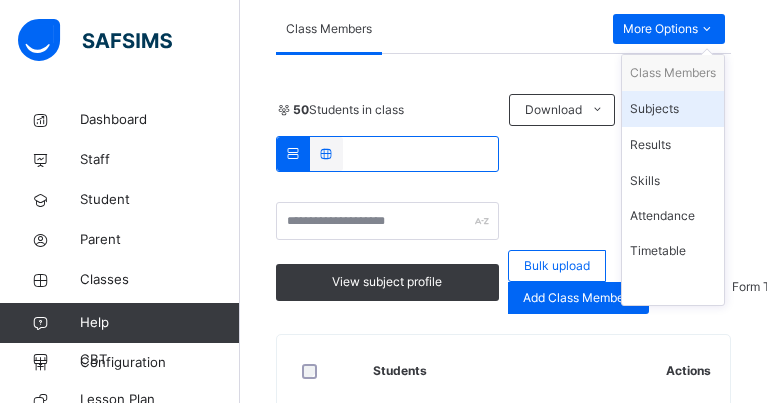 click on "Subjects" at bounding box center [673, 109] 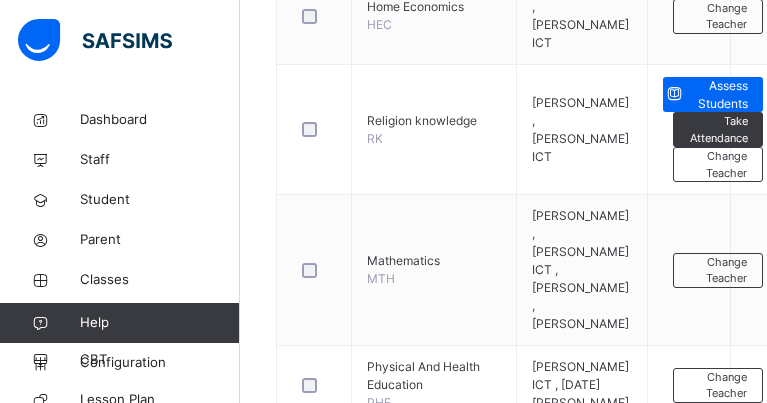 scroll, scrollTop: 1561, scrollLeft: 0, axis: vertical 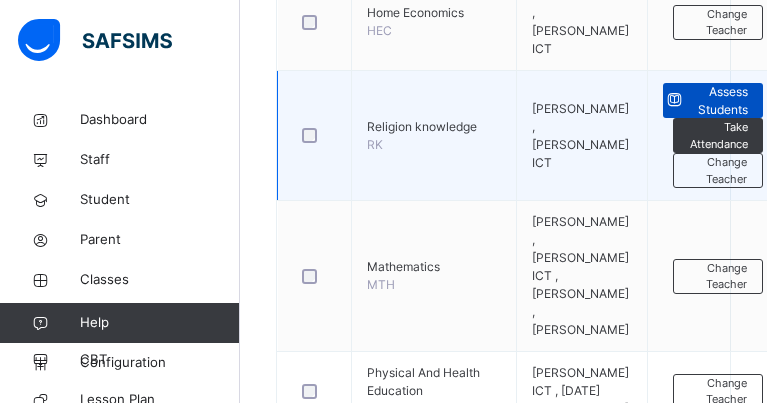 click on "Assess Students" at bounding box center (717, 101) 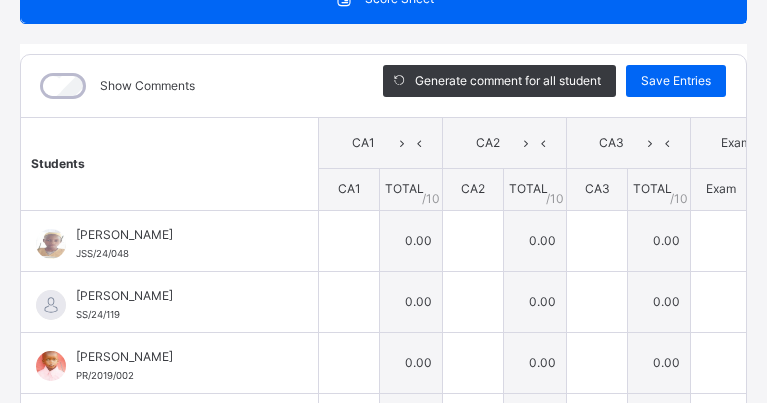 scroll, scrollTop: 252, scrollLeft: 0, axis: vertical 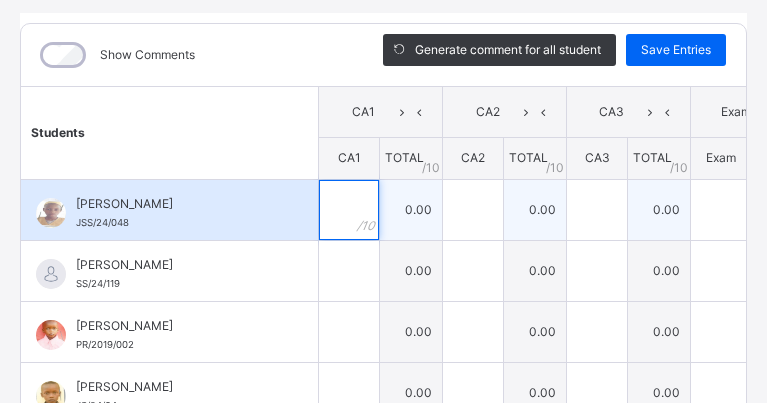 click at bounding box center [349, 210] 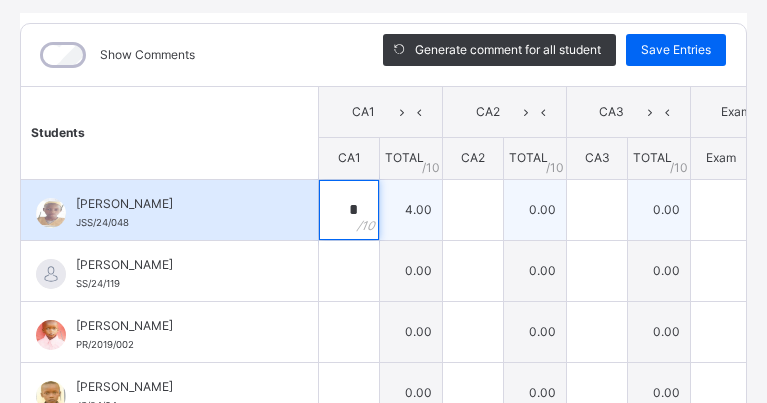 type on "*" 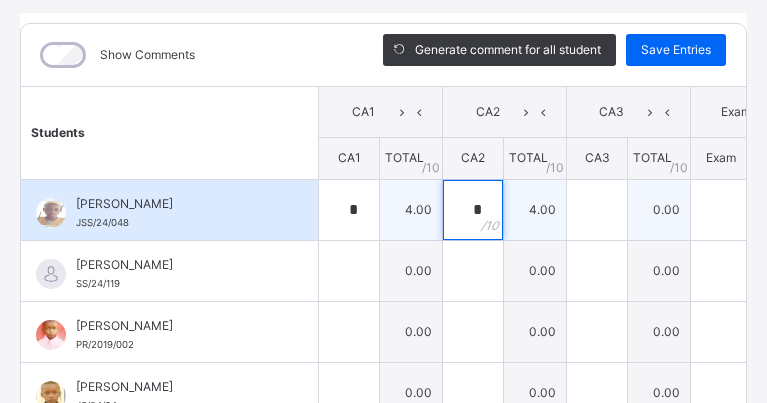 type on "*" 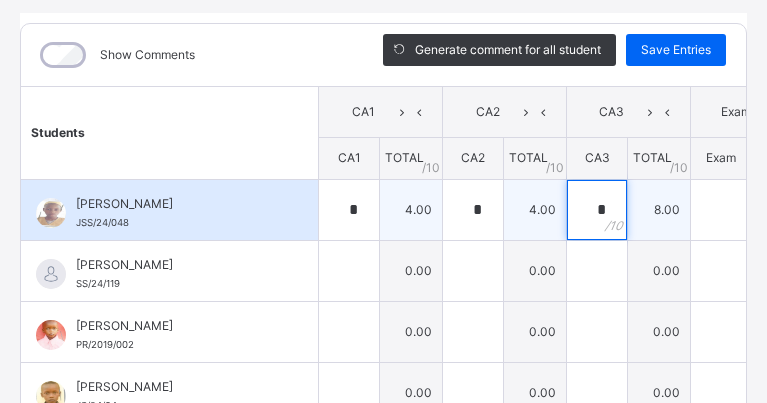 type on "*" 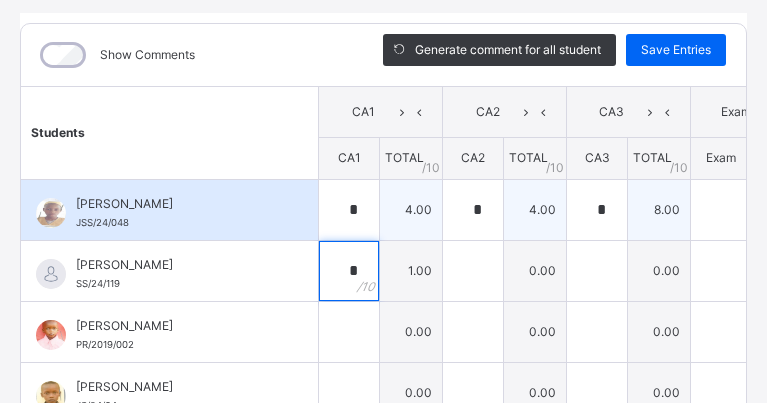 type on "*" 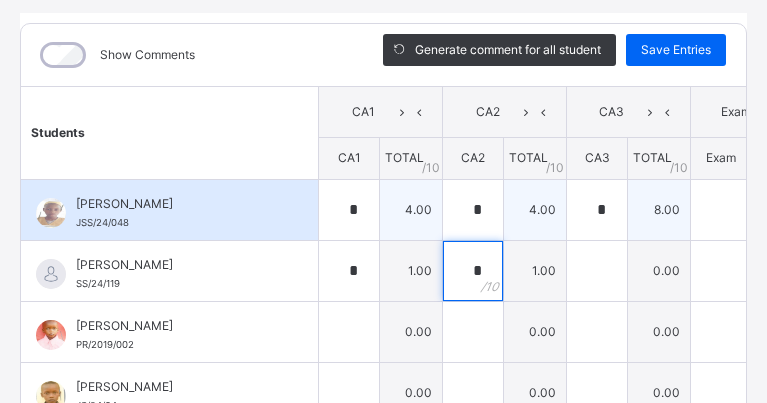 type on "*" 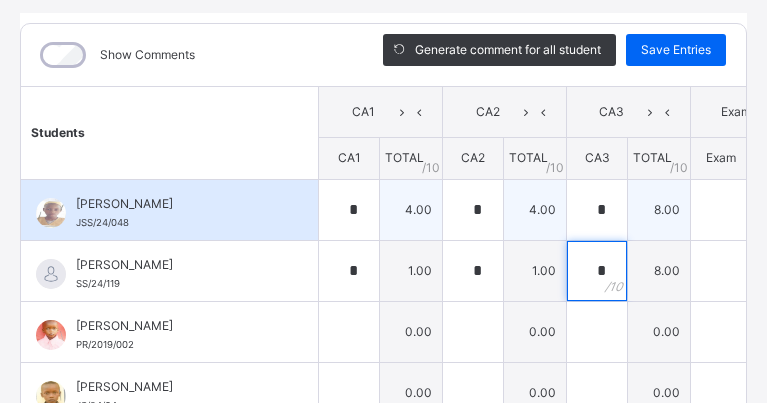 type on "*" 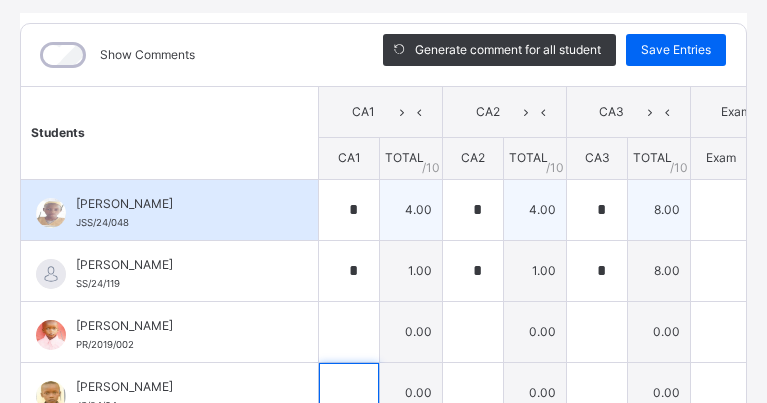 scroll, scrollTop: 289, scrollLeft: 0, axis: vertical 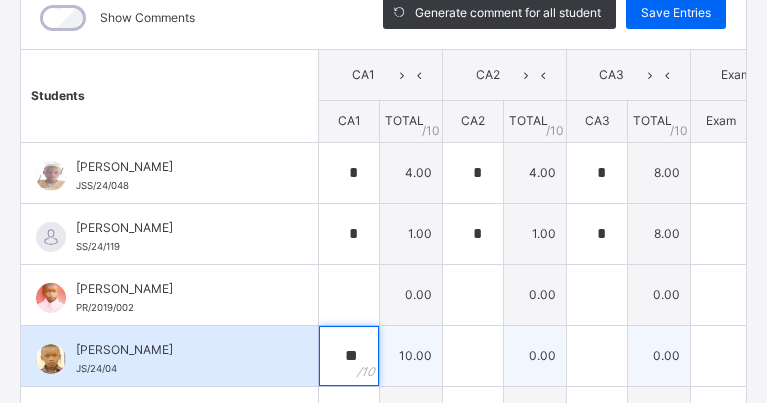 type on "**" 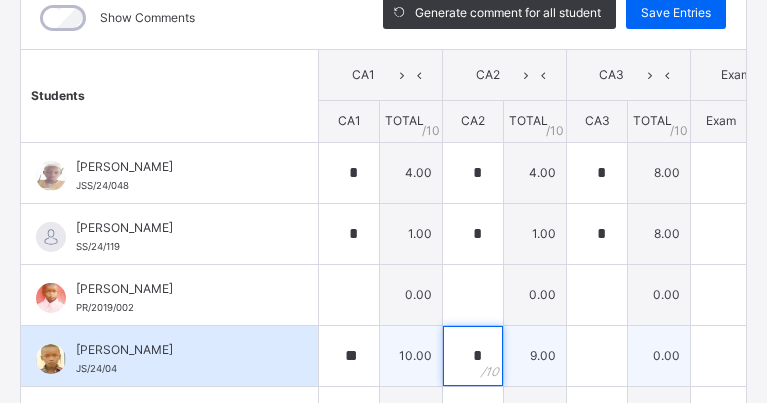 type on "*" 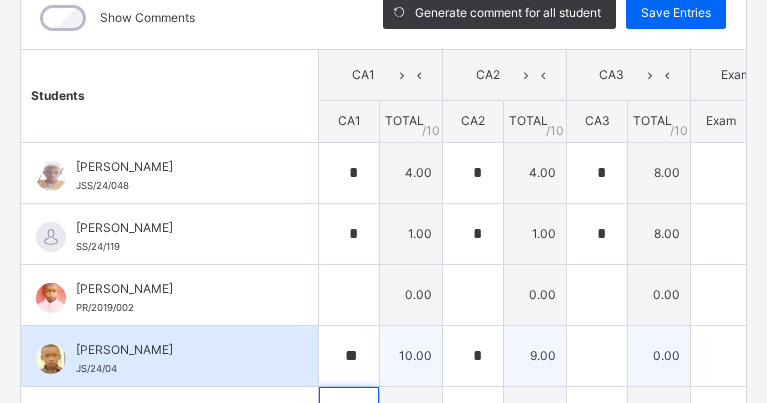 scroll, scrollTop: 513, scrollLeft: 0, axis: vertical 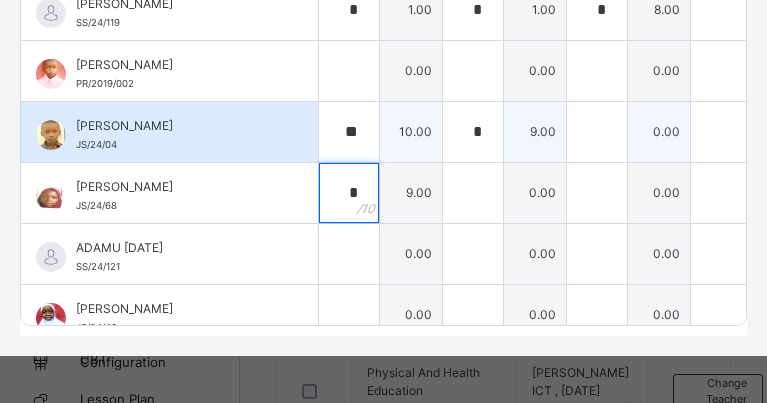 type on "*" 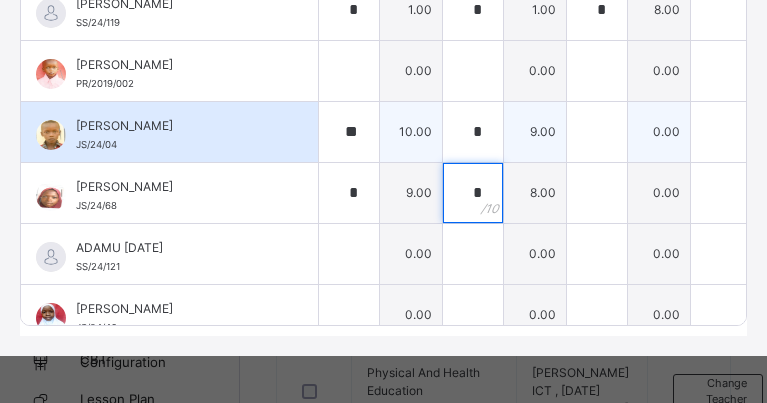 type on "*" 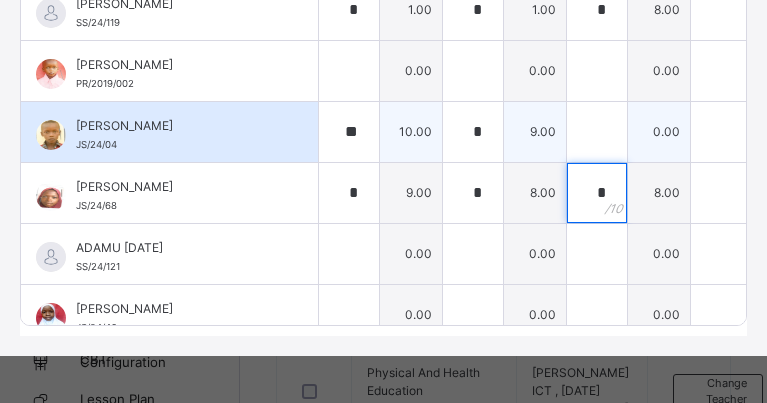 type on "*" 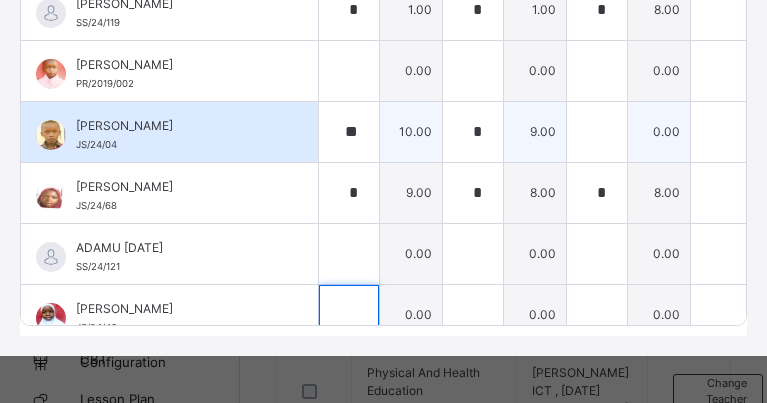 scroll, scrollTop: 37, scrollLeft: 0, axis: vertical 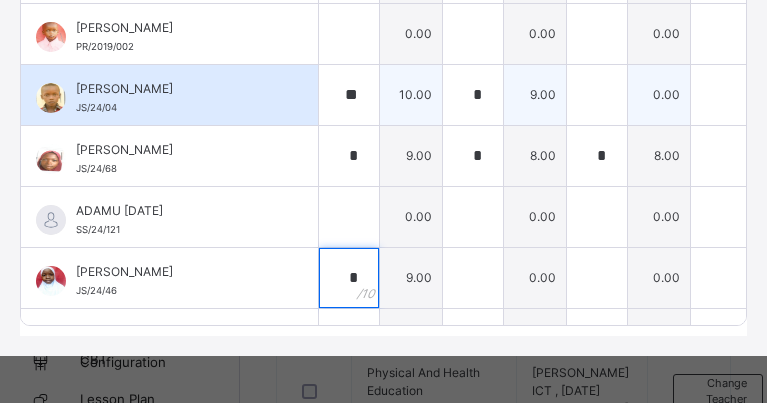 type on "*" 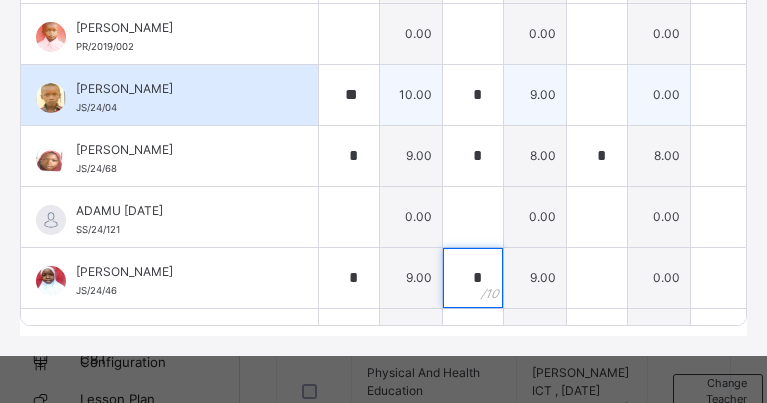 type on "*" 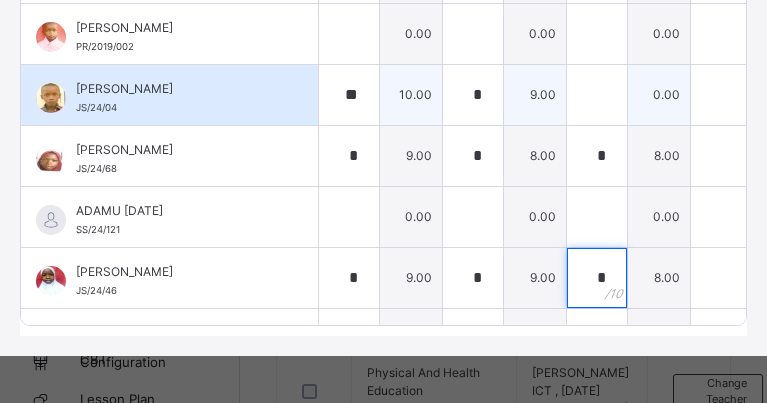 type on "*" 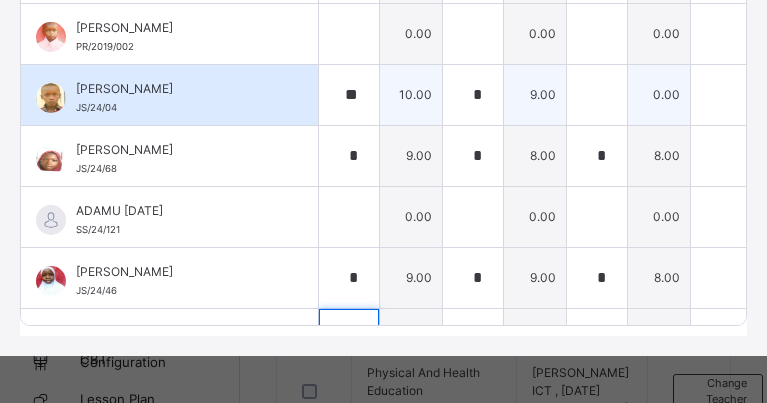 scroll, scrollTop: 309, scrollLeft: 0, axis: vertical 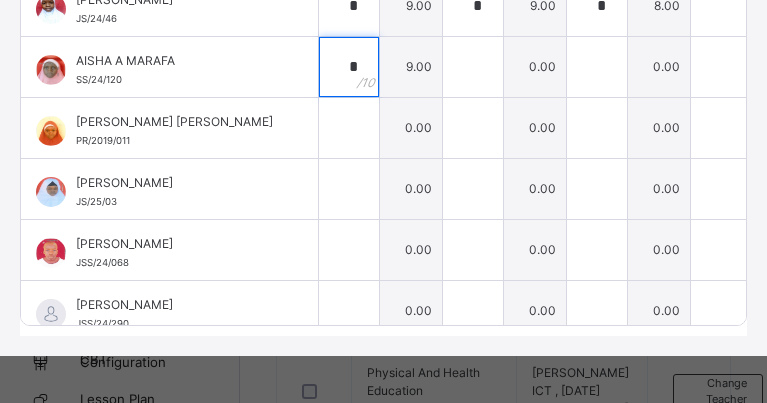 type on "*" 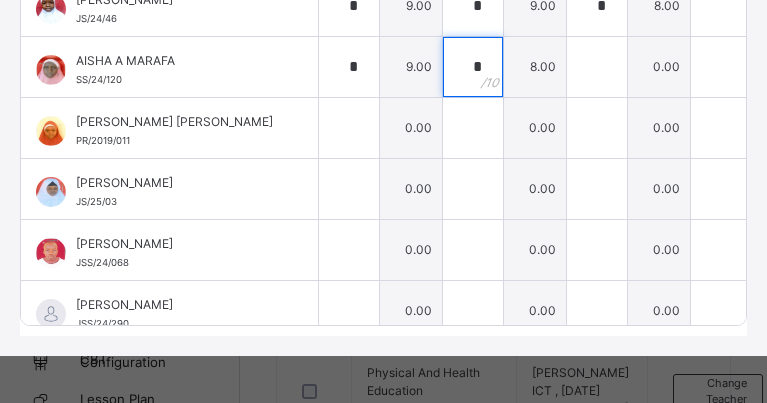 type on "*" 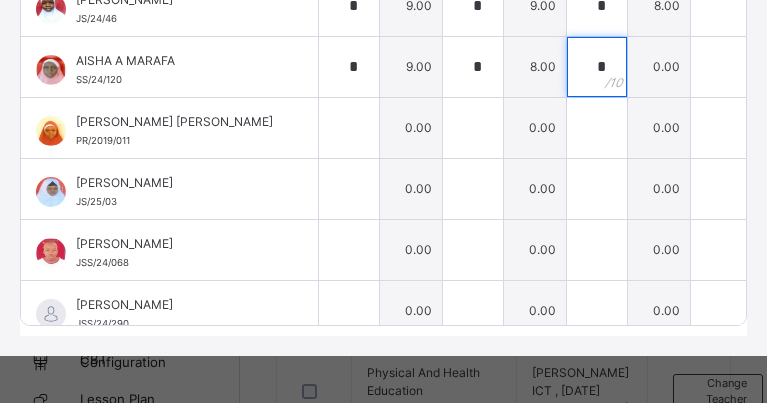 type on "*" 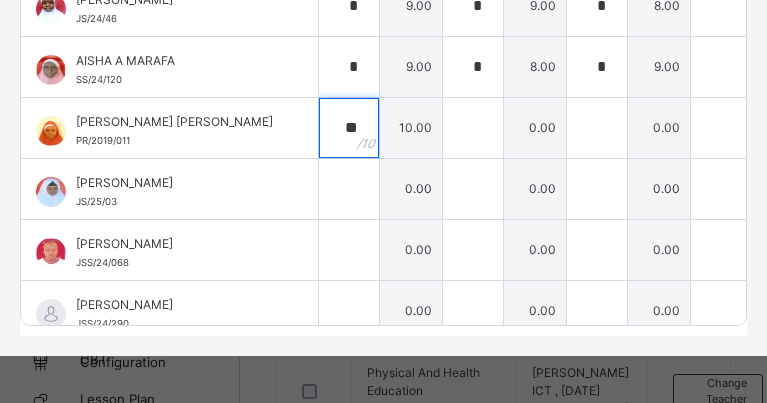 type on "**" 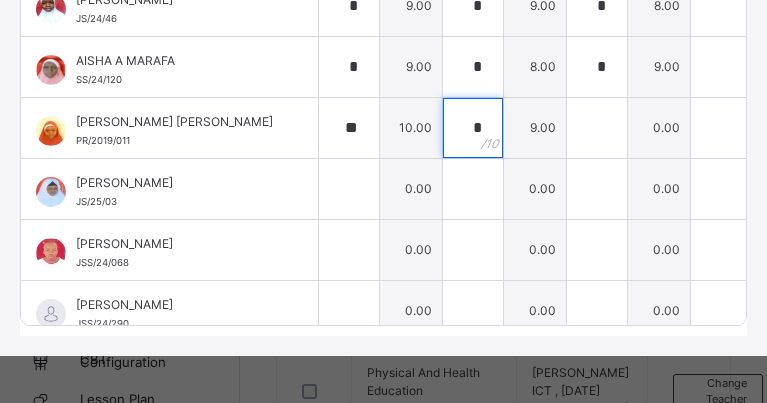 type on "*" 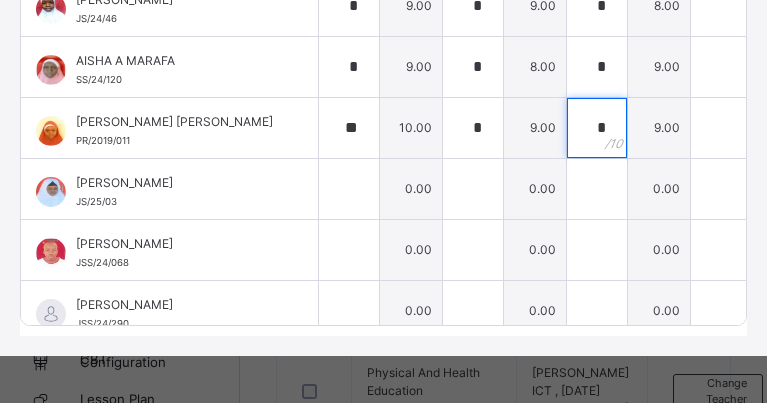 type on "*" 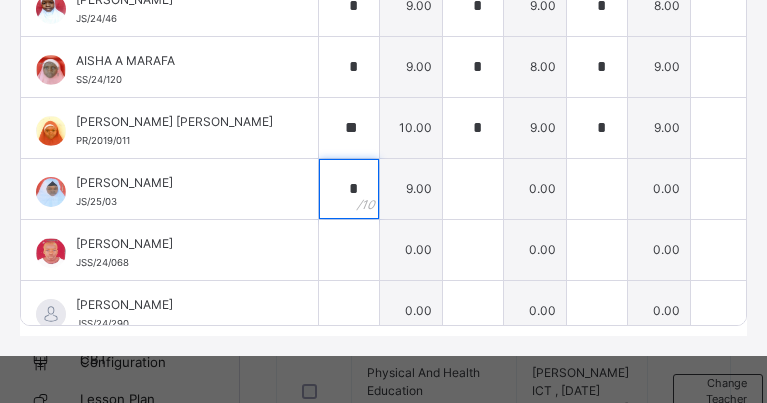 type on "*" 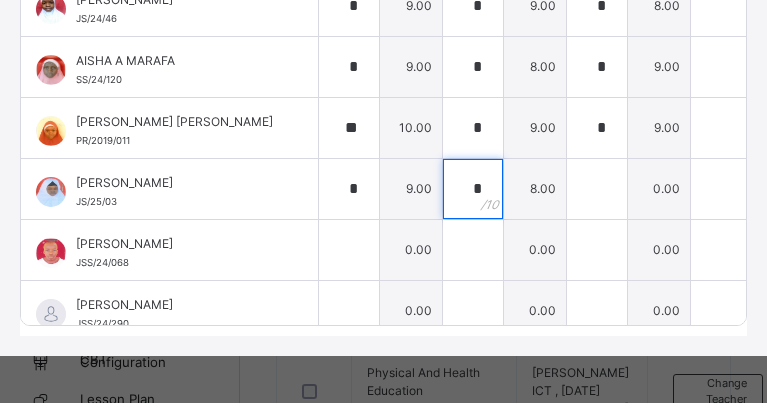 type on "*" 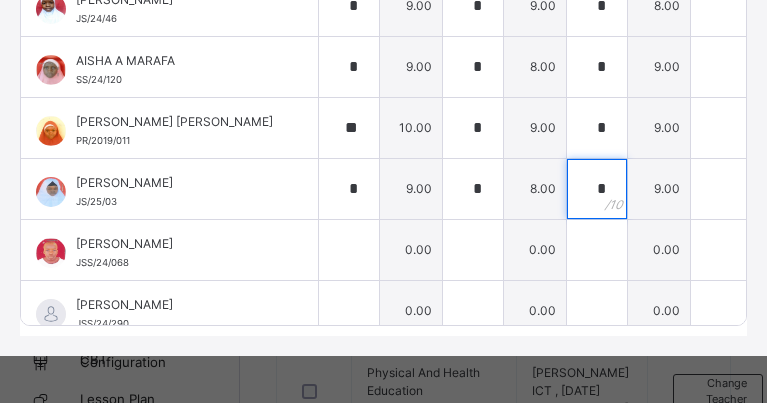 type on "*" 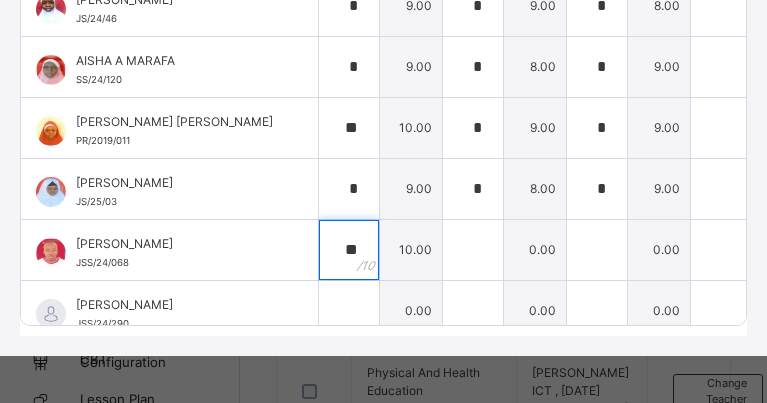 type on "**" 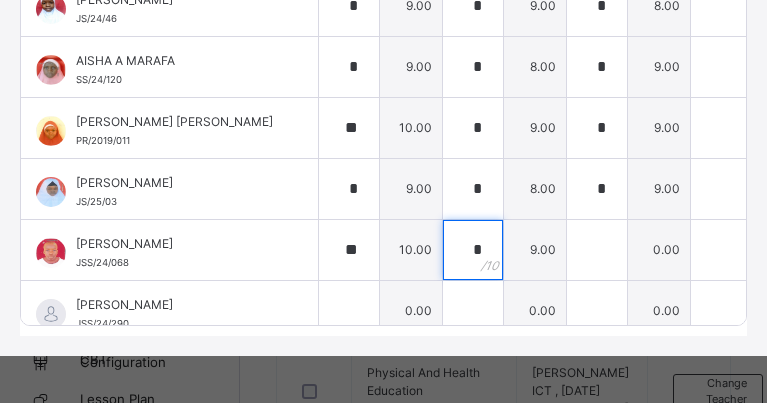 type on "*" 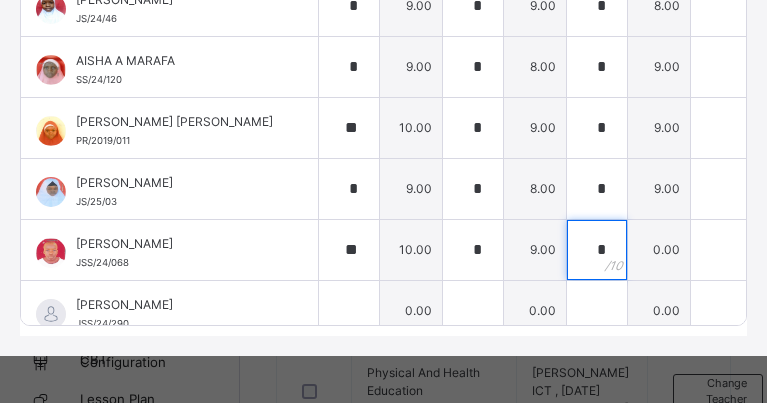 type on "*" 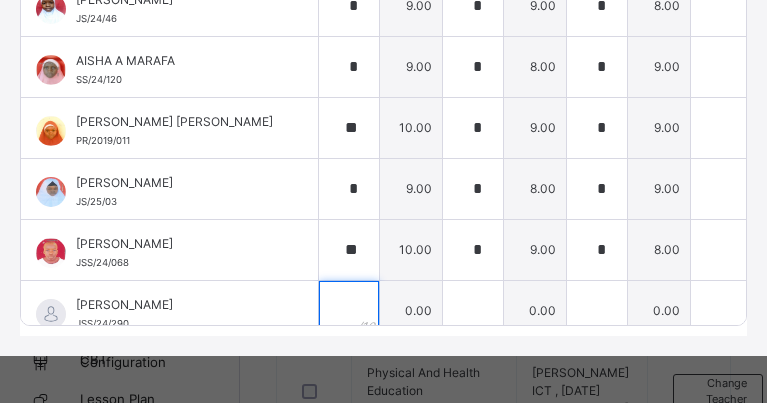 scroll, scrollTop: 342, scrollLeft: 0, axis: vertical 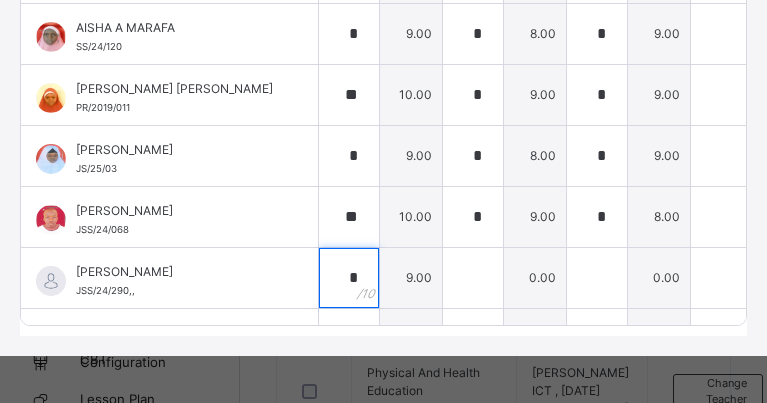 type on "*" 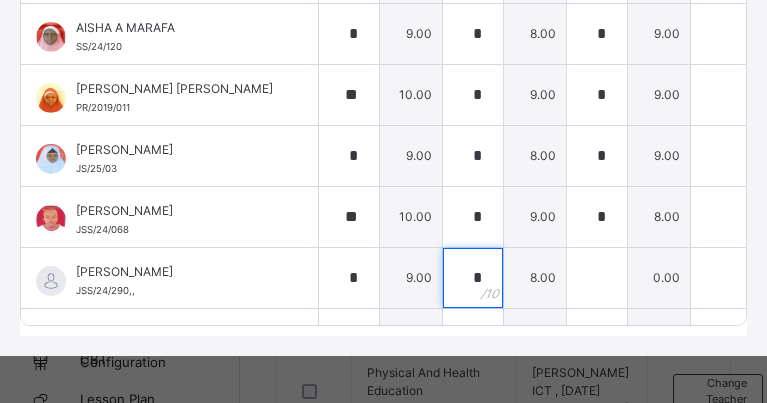 type on "*" 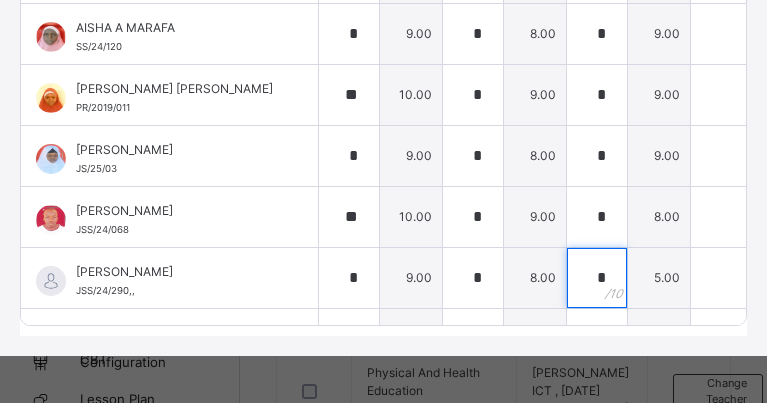 type on "*" 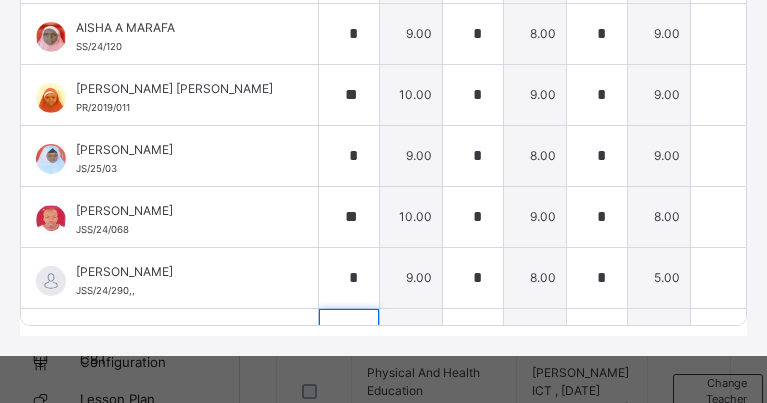 scroll, scrollTop: 614, scrollLeft: 0, axis: vertical 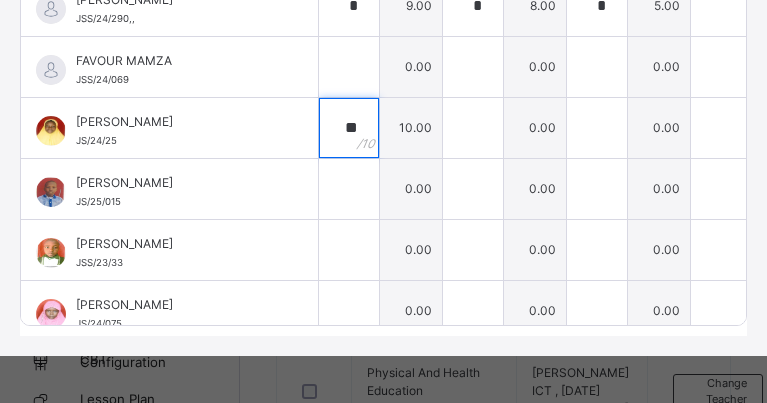 type on "**" 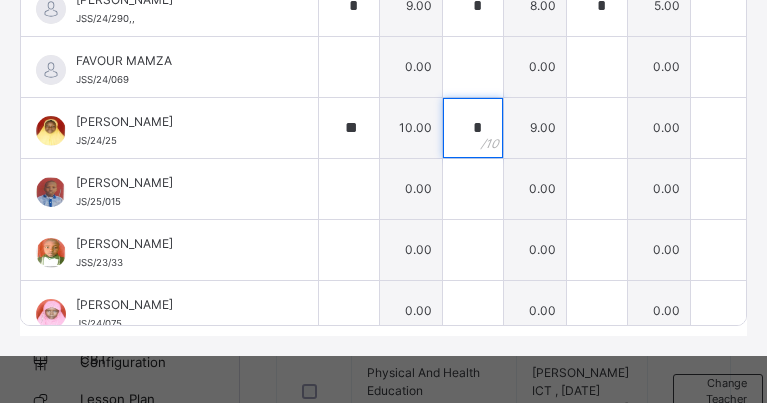 type on "*" 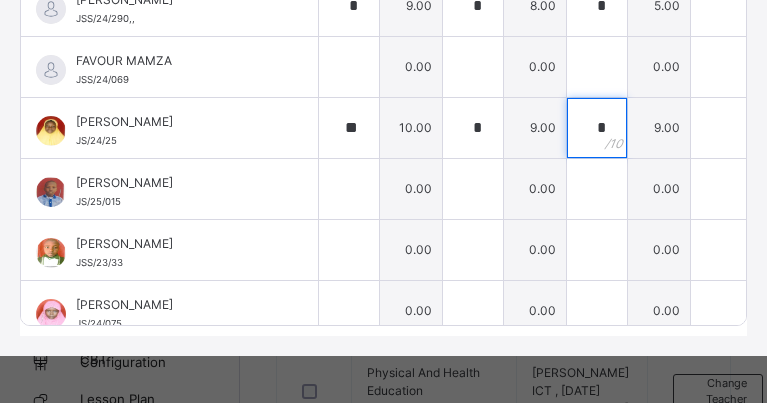 type on "*" 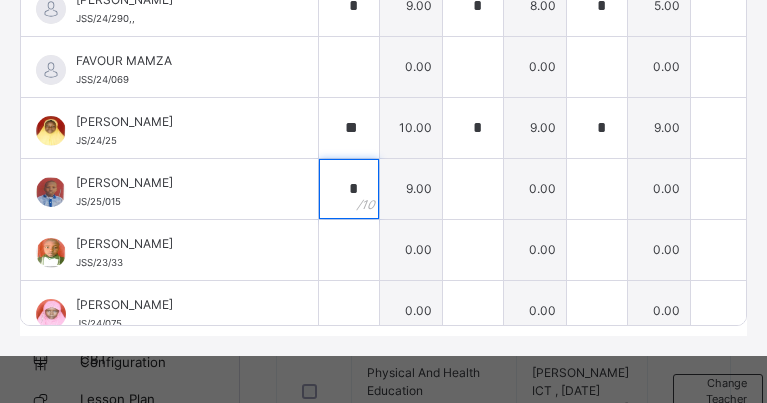 type on "*" 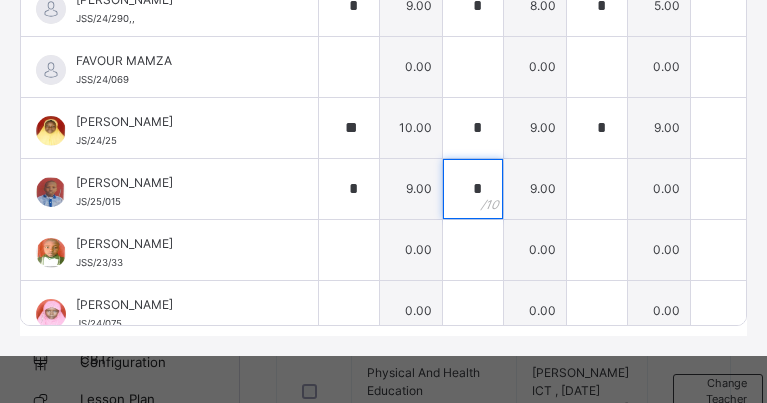 type on "*" 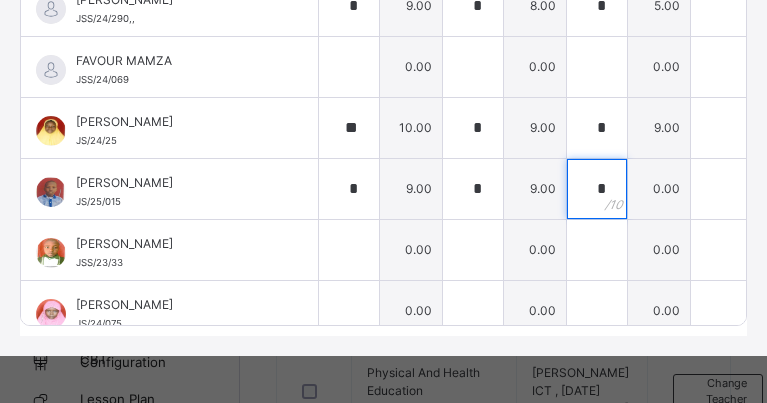 type on "*" 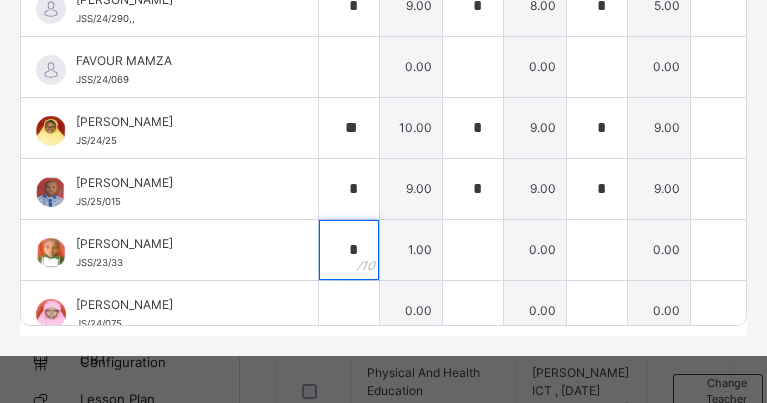 type on "*" 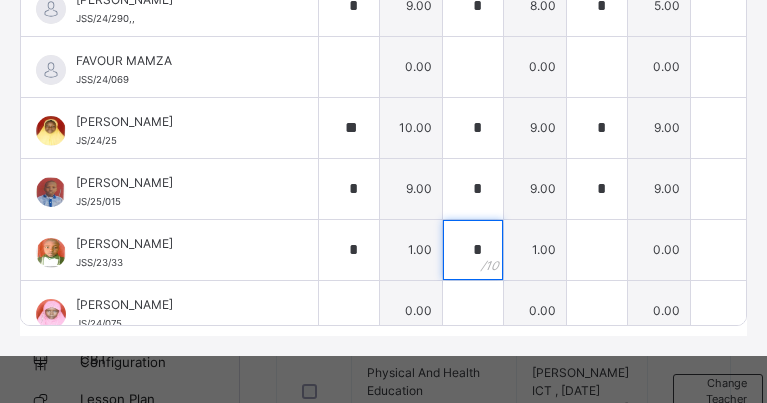 type on "*" 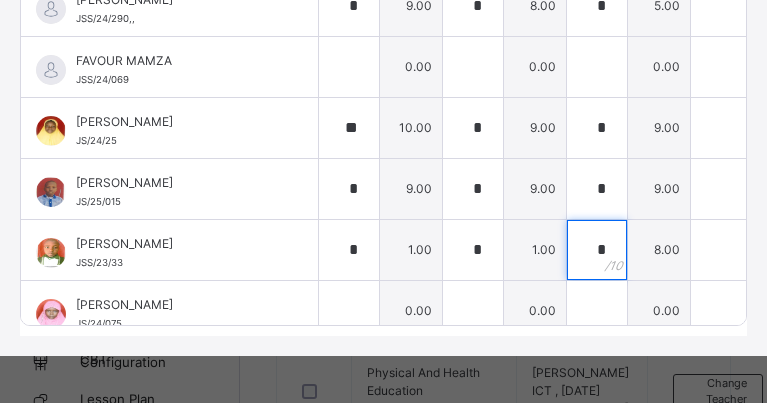 type on "*" 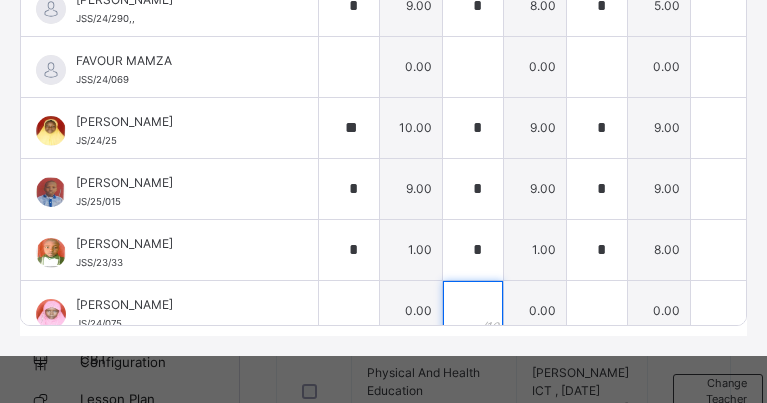 scroll, scrollTop: 647, scrollLeft: 0, axis: vertical 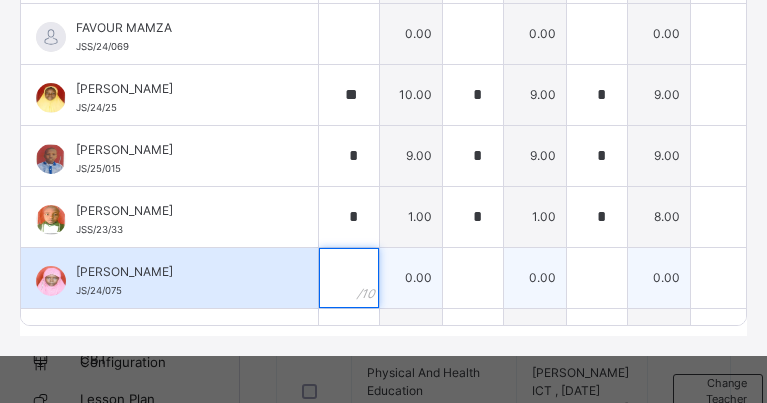 click at bounding box center [349, 278] 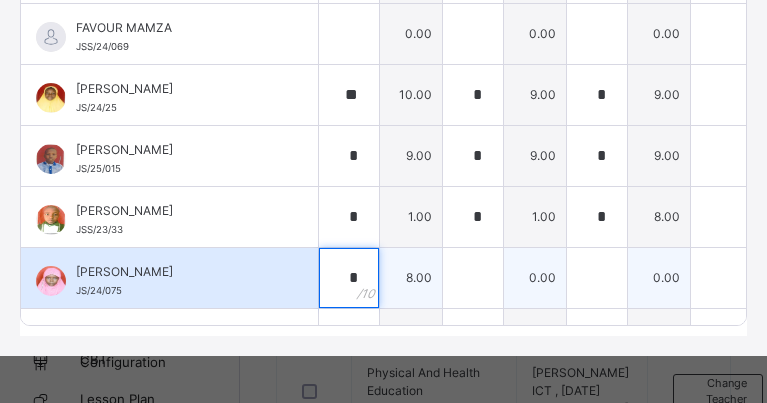 type on "*" 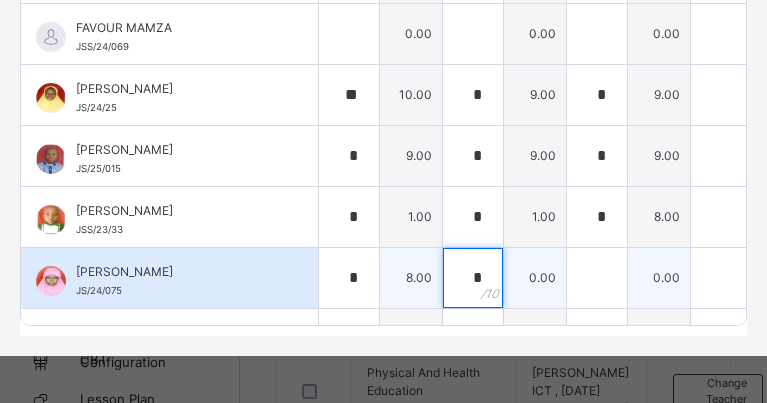type on "*" 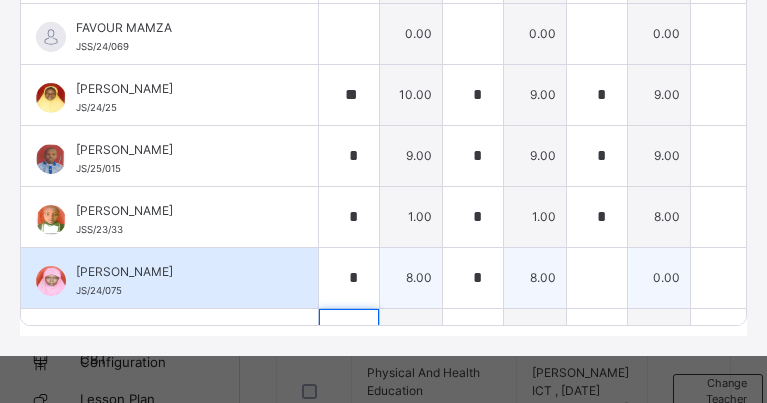 scroll, scrollTop: 919, scrollLeft: 0, axis: vertical 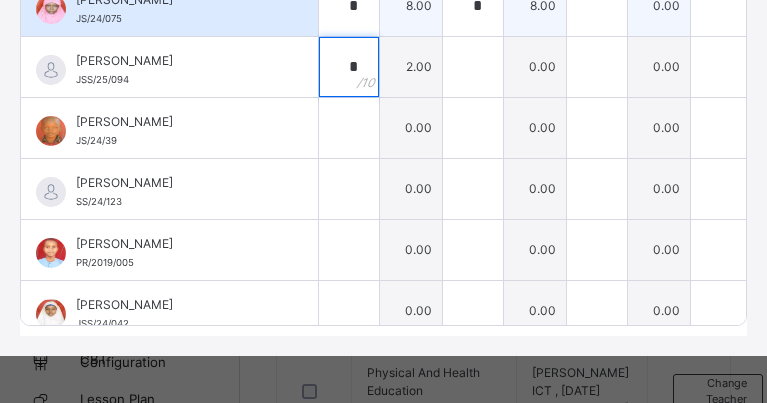 type on "*" 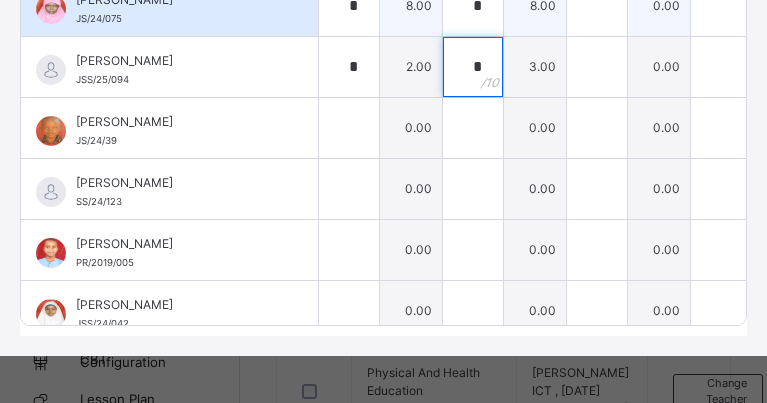 type on "*" 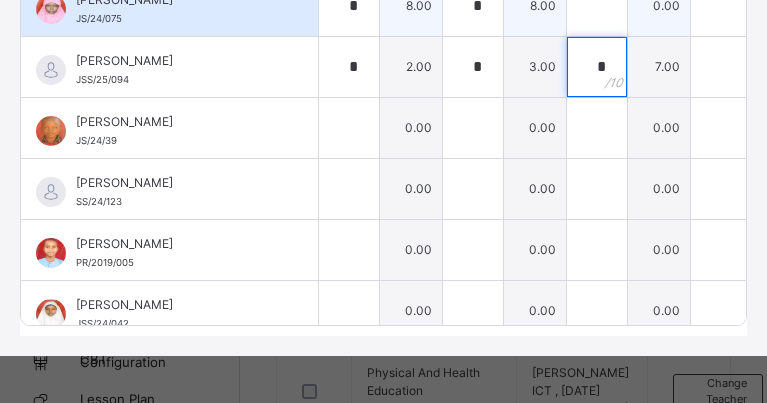 type on "*" 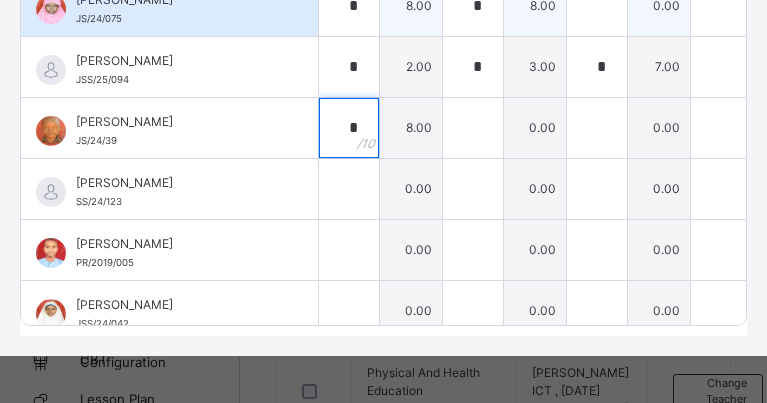 type on "*" 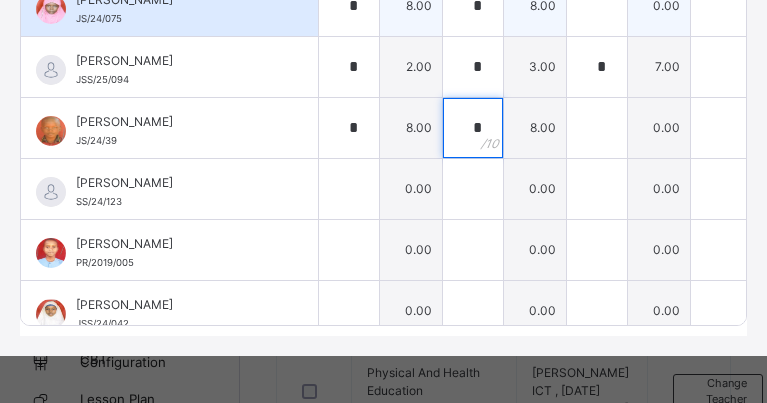 type on "*" 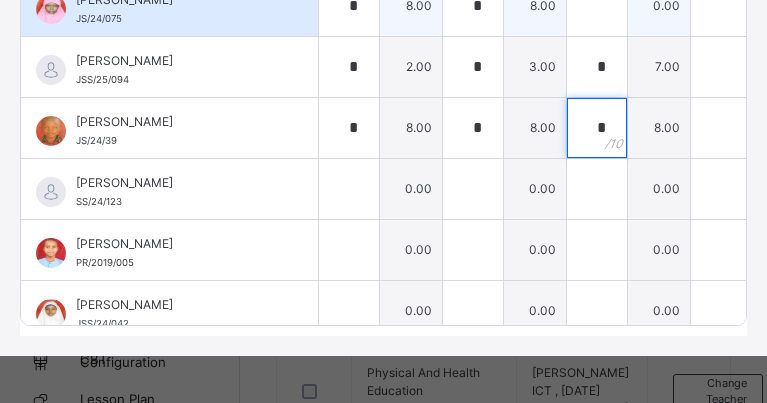 type on "*" 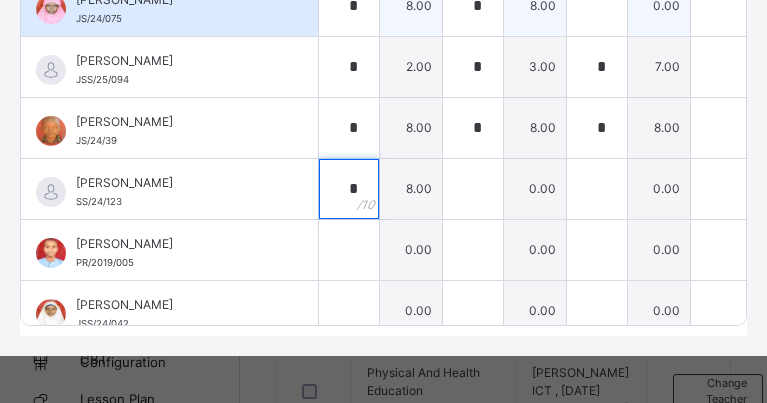 type on "*" 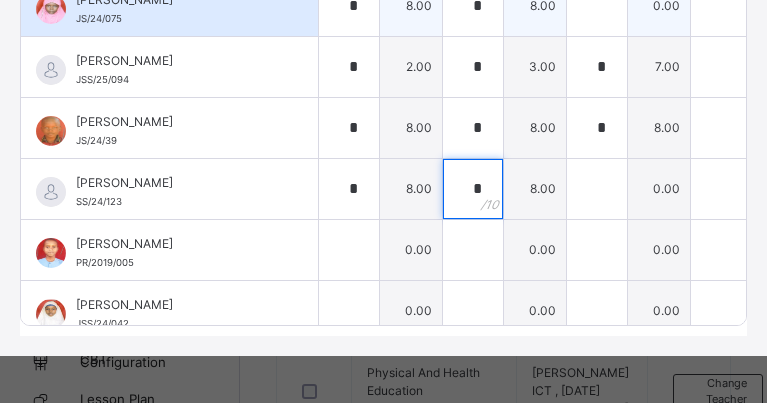 type on "*" 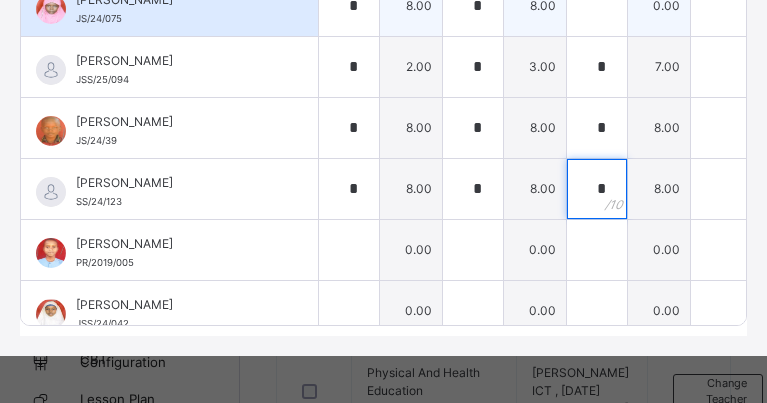 type on "*" 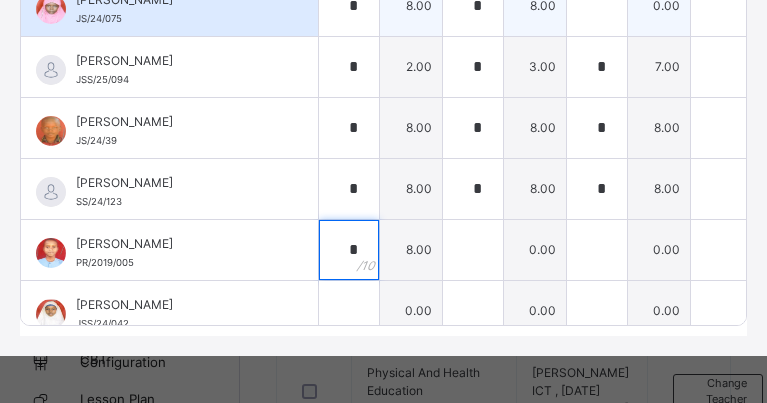 type on "*" 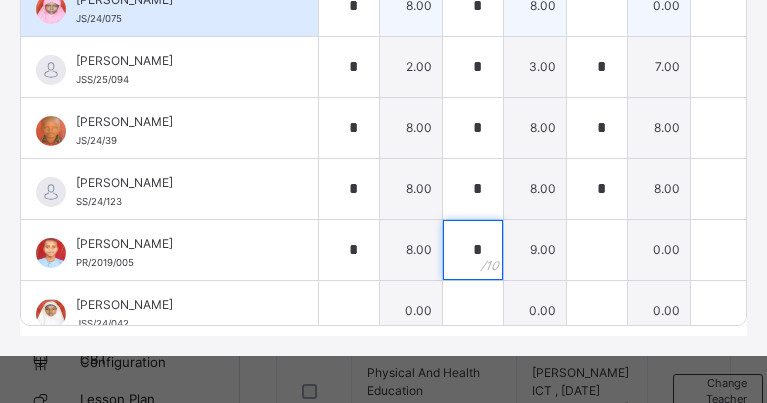 type on "*" 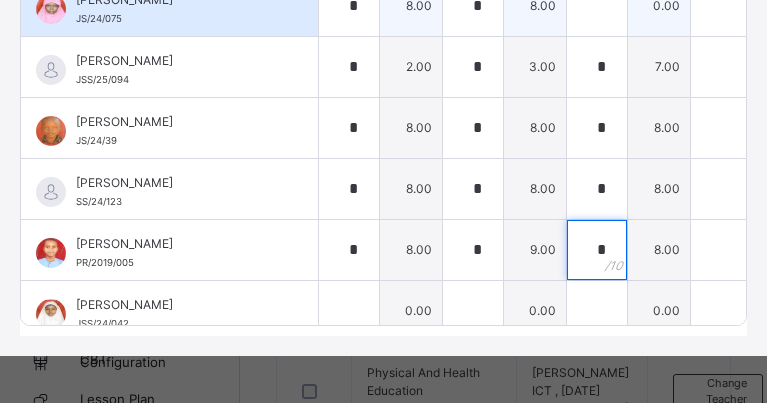 type on "*" 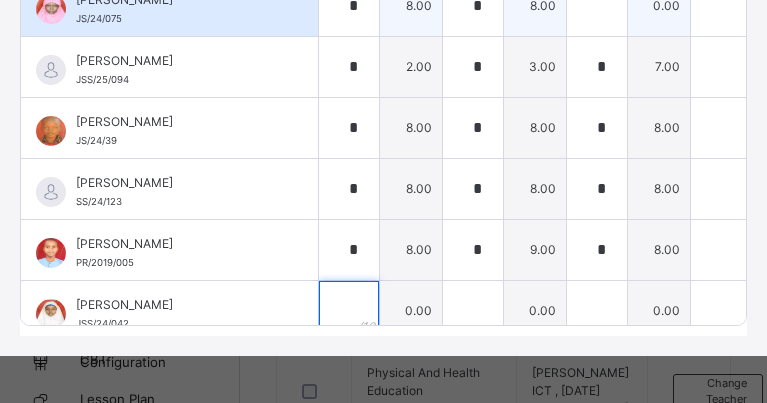 scroll, scrollTop: 952, scrollLeft: 0, axis: vertical 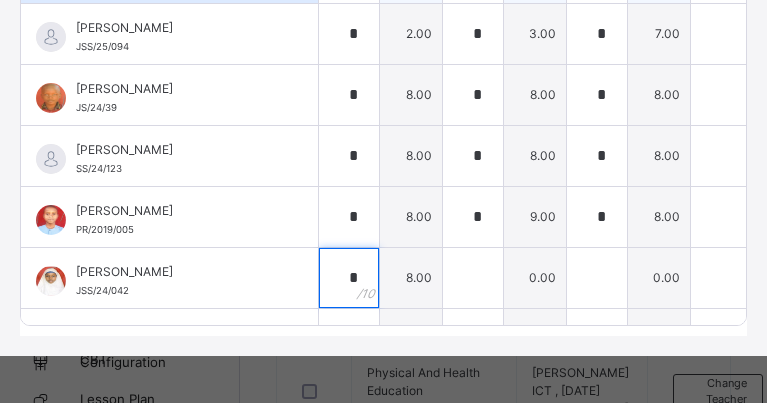 type on "*" 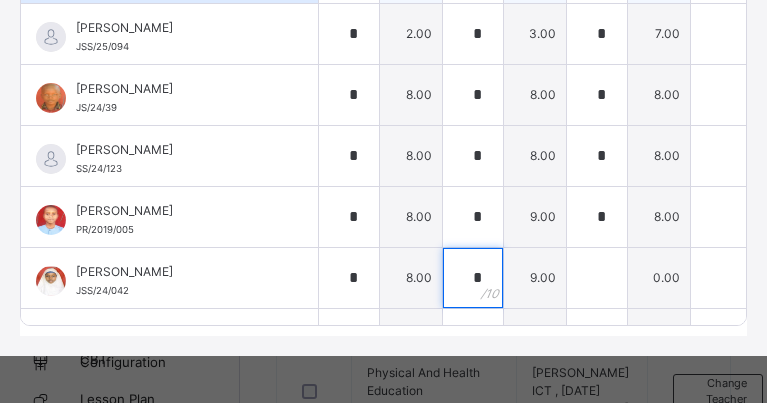 type on "*" 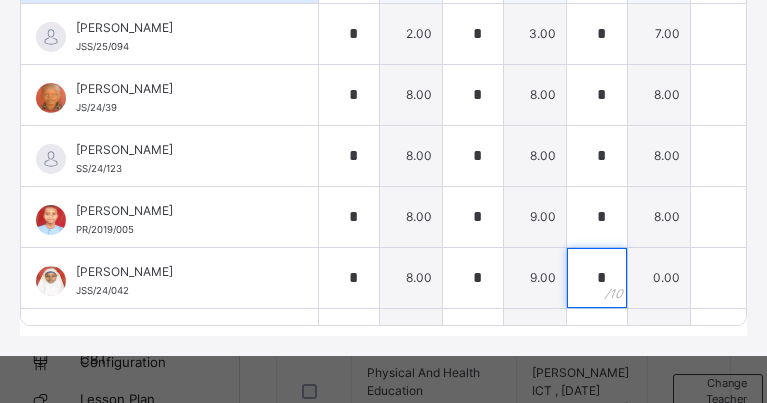 type on "*" 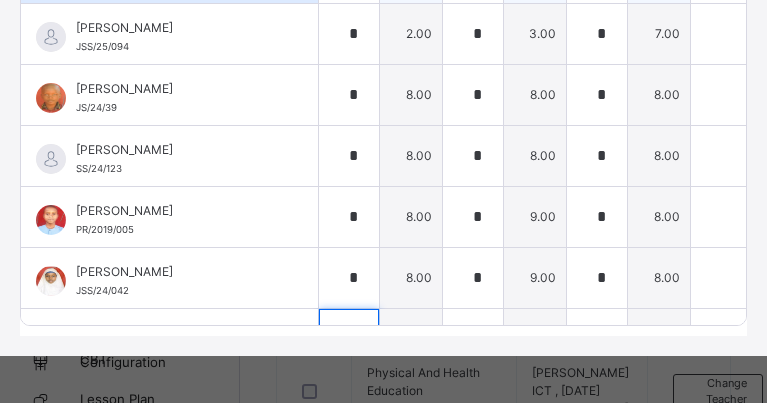 scroll, scrollTop: 1224, scrollLeft: 0, axis: vertical 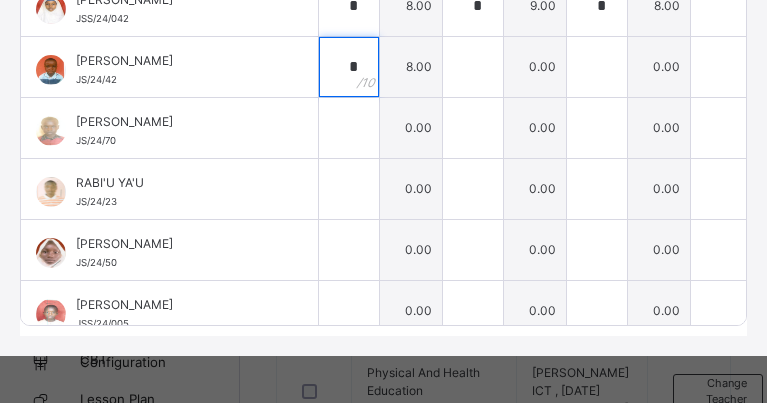 type on "*" 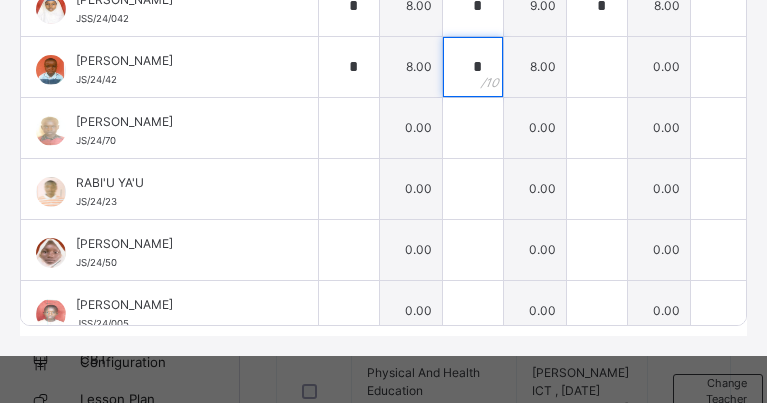 type on "*" 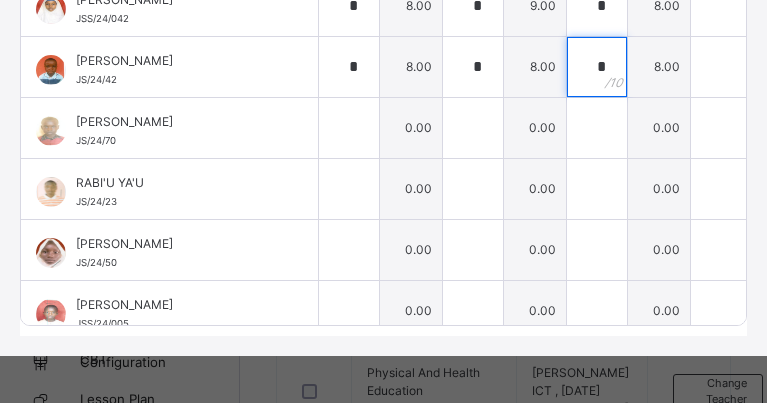 type on "*" 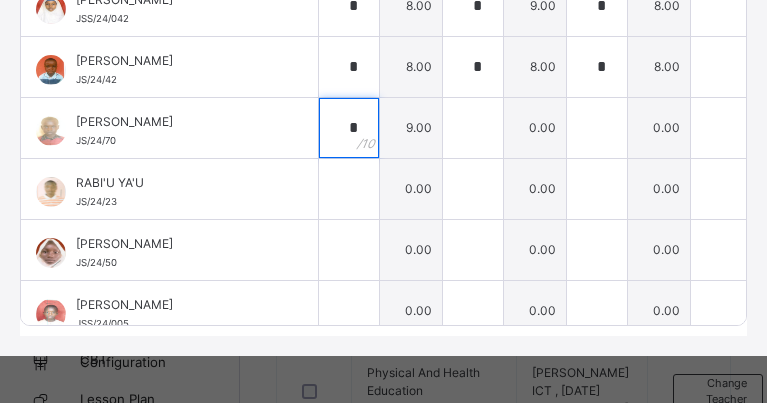 type on "*" 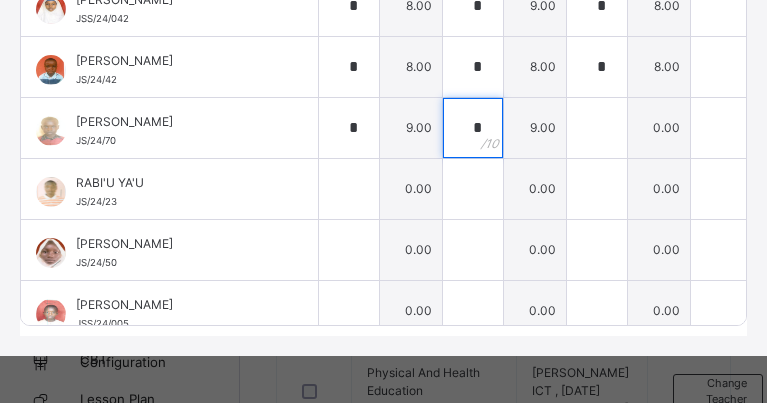 type on "*" 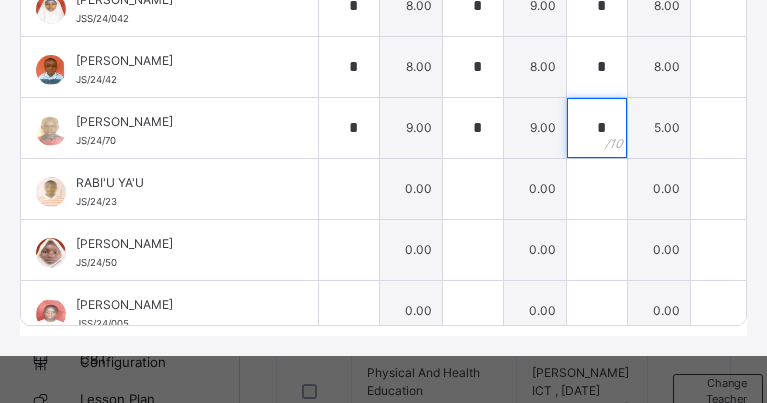 type on "*" 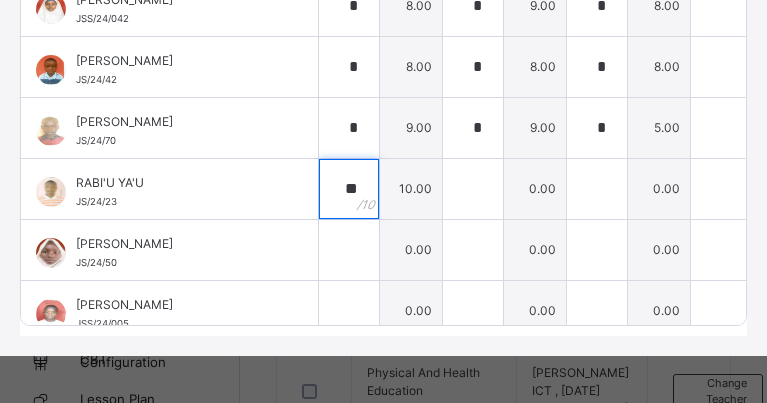 type on "**" 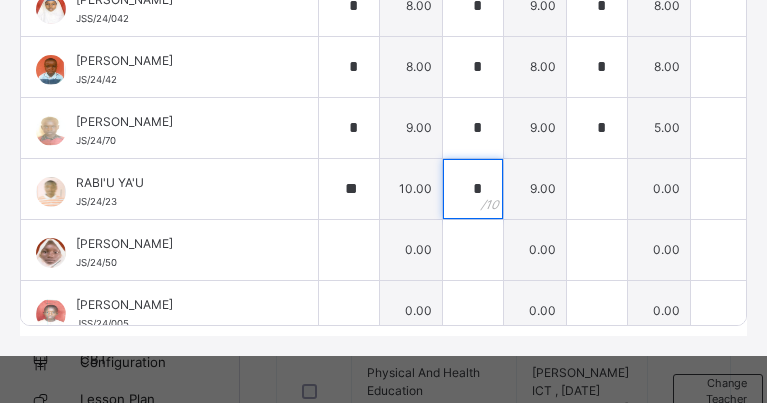 type on "*" 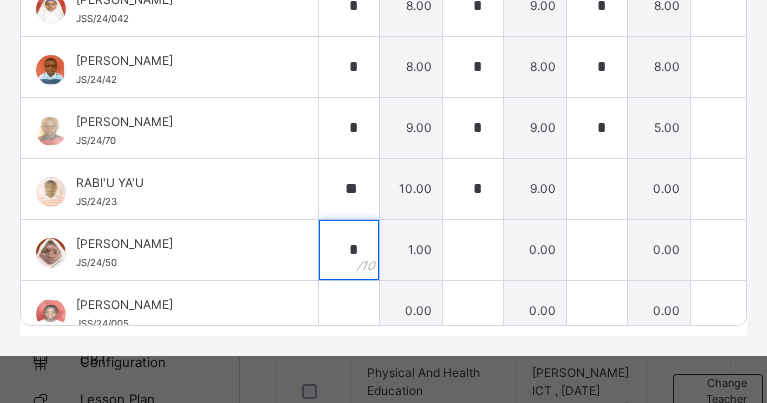 type on "*" 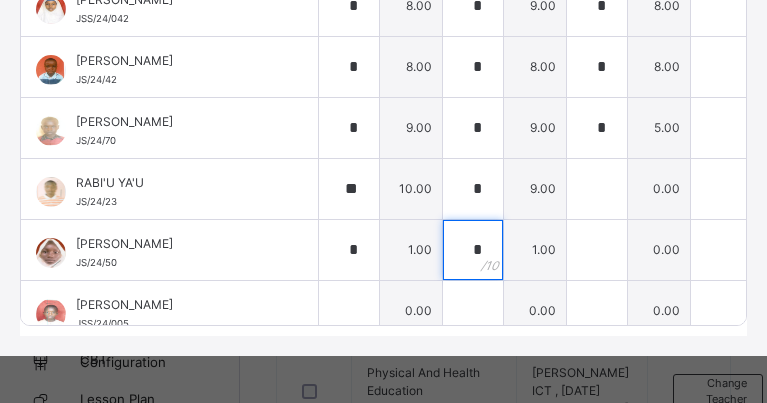 type on "*" 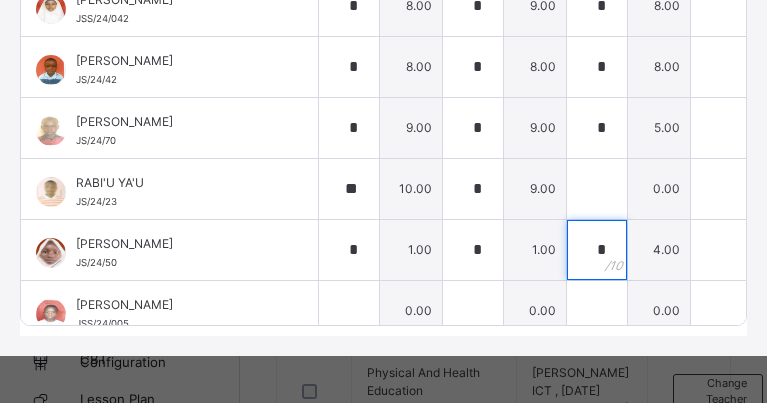 type on "*" 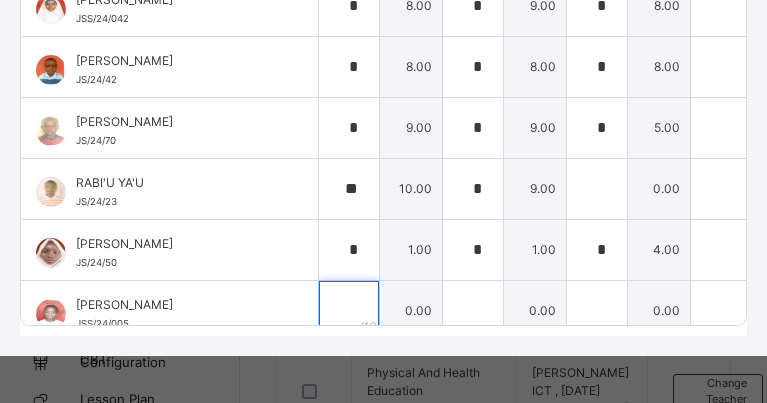 scroll, scrollTop: 1257, scrollLeft: 0, axis: vertical 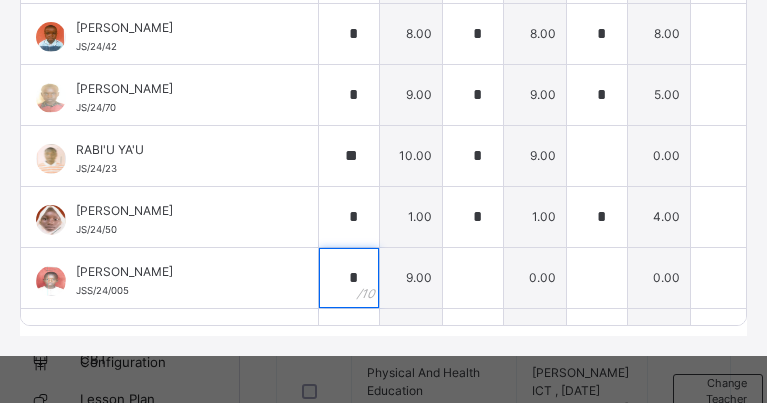 type on "*" 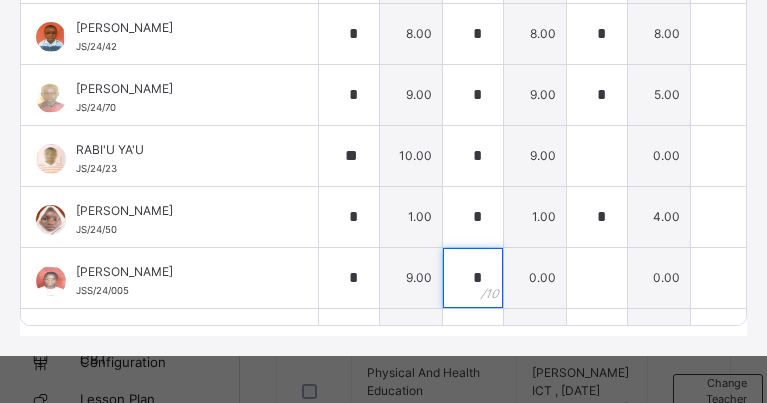 type on "*" 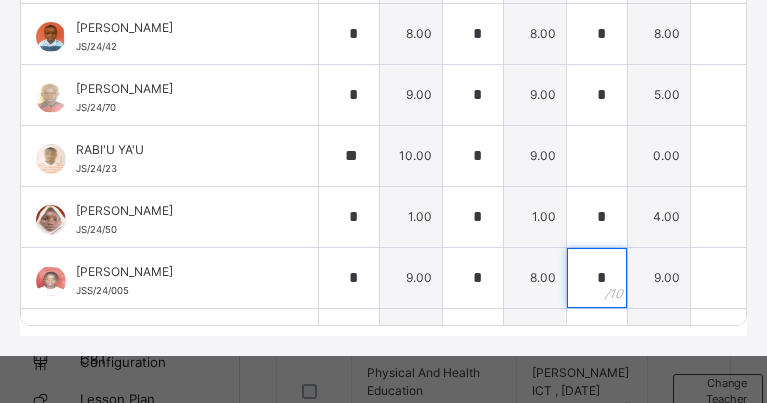 type on "*" 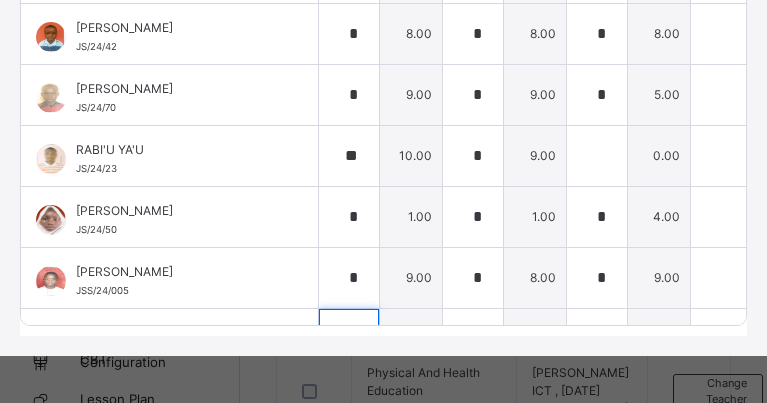 scroll, scrollTop: 1529, scrollLeft: 0, axis: vertical 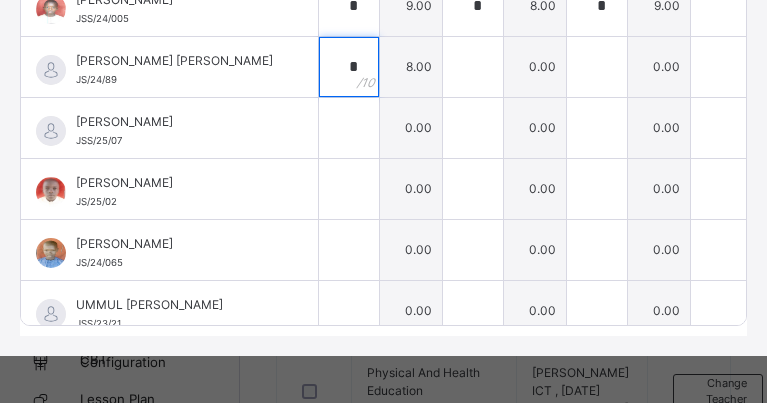 type on "*" 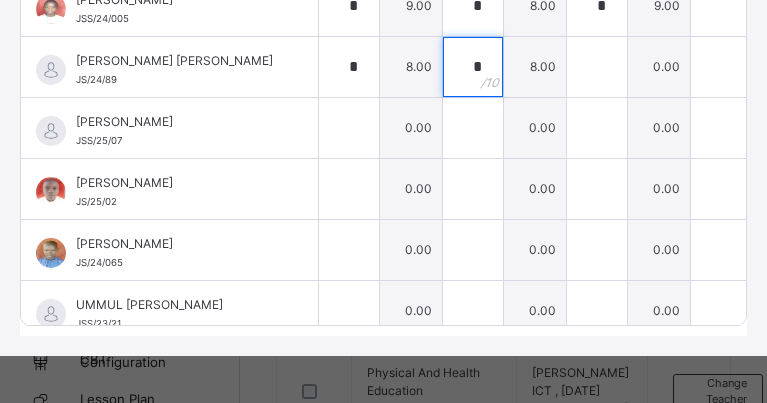 type on "*" 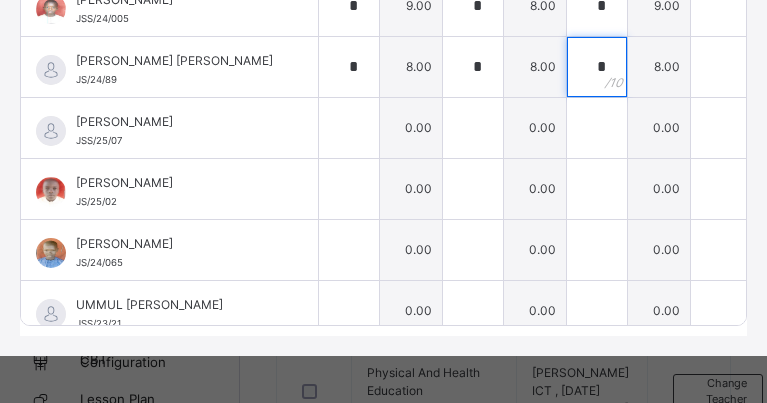 type on "*" 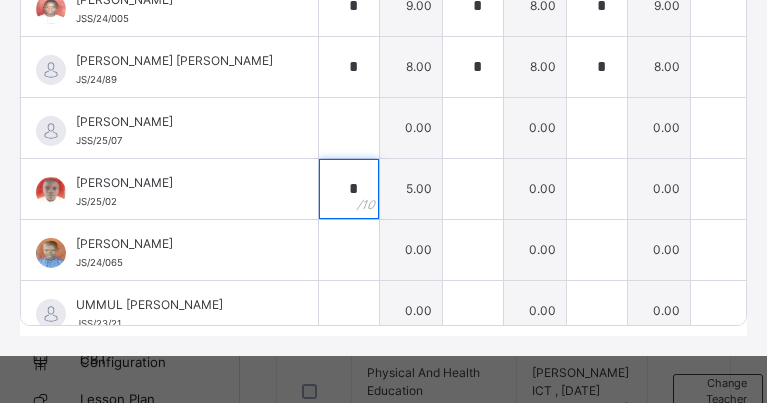 type on "*" 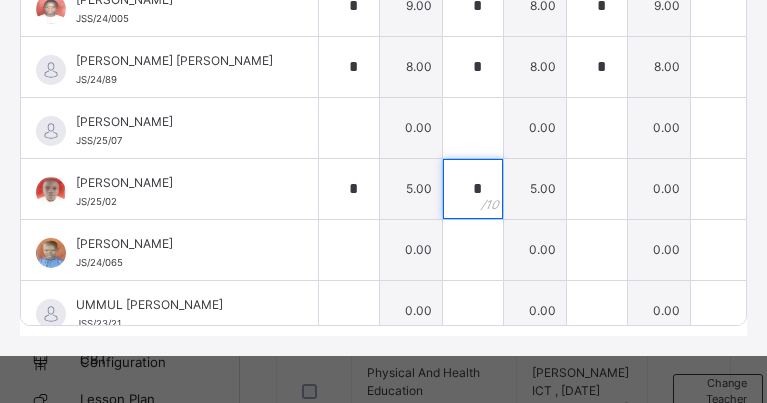 type on "*" 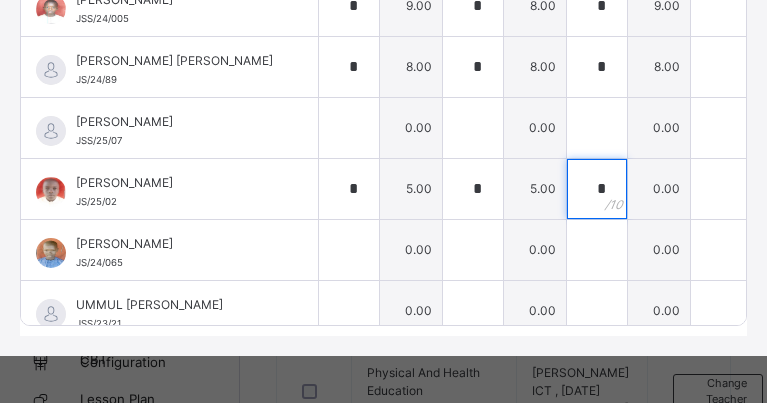 type on "*" 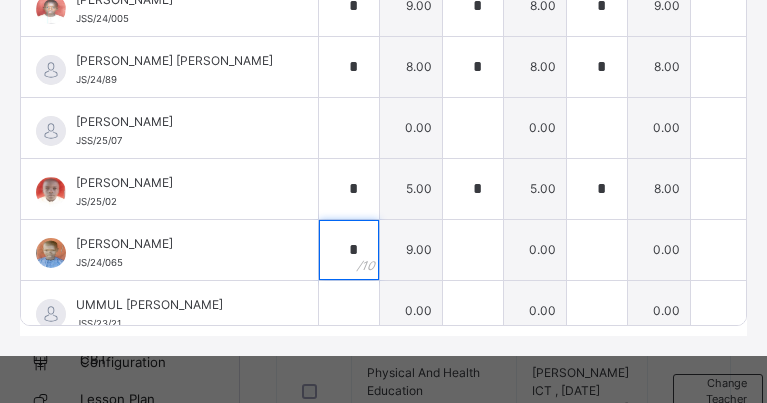 type on "*" 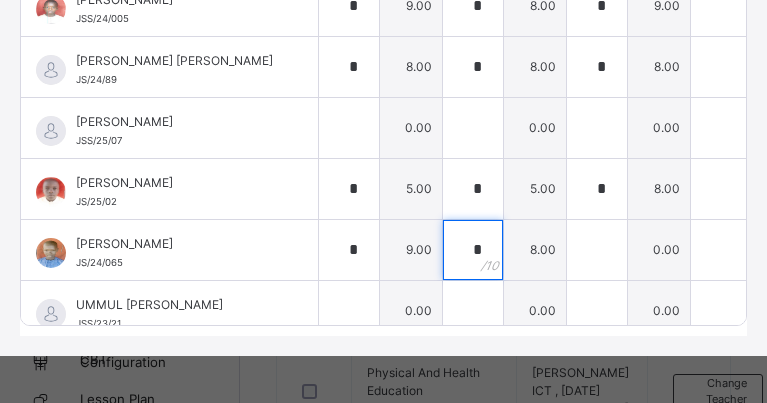 type on "*" 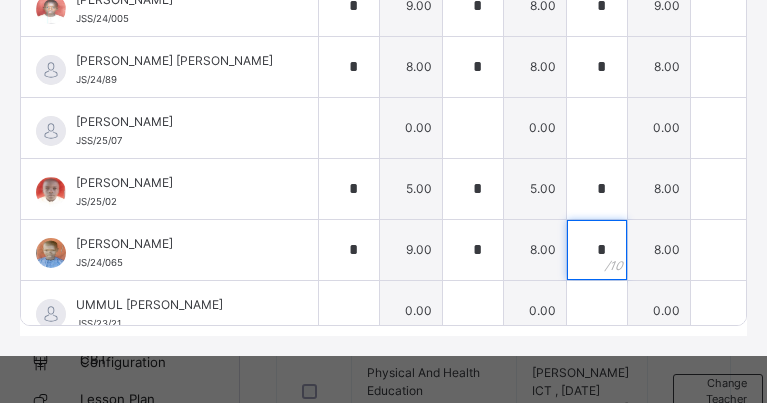 type on "*" 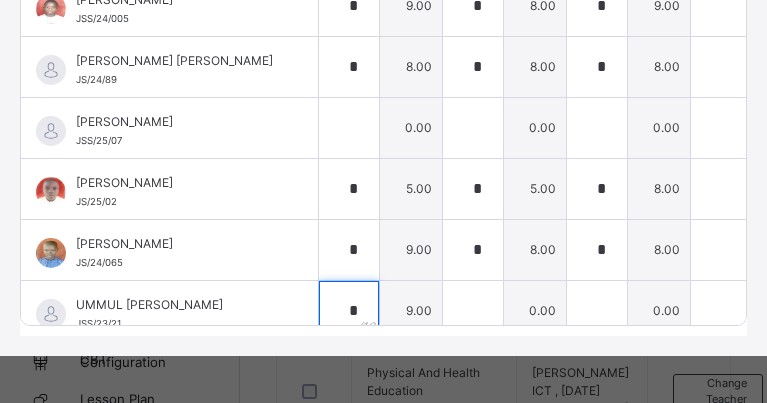 scroll, scrollTop: 1562, scrollLeft: 0, axis: vertical 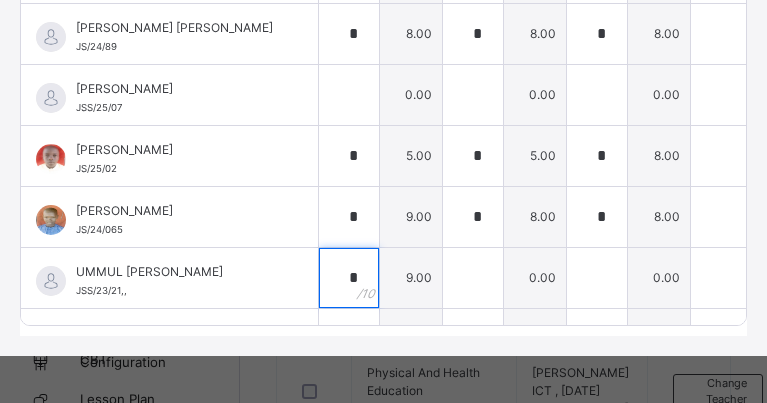 type on "*" 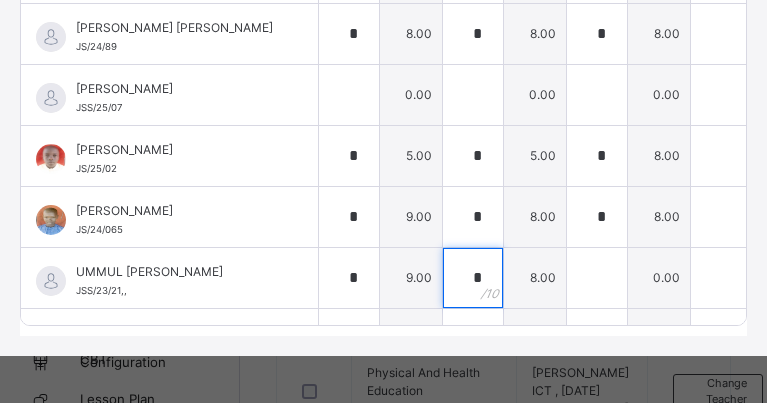 type on "*" 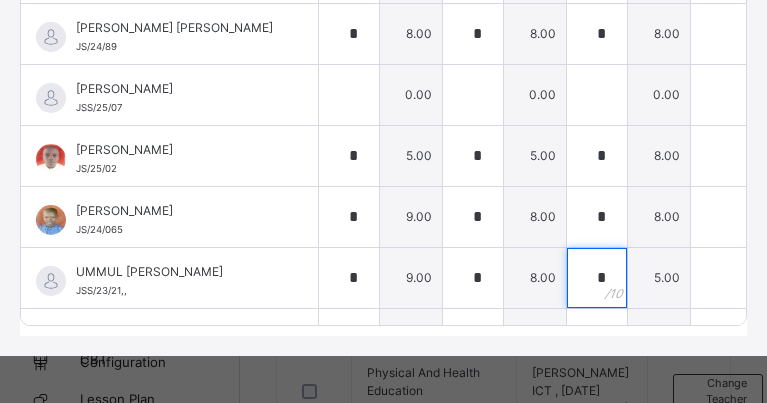 type on "*" 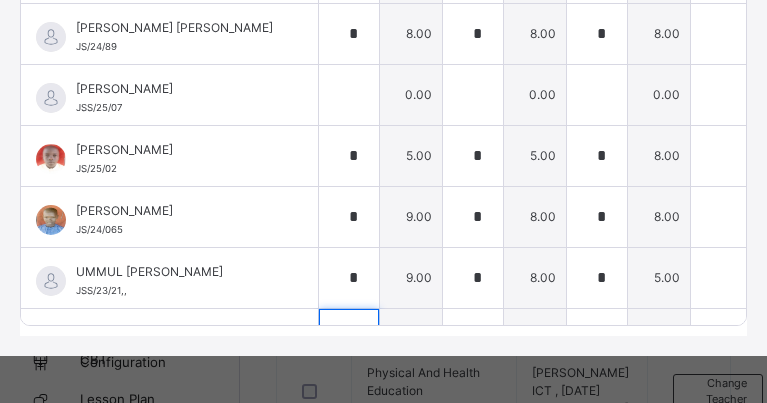 scroll, scrollTop: 1746, scrollLeft: 0, axis: vertical 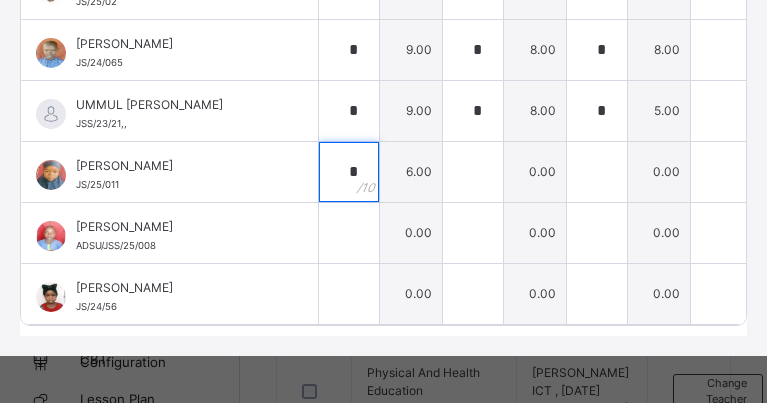 type on "*" 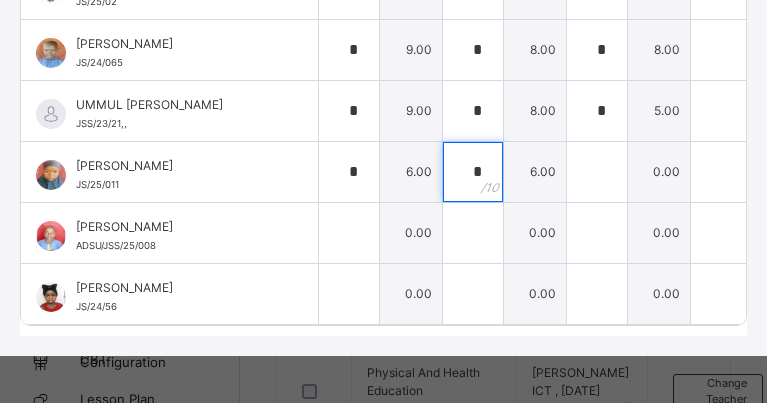 type on "*" 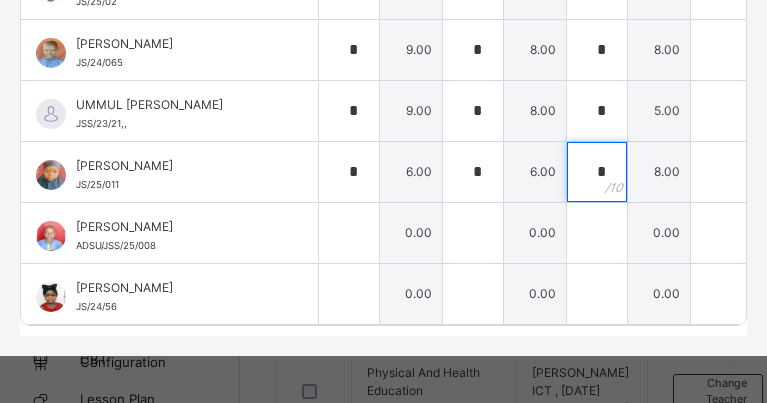 type on "*" 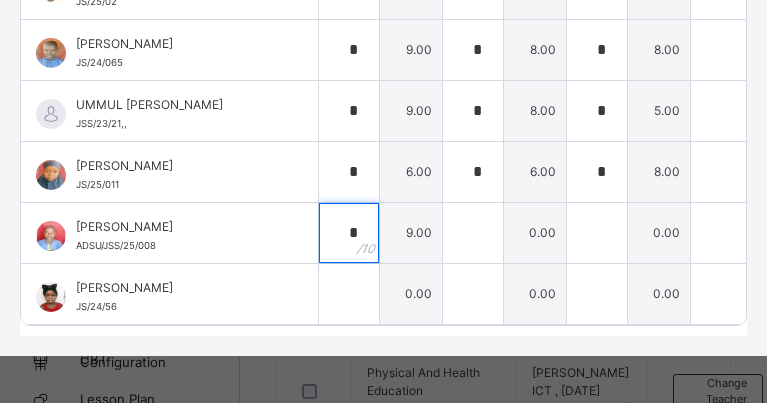 type on "*" 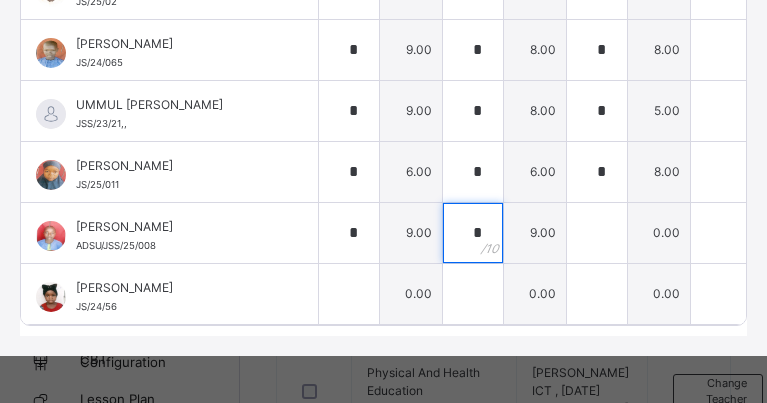 type on "*" 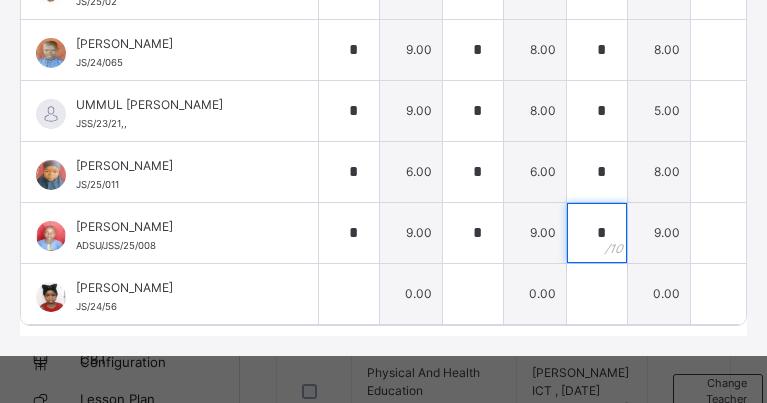 type on "*" 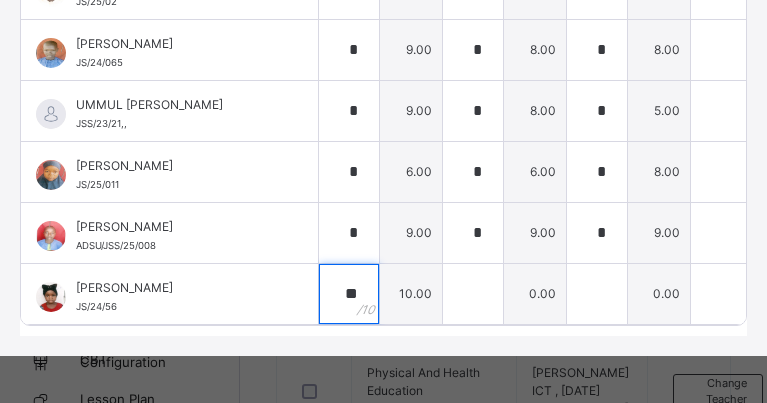 type on "**" 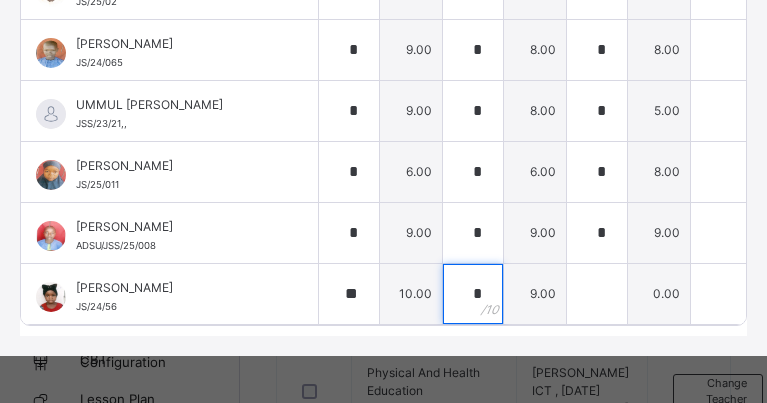 type on "*" 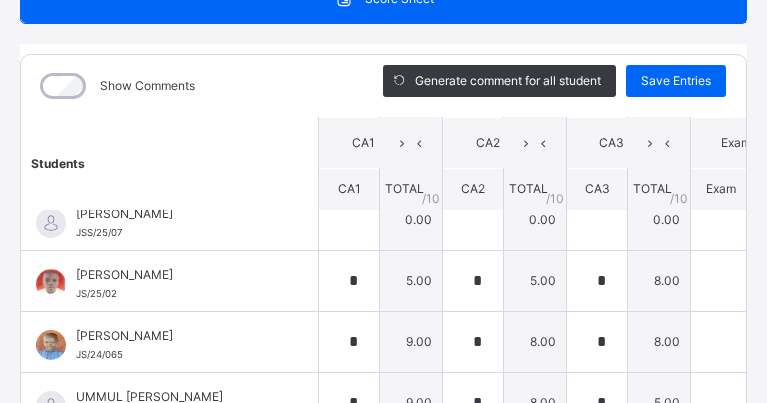 scroll, scrollTop: 185, scrollLeft: 0, axis: vertical 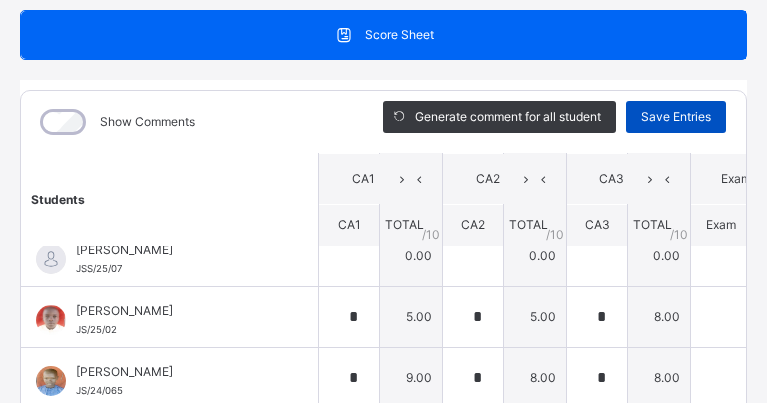 type on "*" 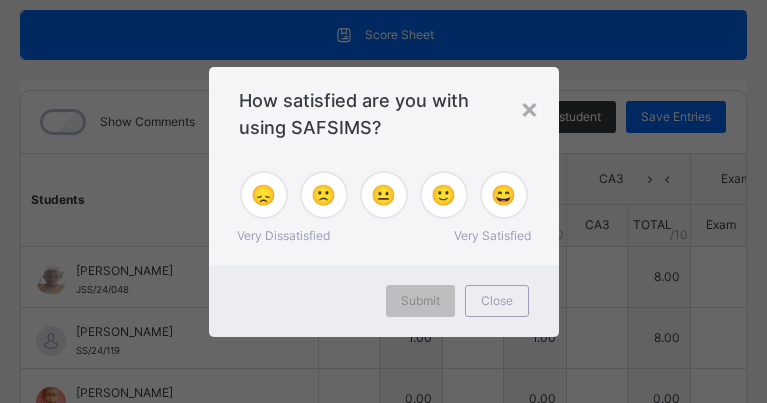 click on "×" at bounding box center (529, 108) 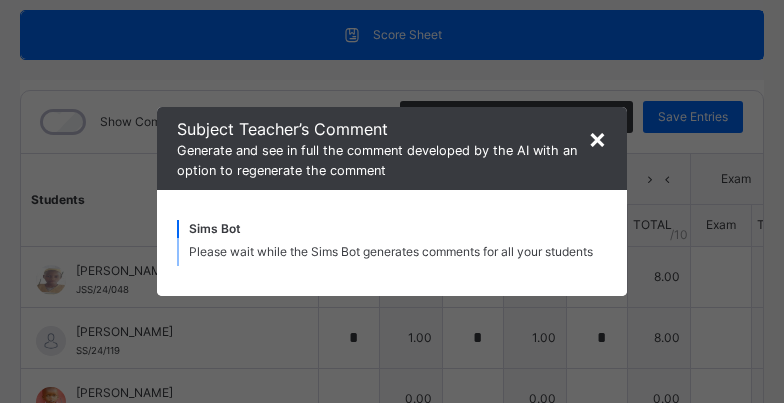 type on "*" 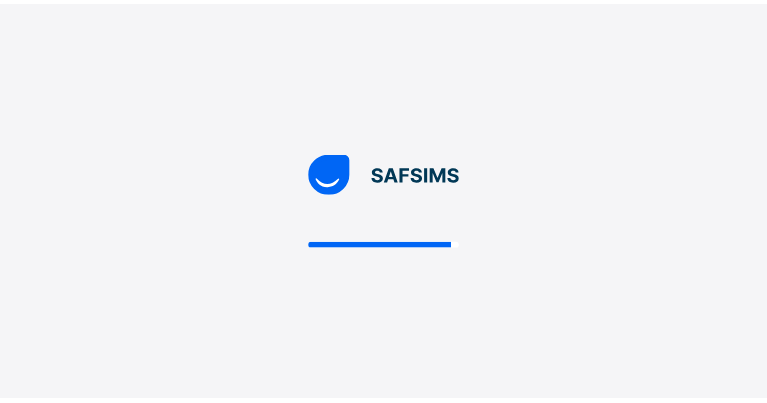 scroll, scrollTop: 0, scrollLeft: 0, axis: both 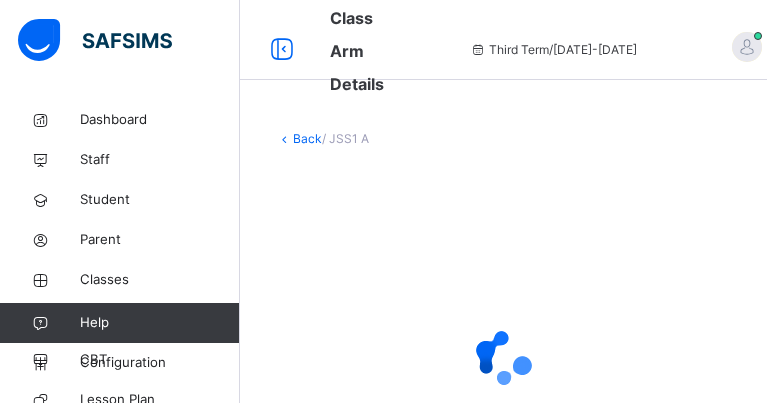 click on "Back" at bounding box center (307, 138) 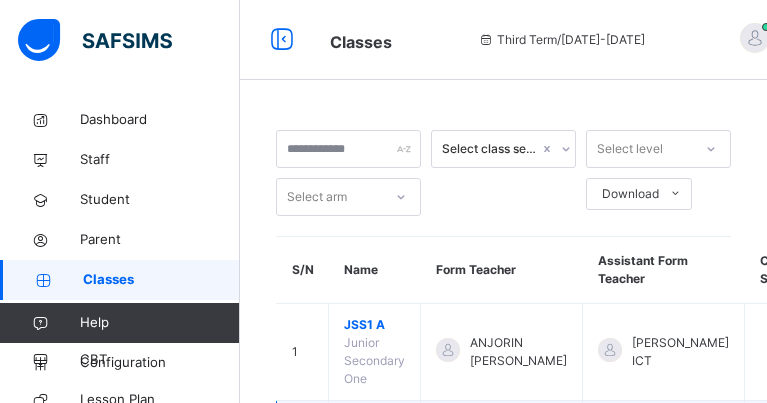 click on "JSS1   B" at bounding box center [374, 422] 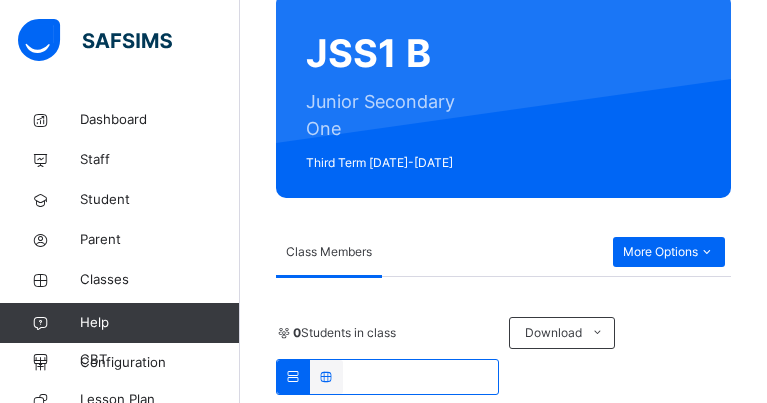 scroll, scrollTop: 223, scrollLeft: 0, axis: vertical 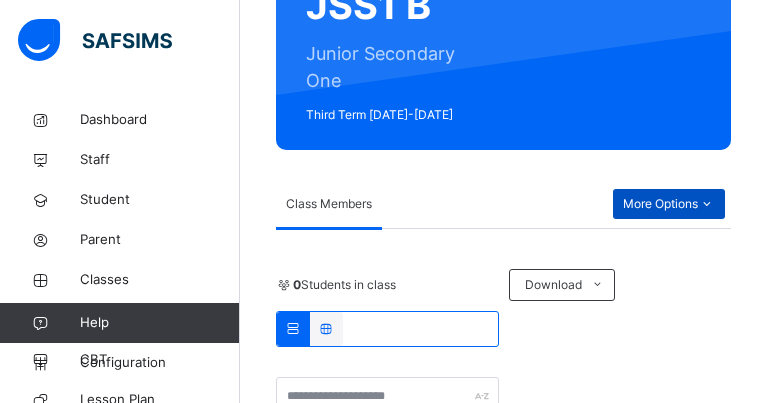 click at bounding box center (706, 204) 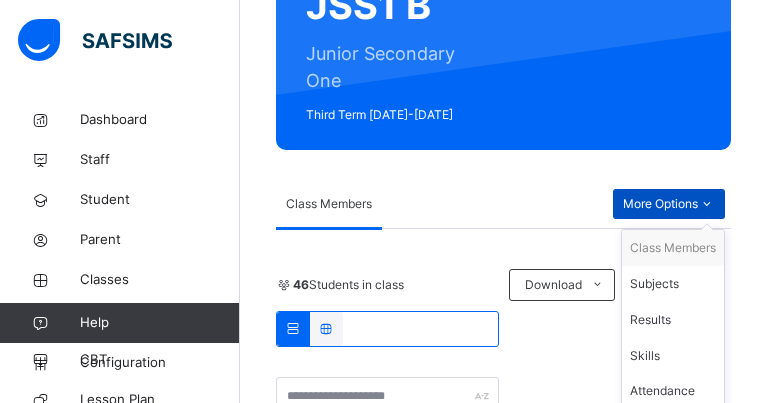 click at bounding box center [706, 204] 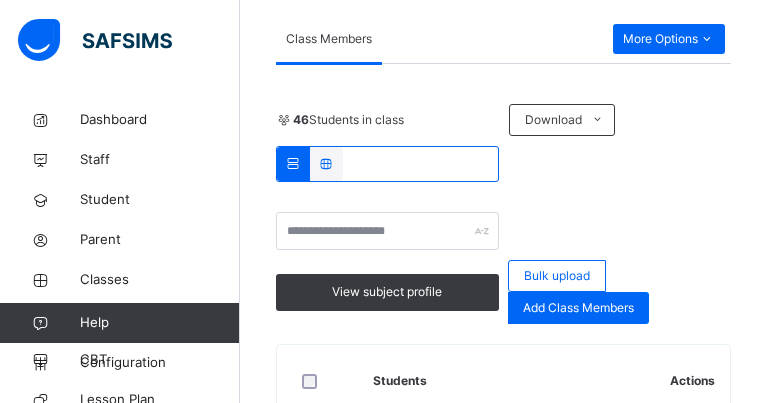 scroll, scrollTop: 355, scrollLeft: 0, axis: vertical 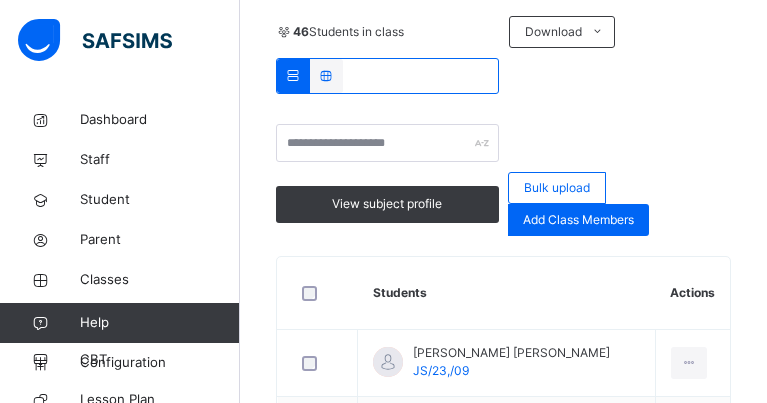 click at bounding box center [706, -49] 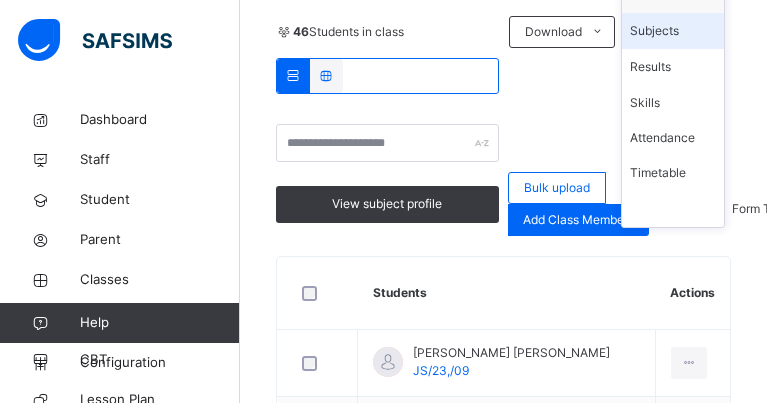 click on "Subjects" at bounding box center [673, 31] 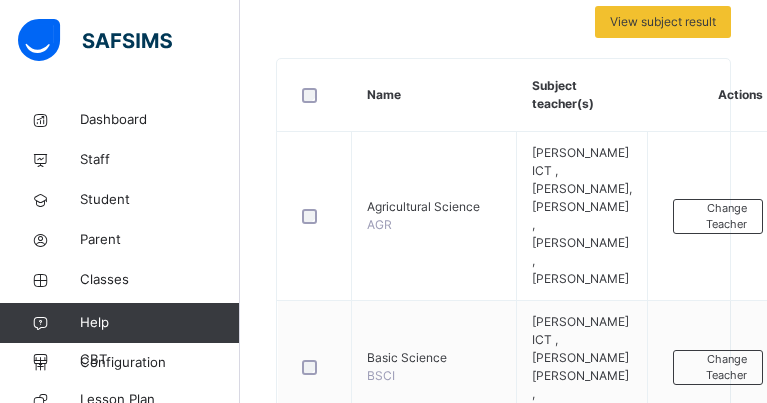 click on "Assess Students" at bounding box center [717, 1330] 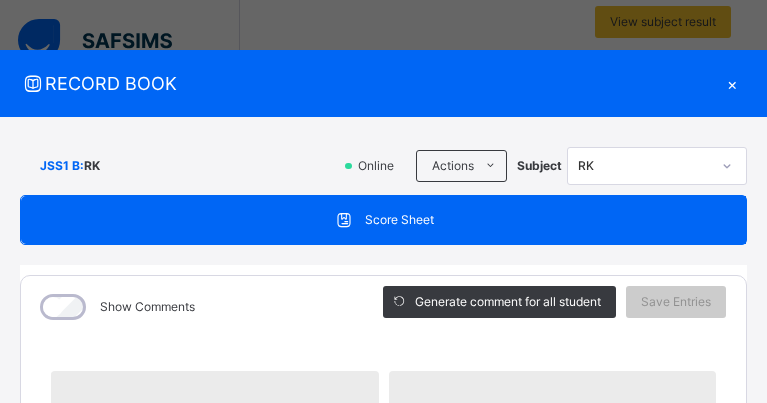 scroll, scrollTop: 1750, scrollLeft: 0, axis: vertical 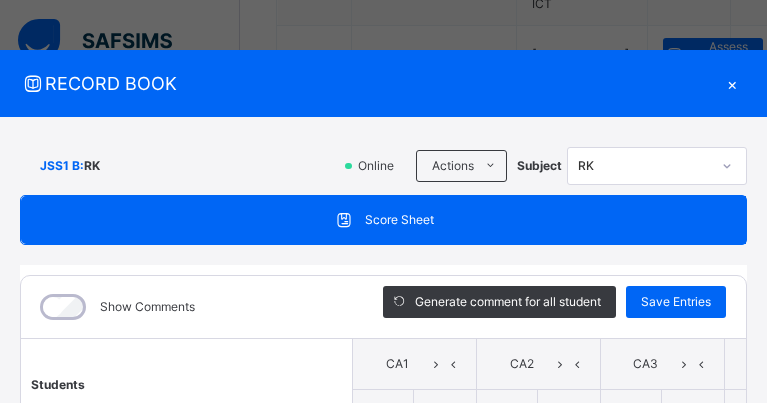 click on "Show Comments" at bounding box center [187, 307] 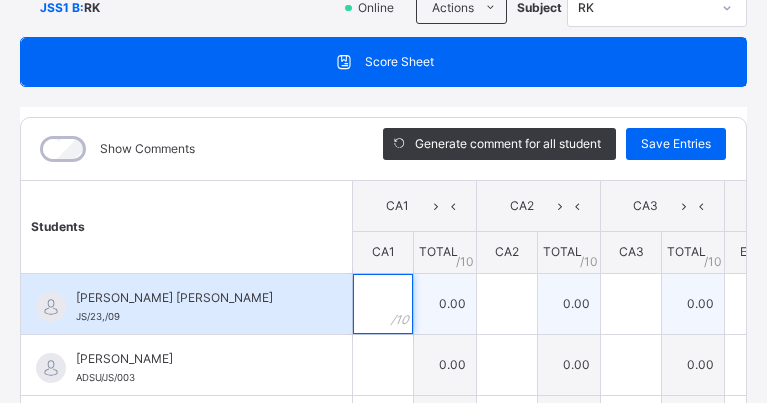 click at bounding box center [383, 304] 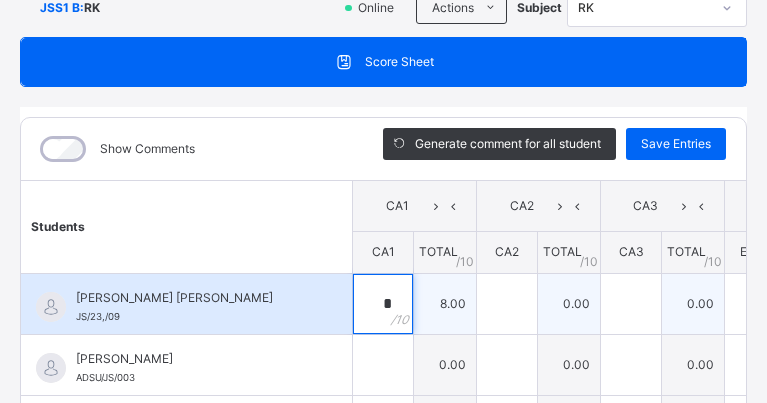 type on "*" 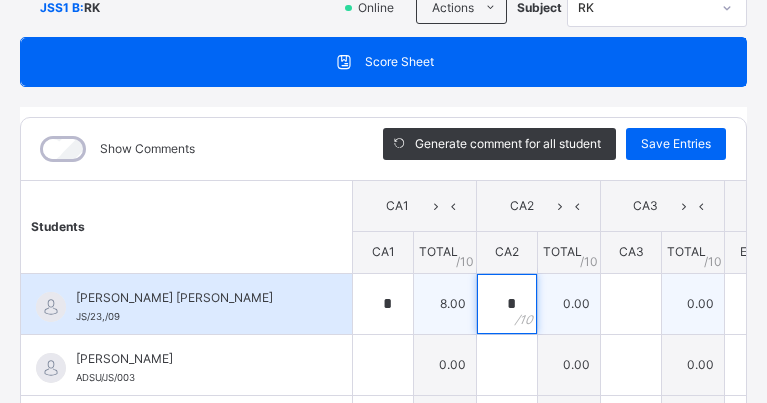 type on "*" 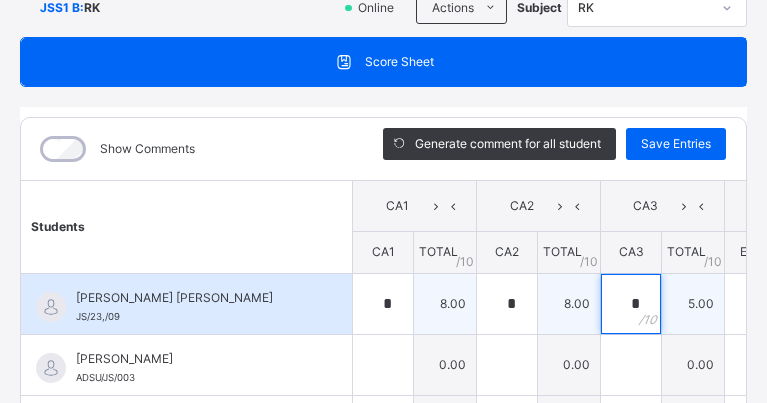 type on "*" 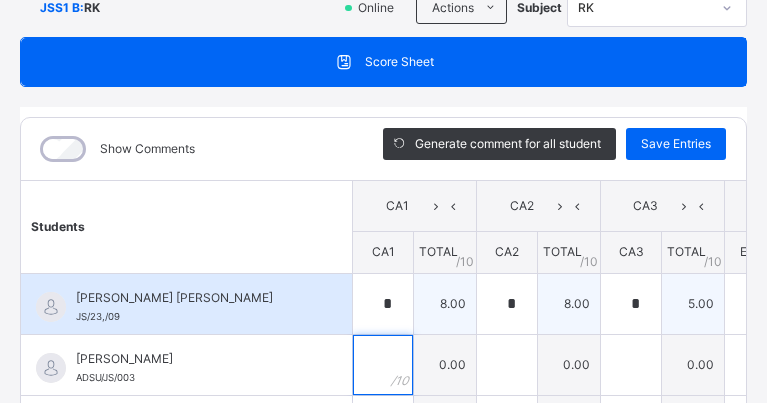 scroll, scrollTop: 167, scrollLeft: 0, axis: vertical 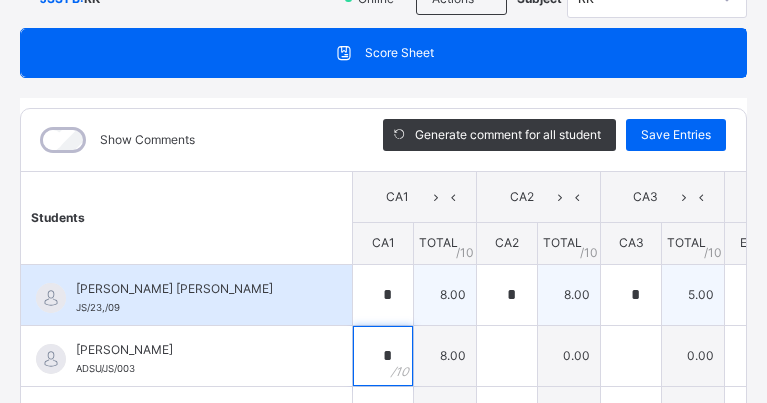 type on "*" 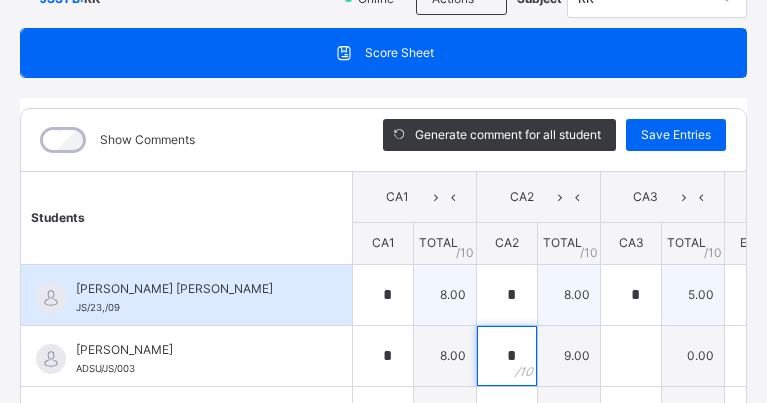 type on "*" 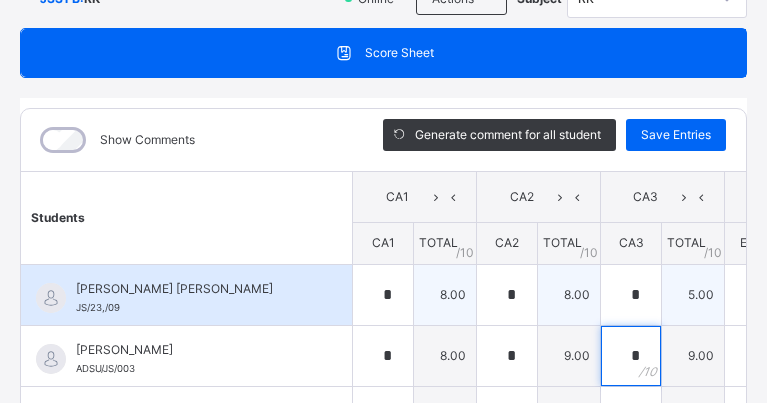 type on "*" 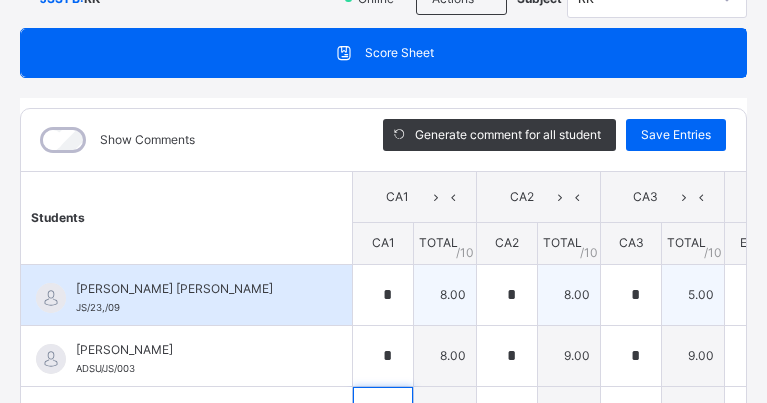 scroll, scrollTop: 391, scrollLeft: 0, axis: vertical 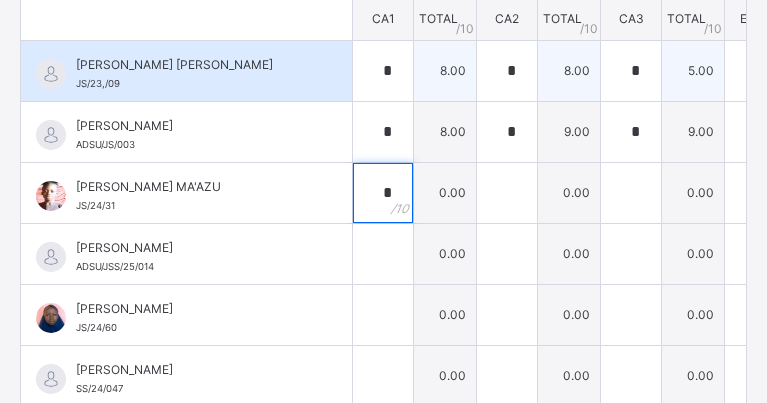 type on "*" 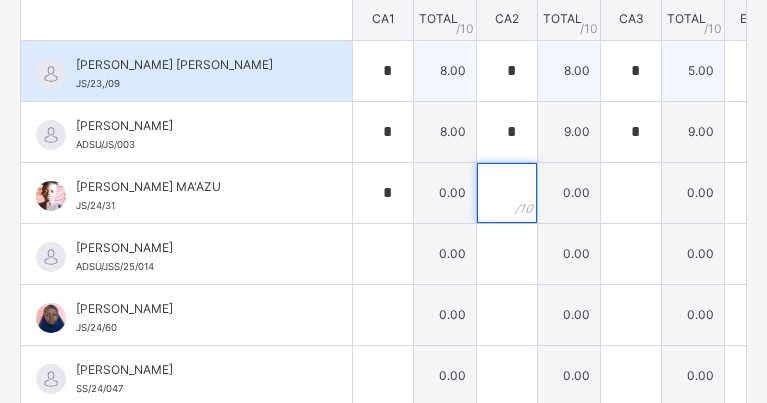 type on "*" 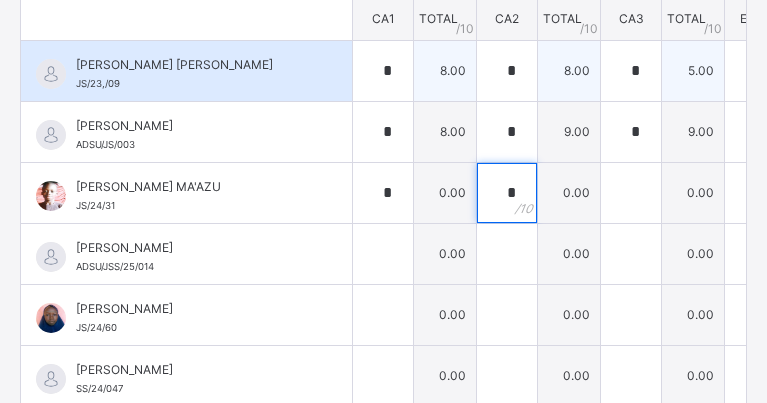 type 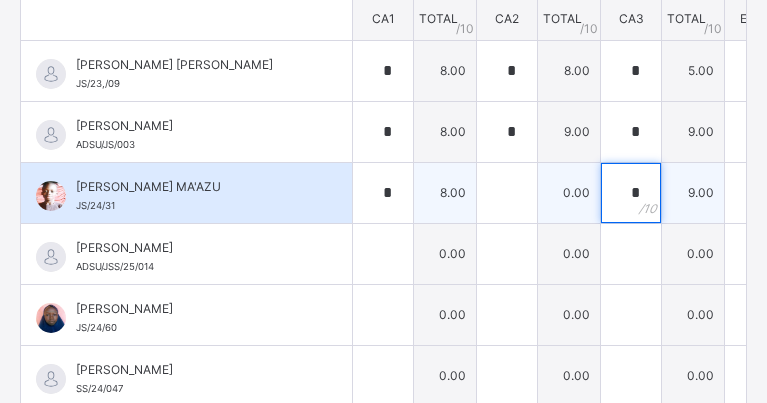 type on "*" 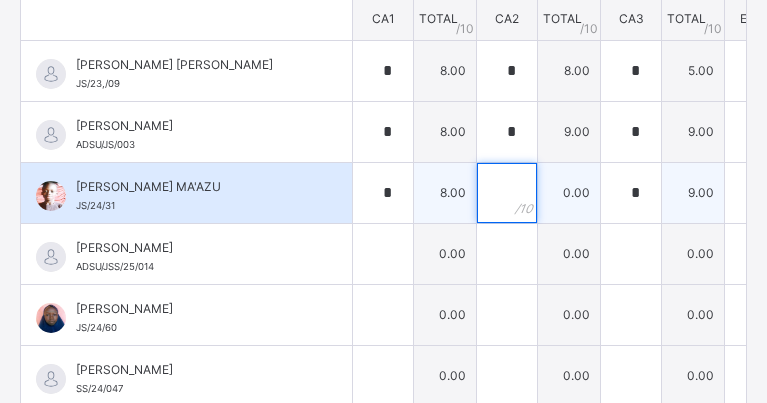 click at bounding box center [507, 193] 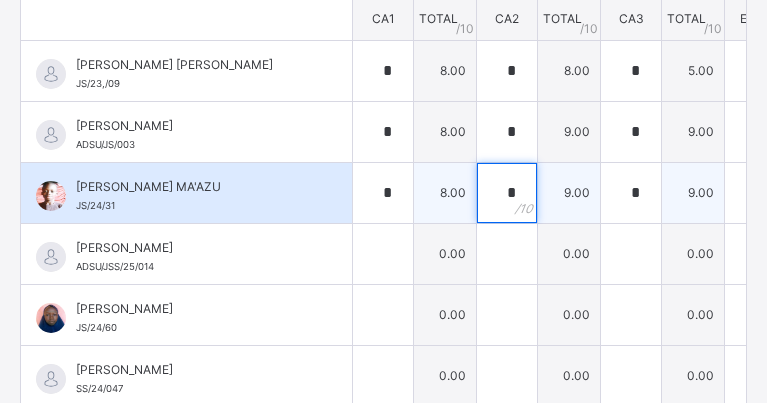 type on "*" 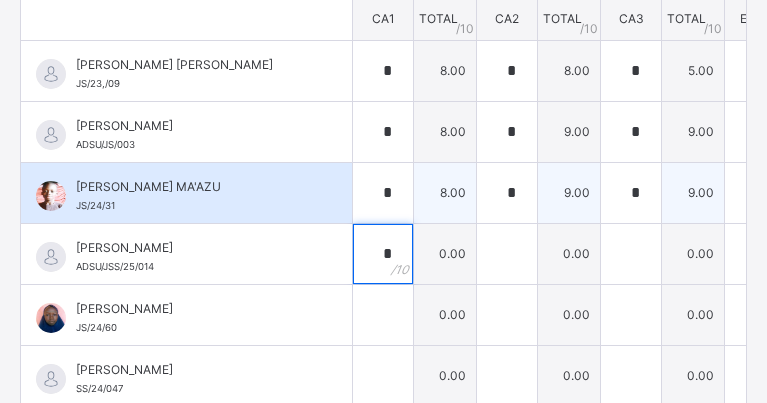 type on "*" 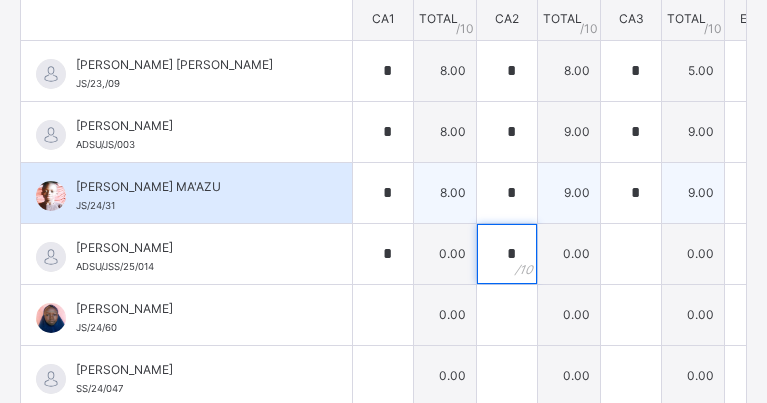 type on "*" 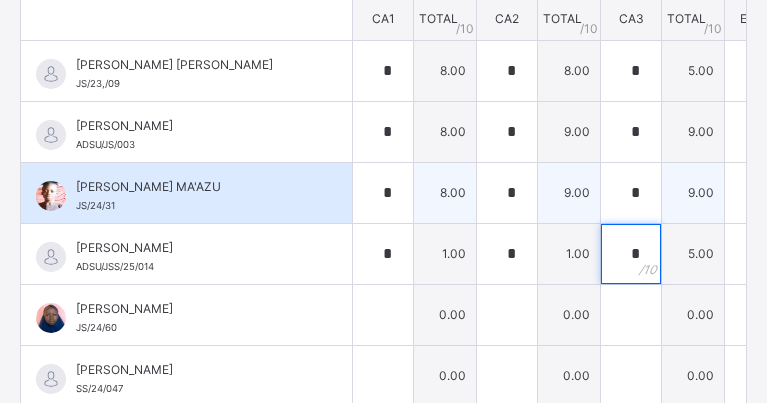 type on "*" 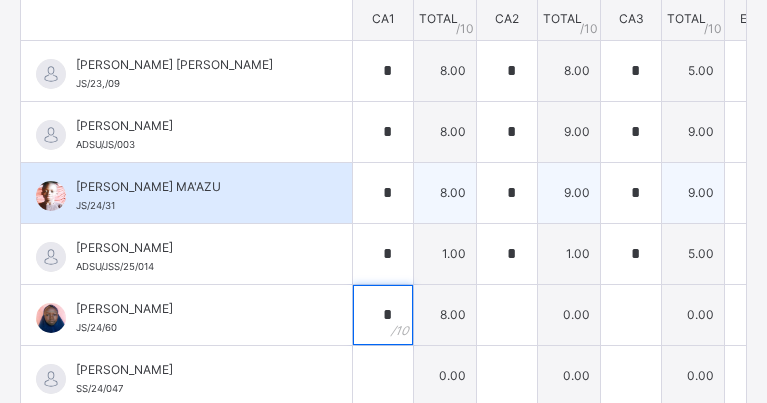 type on "*" 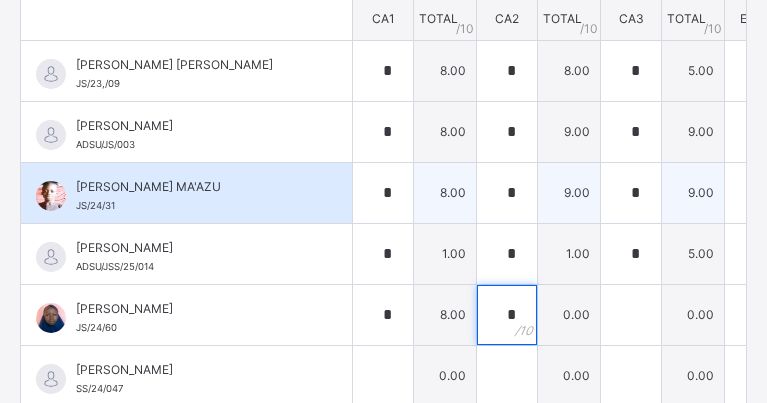 type on "*" 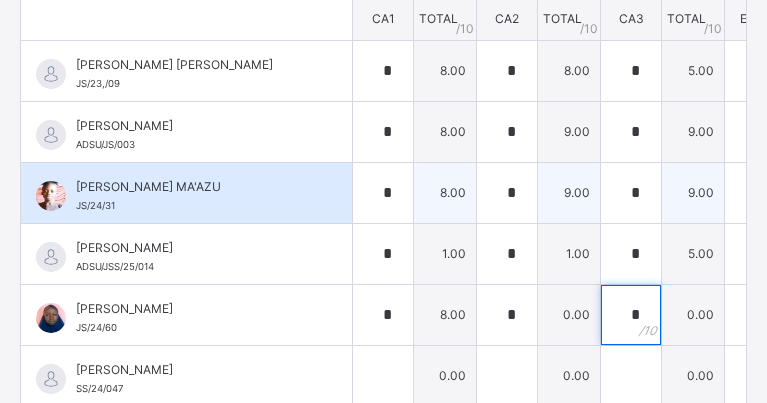 type on "*" 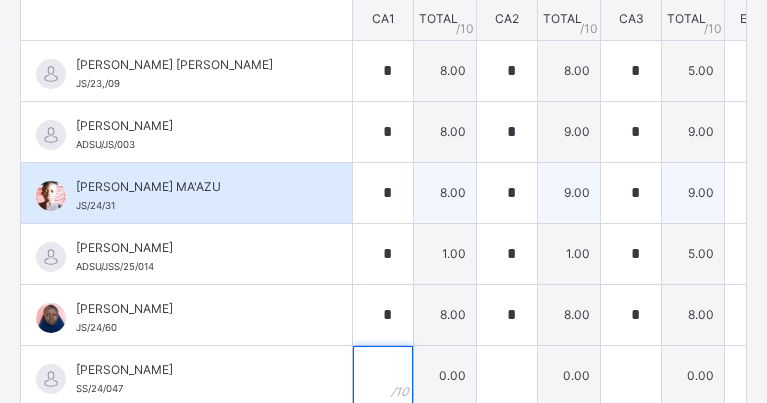 scroll, scrollTop: 411, scrollLeft: 0, axis: vertical 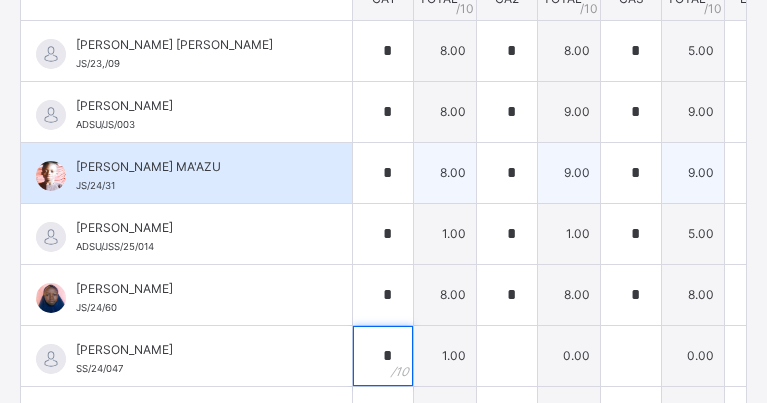 type on "*" 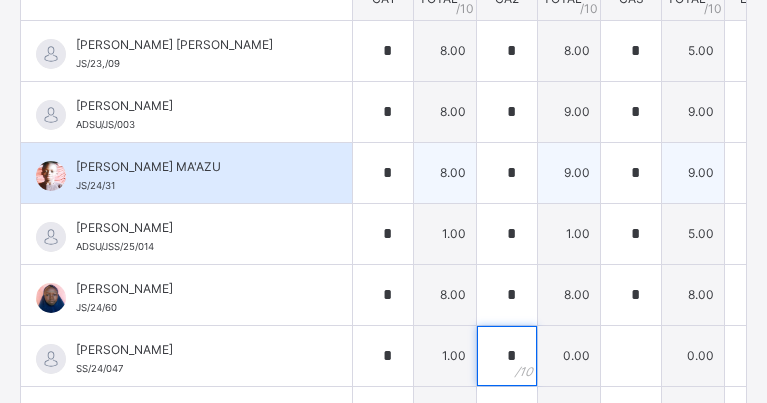 type on "*" 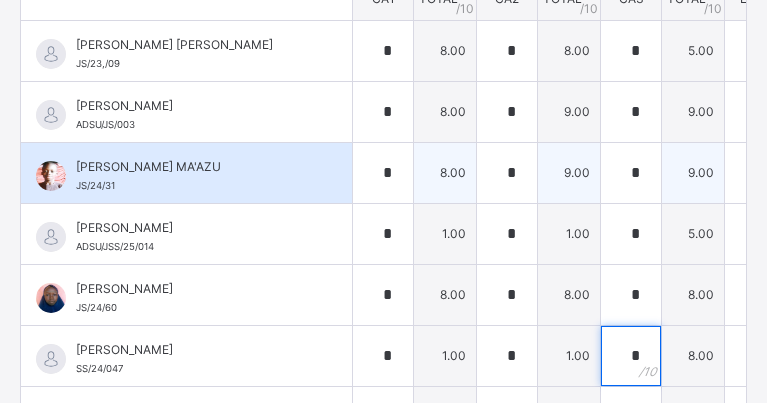 type on "*" 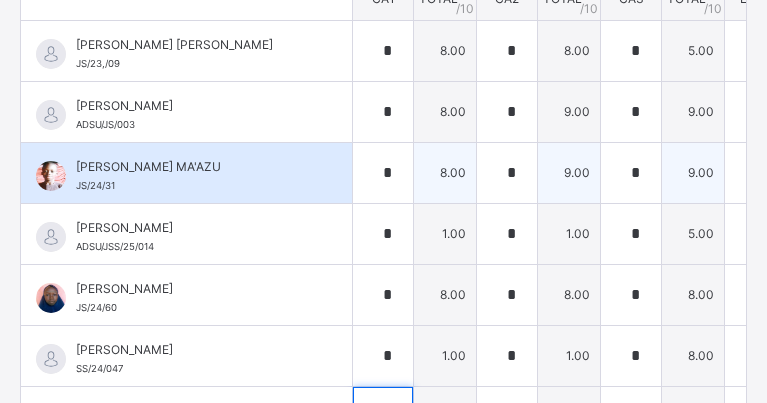 scroll, scrollTop: 435, scrollLeft: 0, axis: vertical 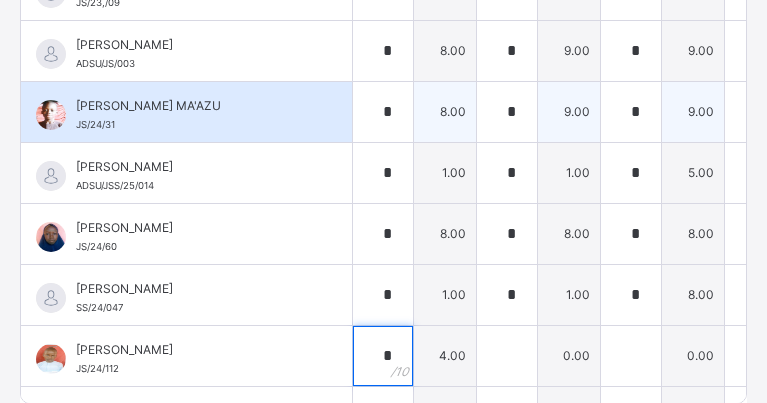 type on "*" 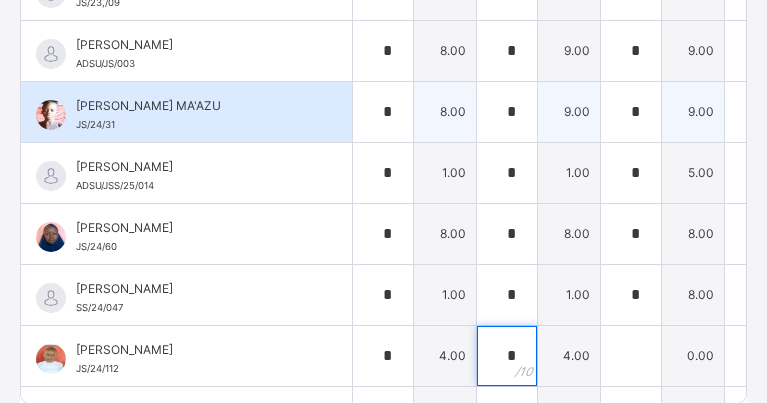 type on "*" 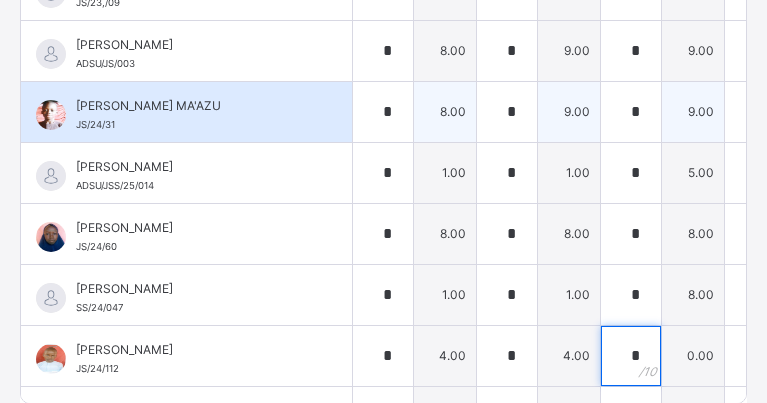 type on "*" 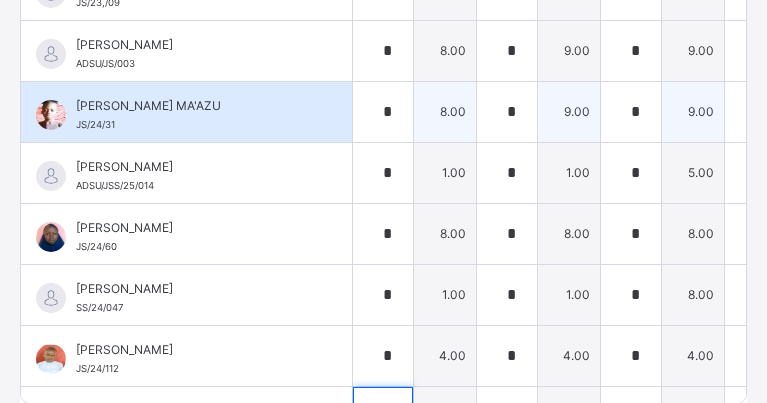 scroll, scrollTop: 309, scrollLeft: 0, axis: vertical 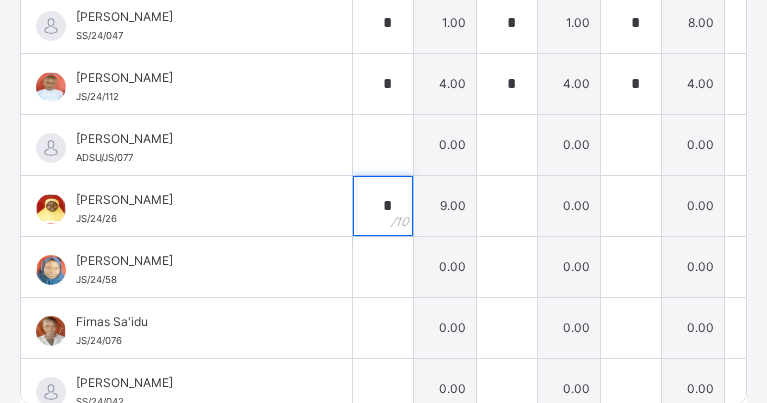 type on "*" 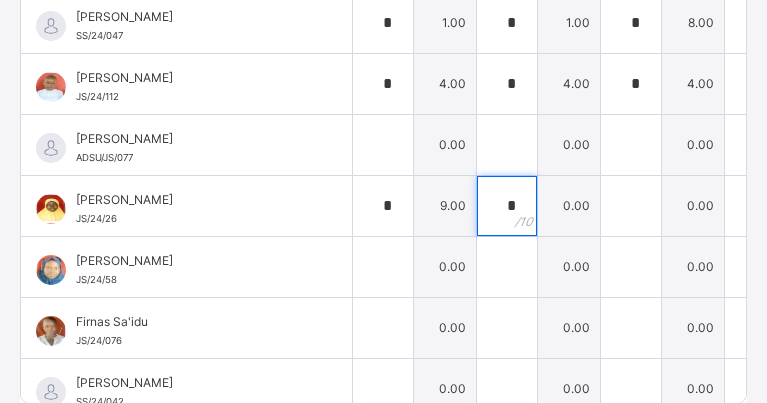 type on "*" 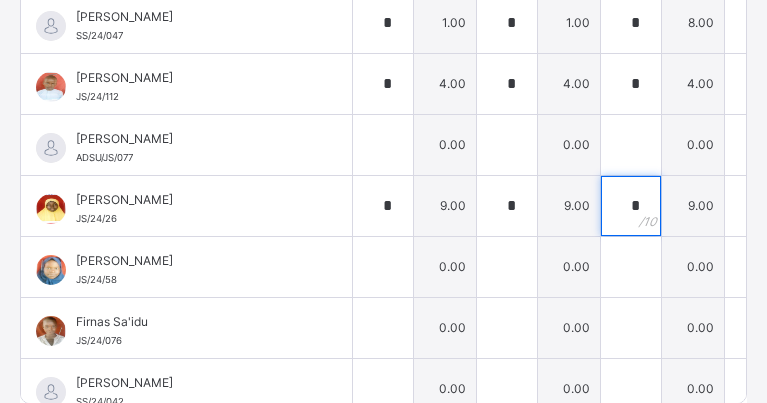 type on "*" 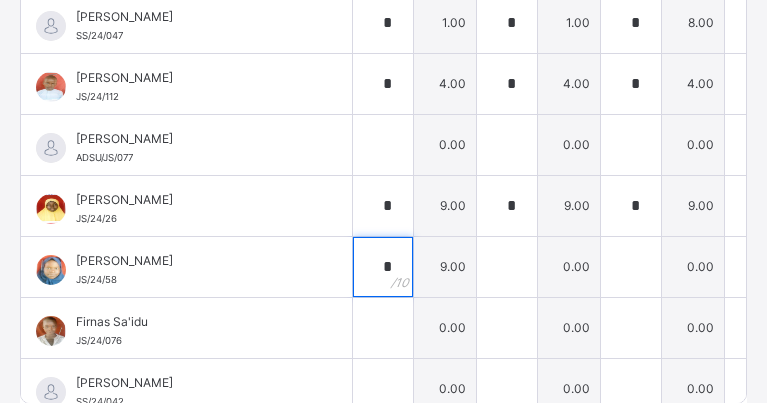 type on "*" 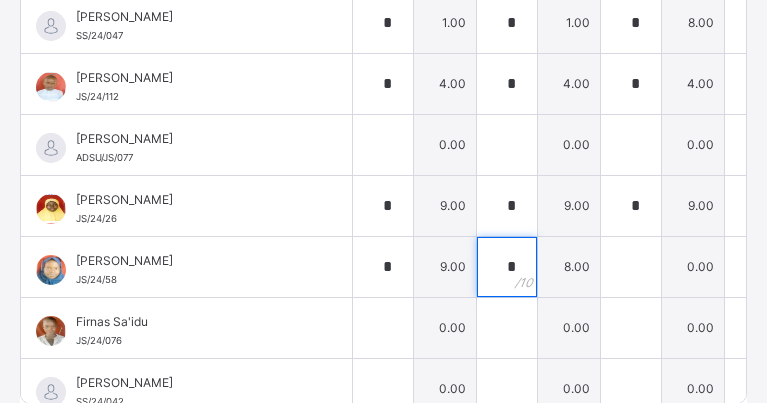 type on "*" 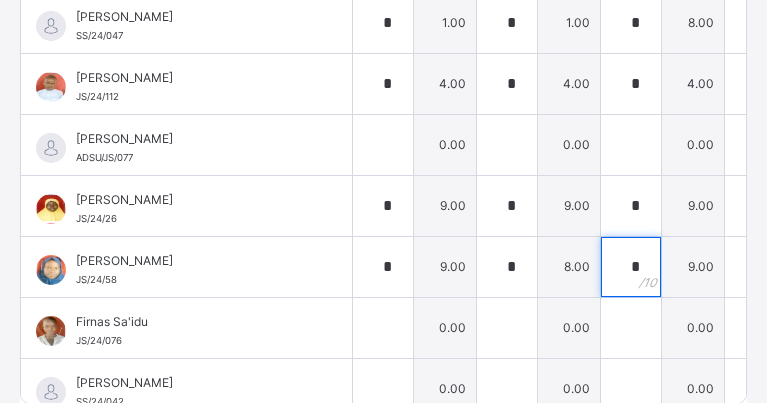 type on "*" 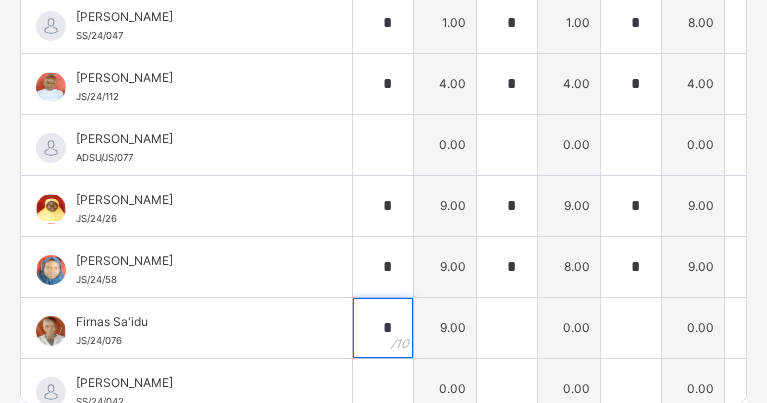 type on "*" 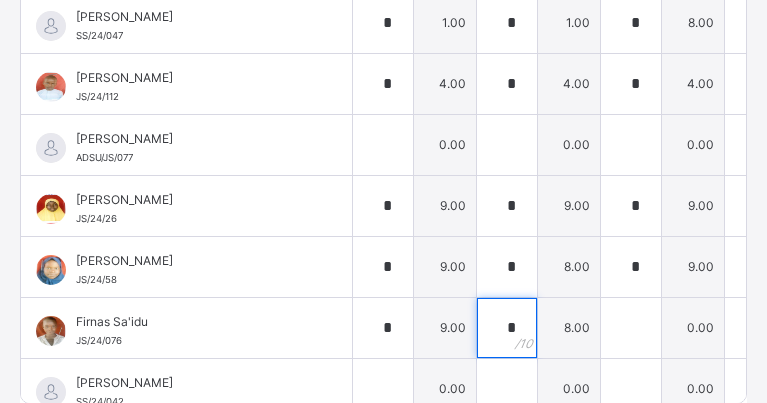 type on "*" 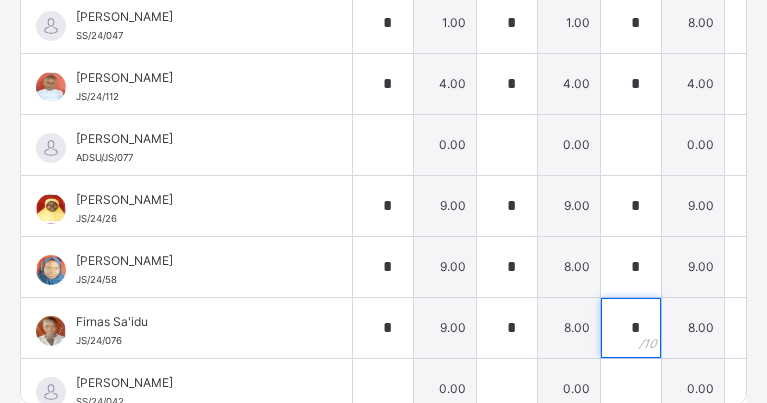 type on "*" 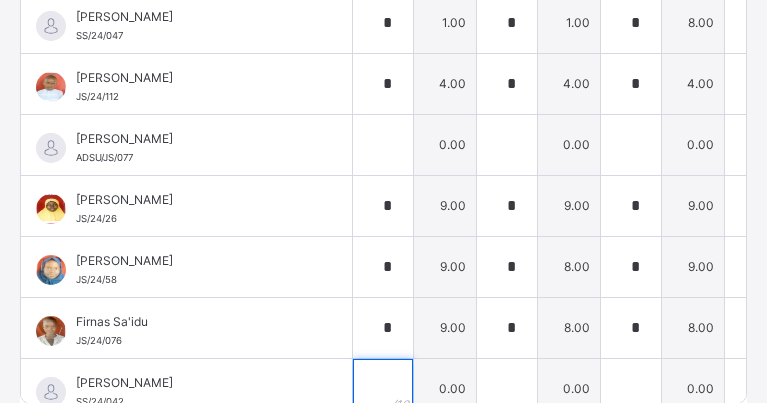 scroll, scrollTop: 342, scrollLeft: 0, axis: vertical 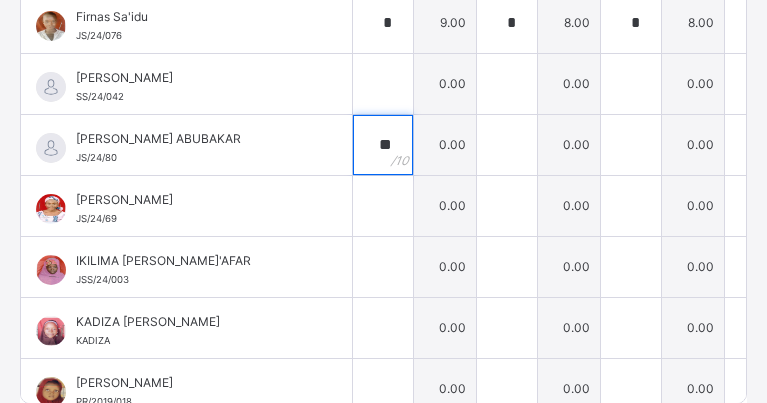 type on "**" 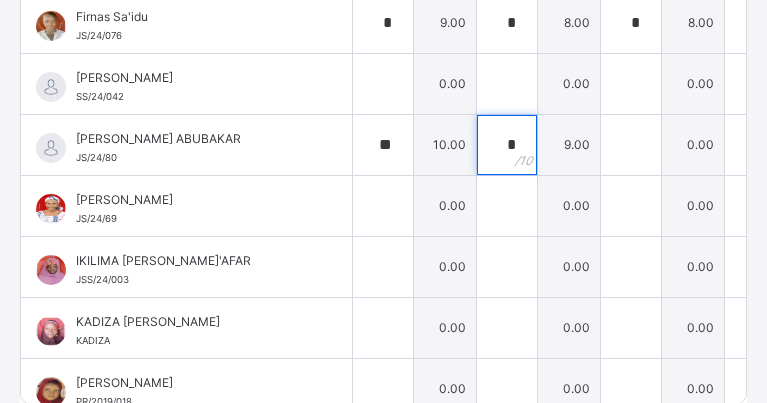 type on "*" 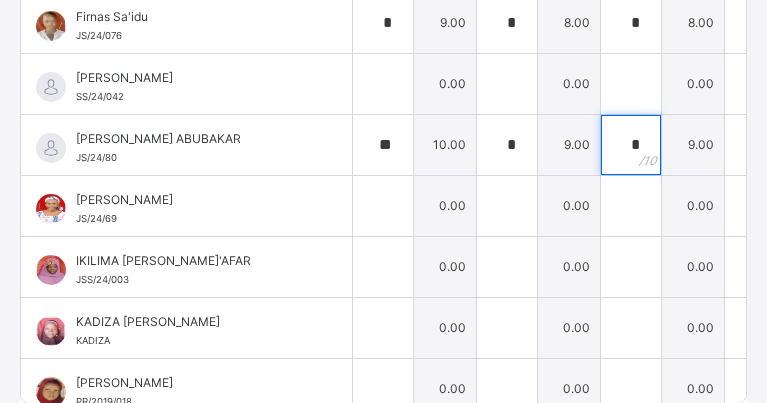 type on "*" 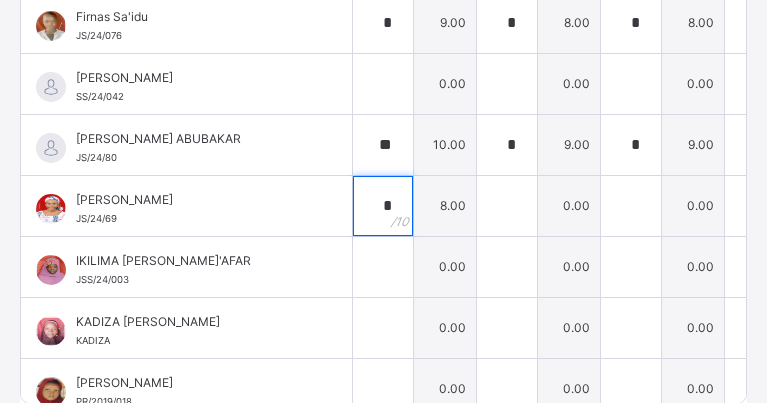 type on "*" 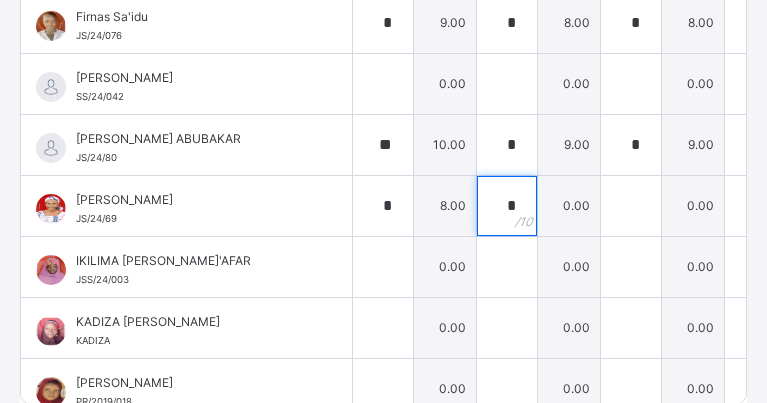 type on "*" 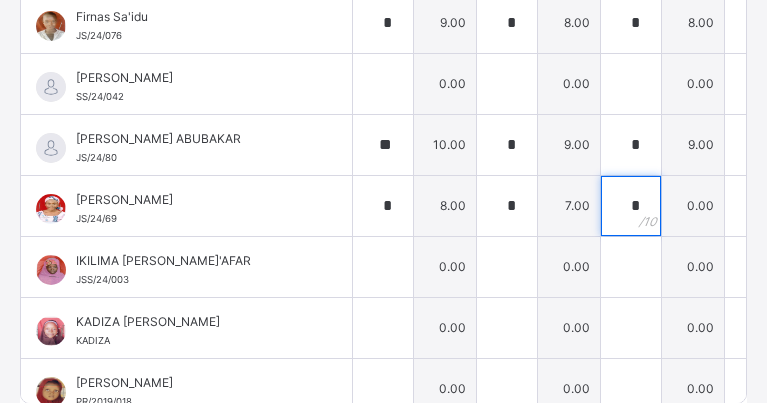 type on "*" 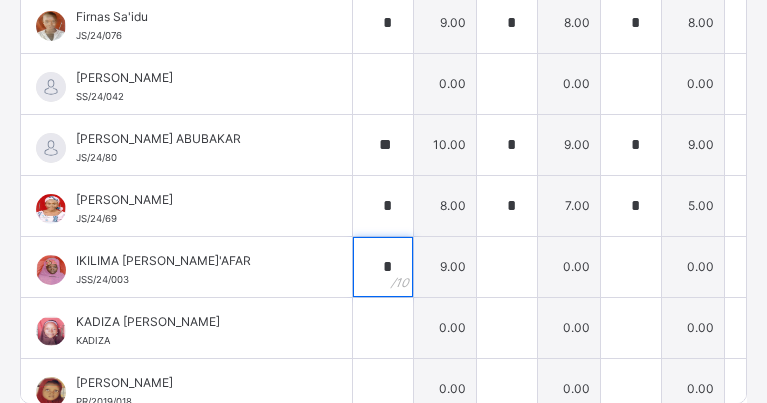 type on "*" 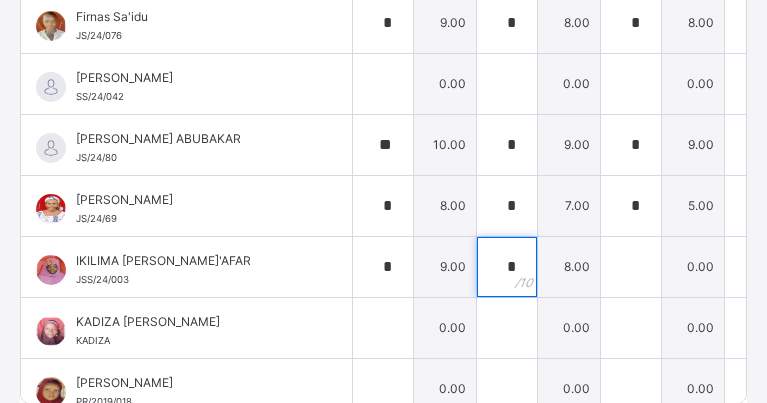 type on "*" 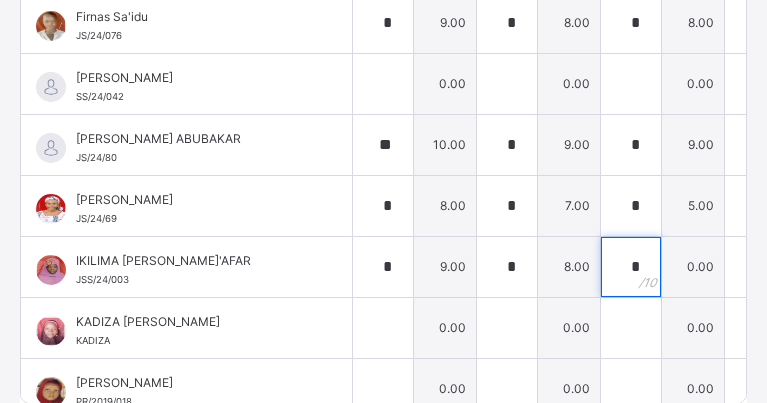 type on "*" 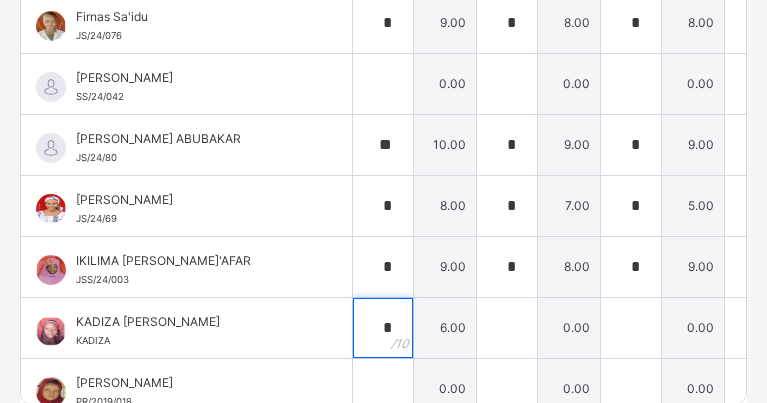 type on "*" 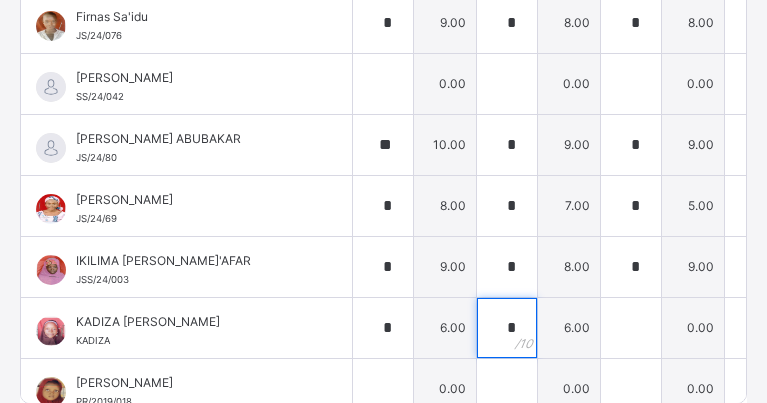 type on "*" 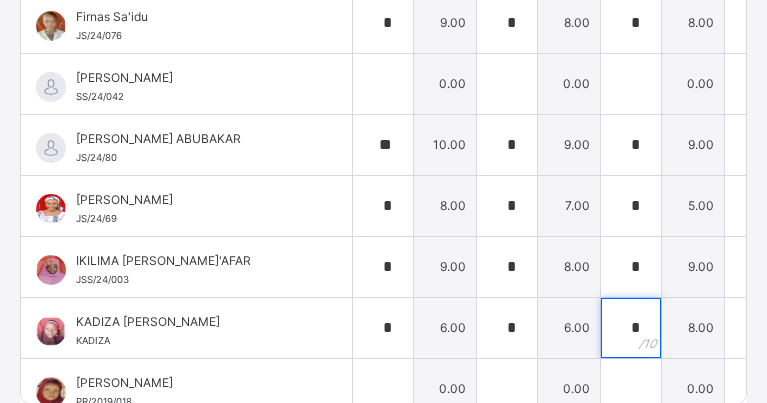 type on "*" 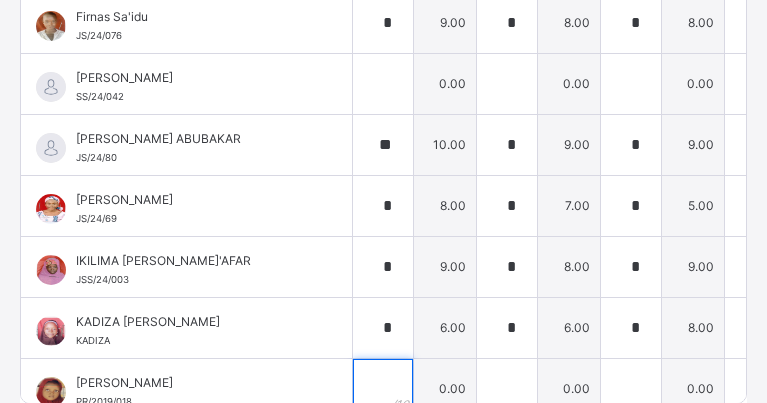 scroll, scrollTop: 647, scrollLeft: 0, axis: vertical 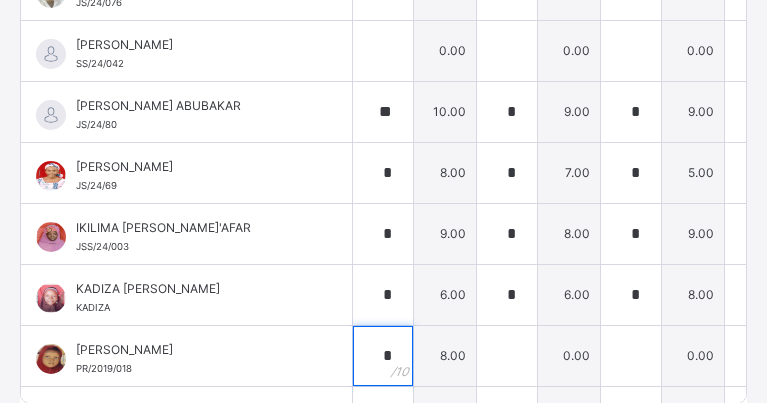 type on "*" 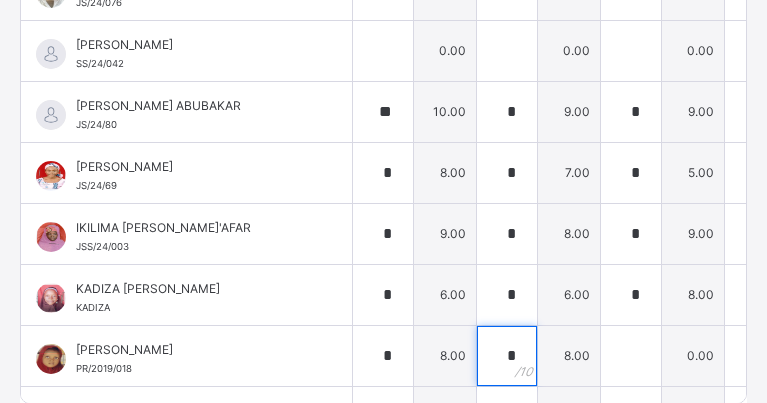 type on "*" 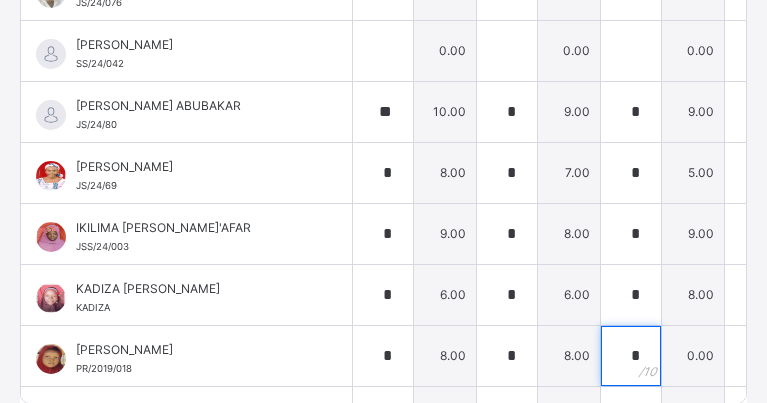 type on "*" 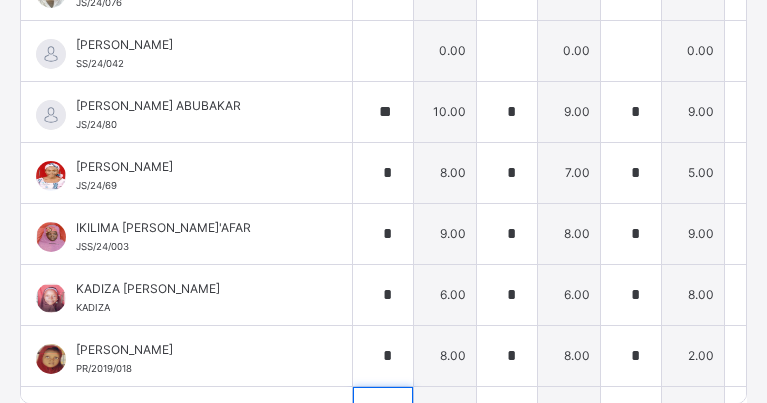 scroll, scrollTop: 919, scrollLeft: 0, axis: vertical 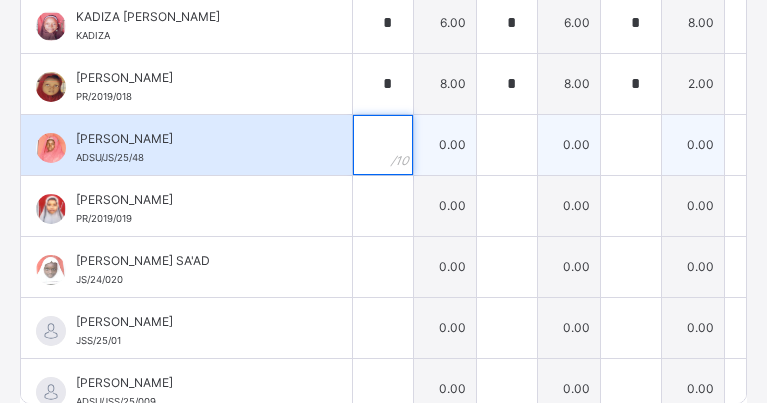 click at bounding box center [383, 145] 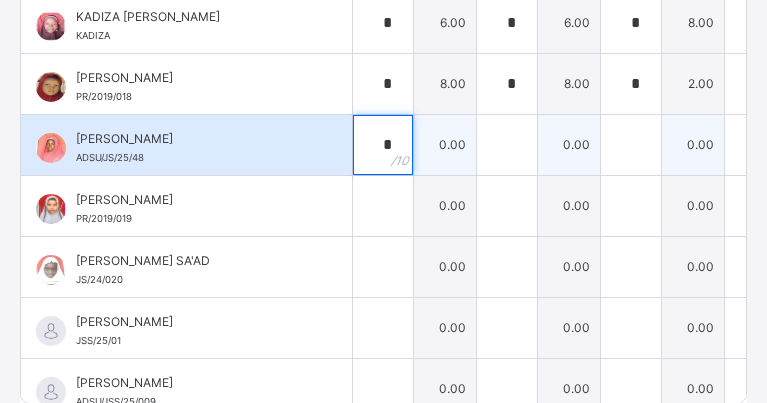 type on "*" 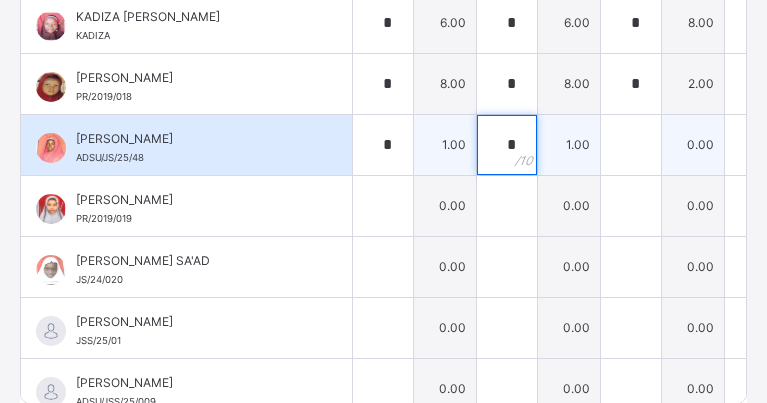 type on "*" 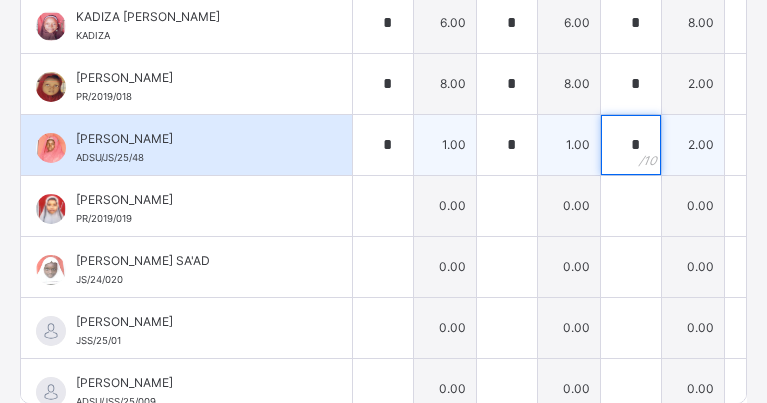 type on "*" 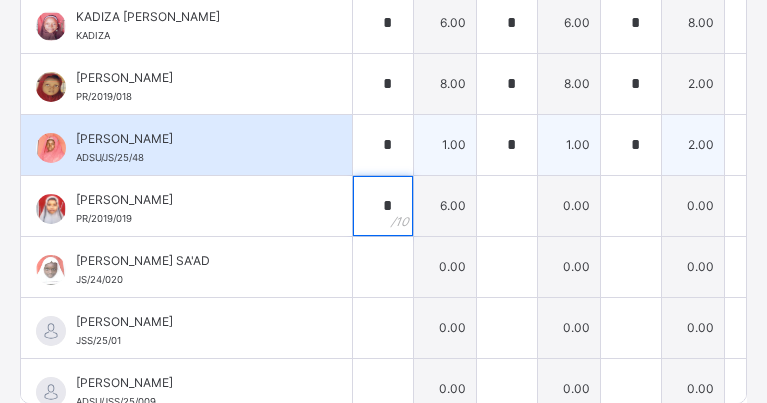 type on "*" 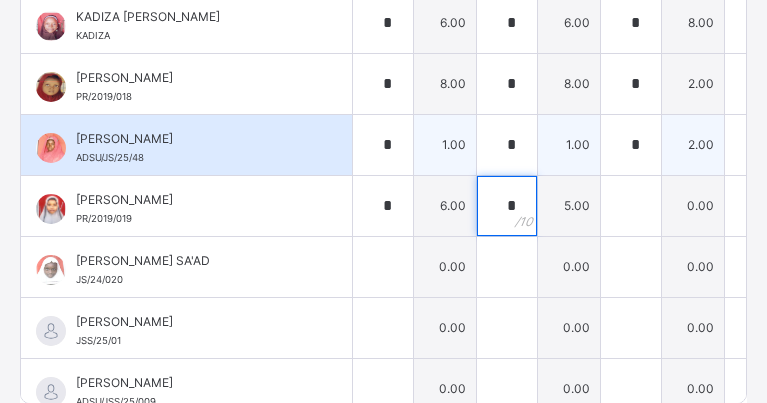 type on "*" 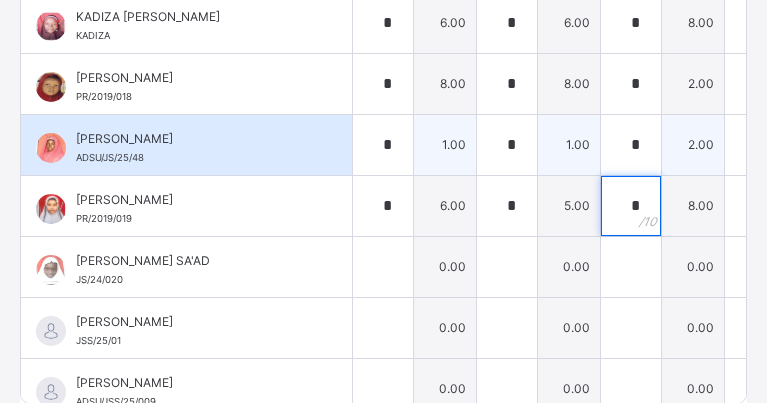type on "*" 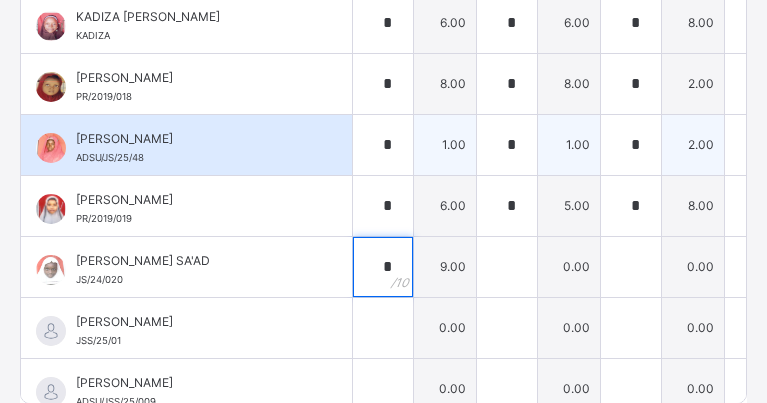 type on "*" 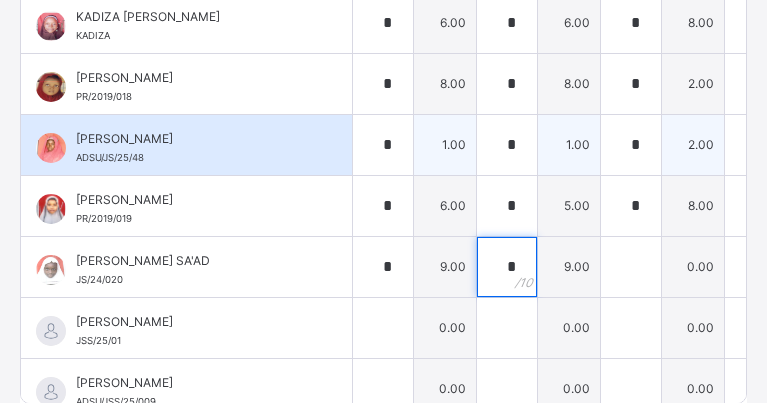 type on "*" 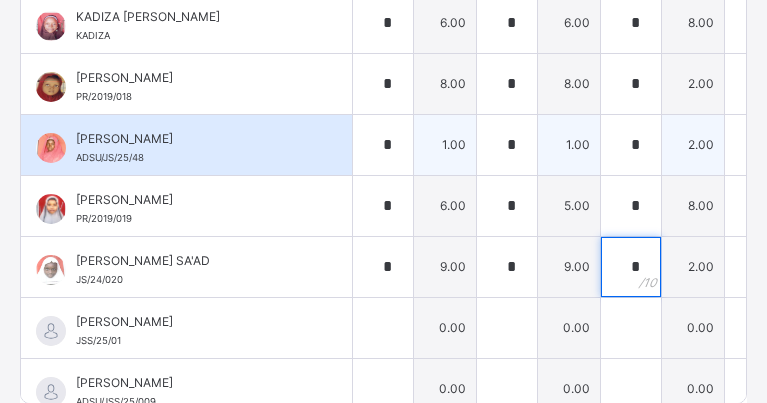 type on "*" 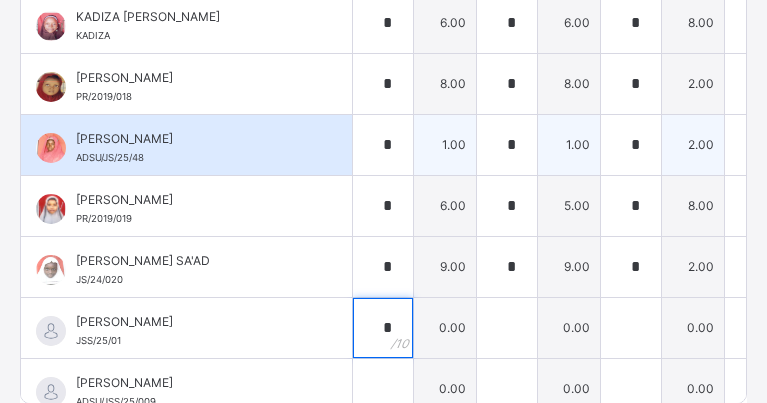 type on "*" 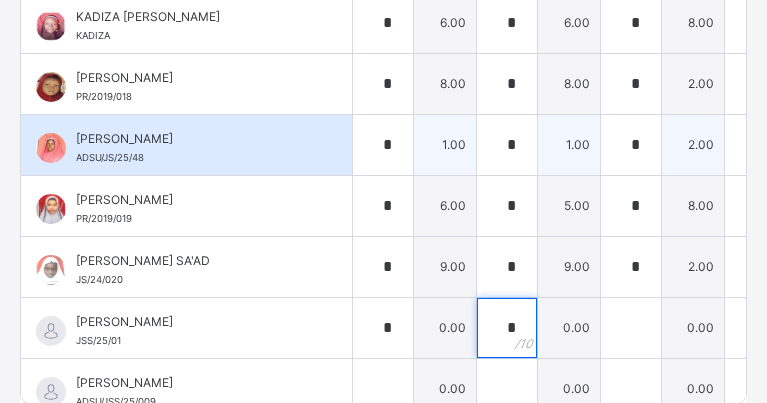 type on "*" 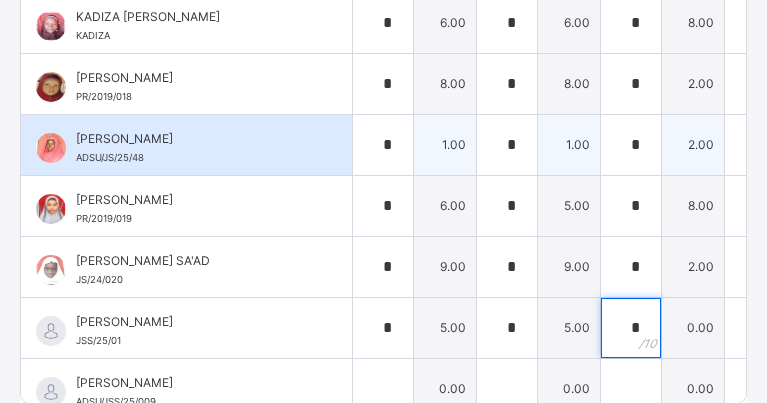 type on "*" 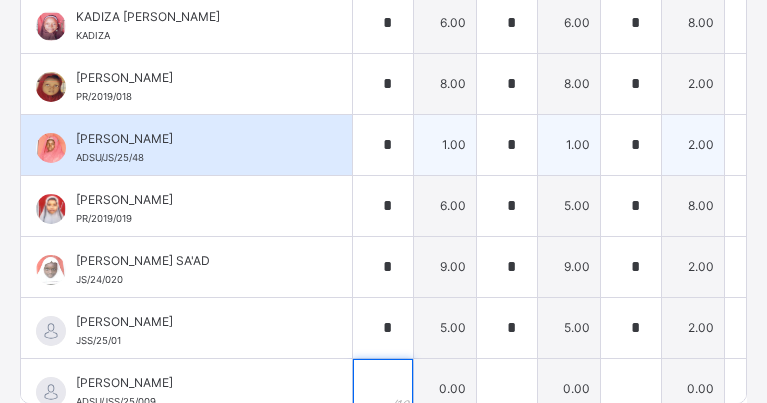 scroll, scrollTop: 952, scrollLeft: 0, axis: vertical 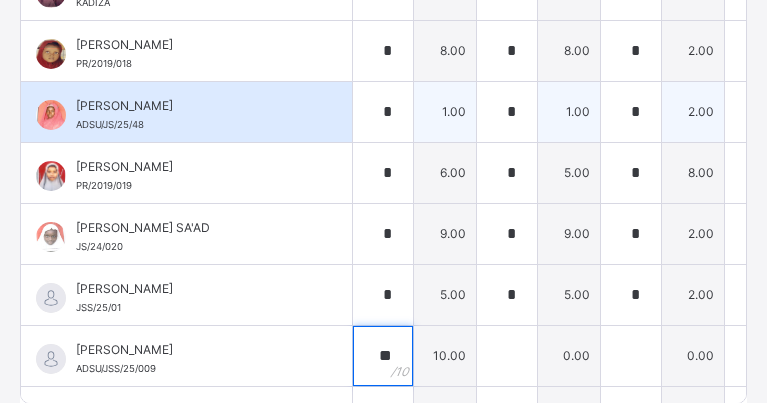 type on "**" 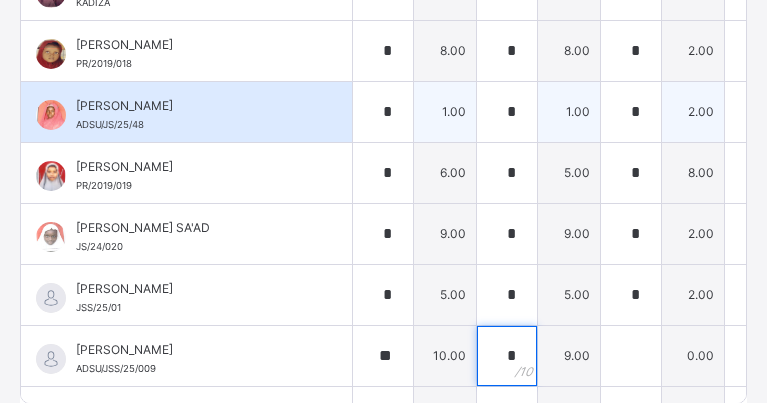 type on "*" 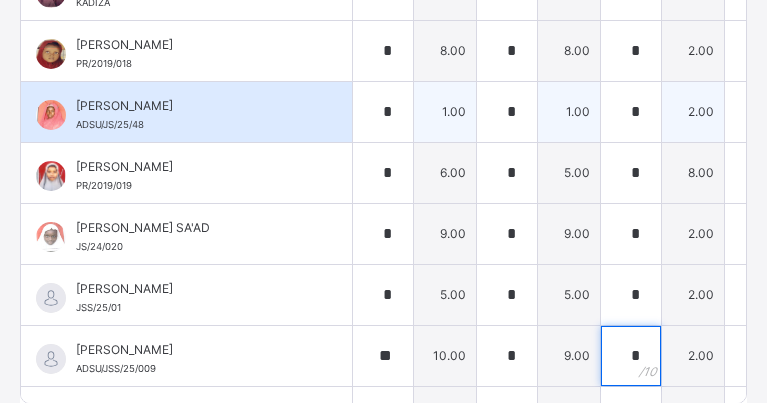 type on "*" 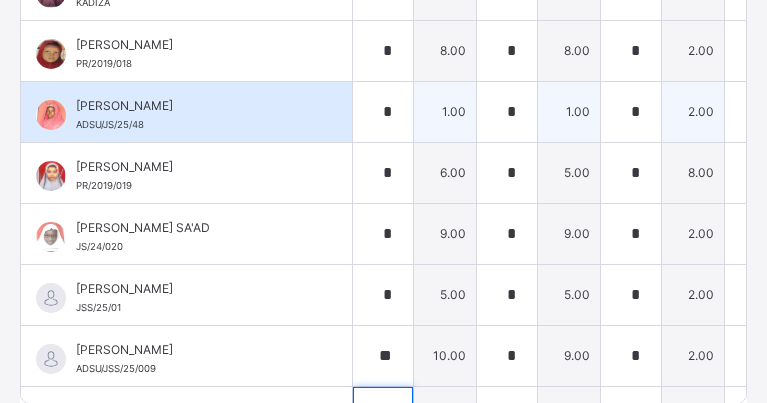 scroll, scrollTop: 1224, scrollLeft: 0, axis: vertical 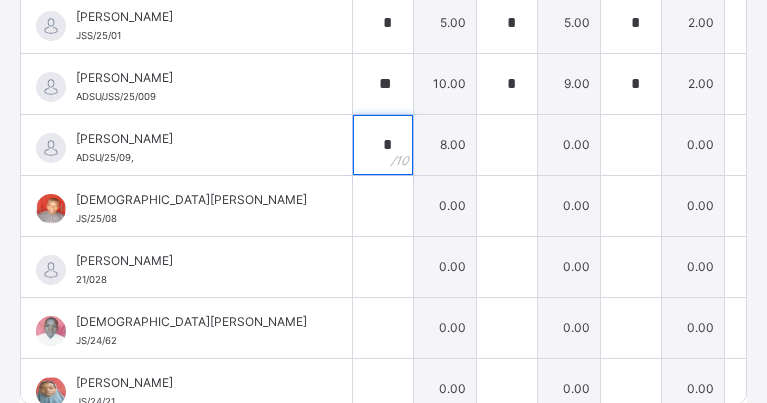 type on "*" 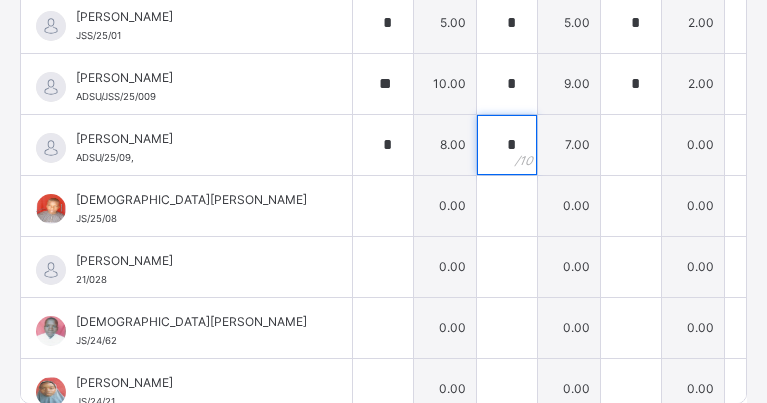 type on "*" 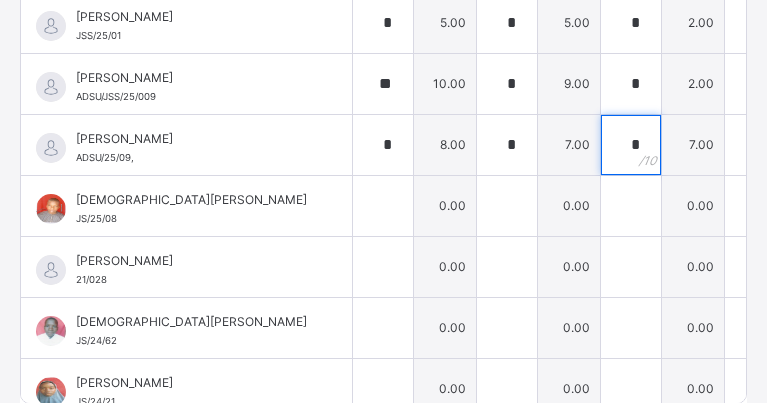 type on "*" 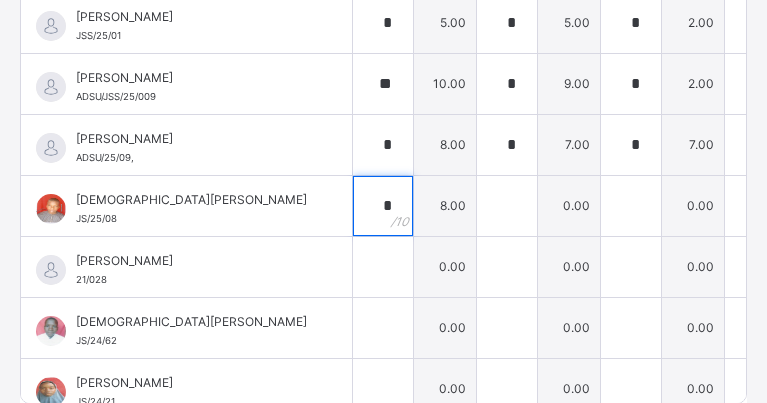 type on "*" 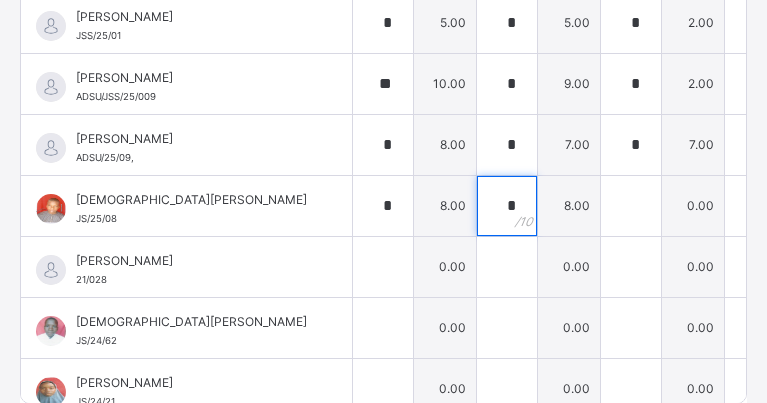 type on "*" 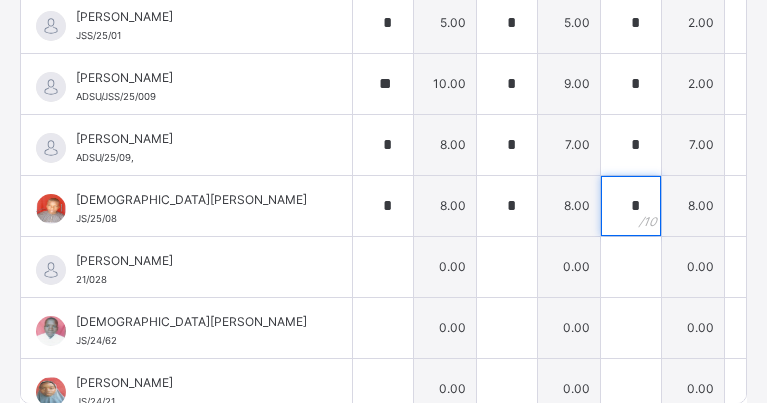 type on "*" 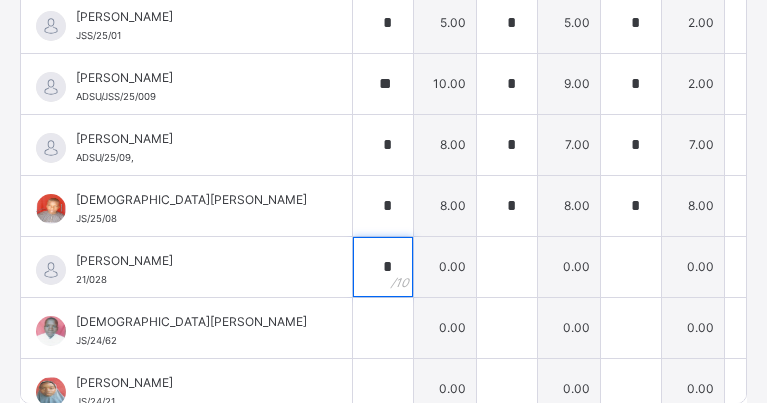 type on "*" 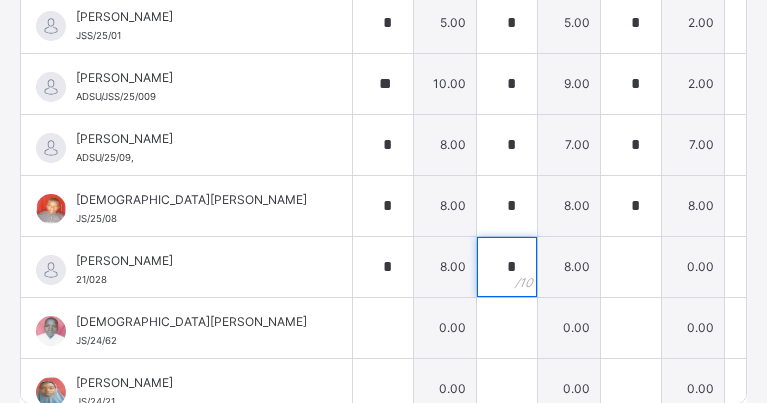 type on "*" 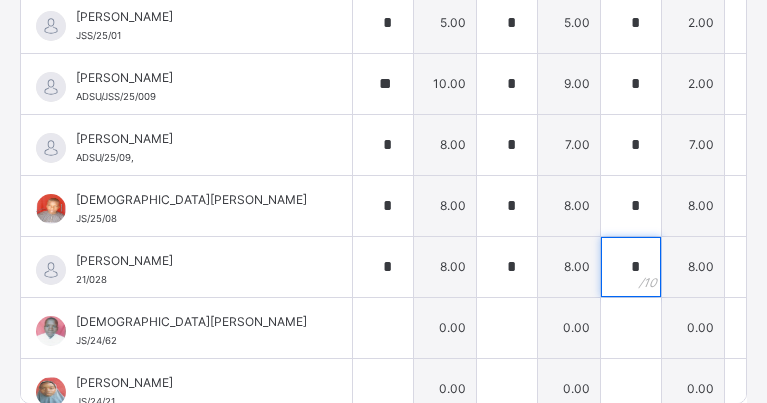 type on "*" 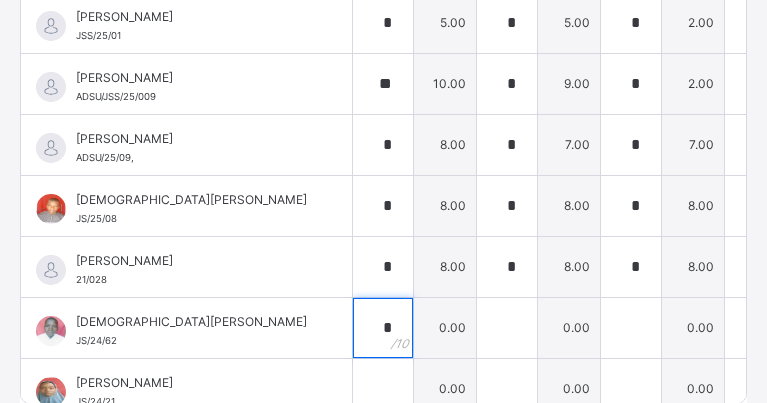type on "*" 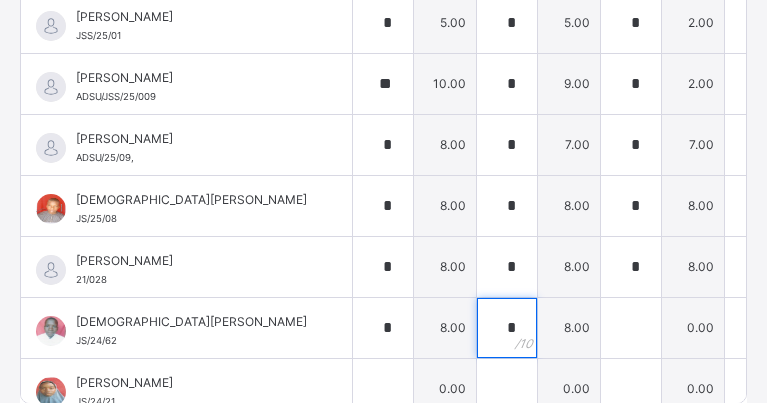 type on "*" 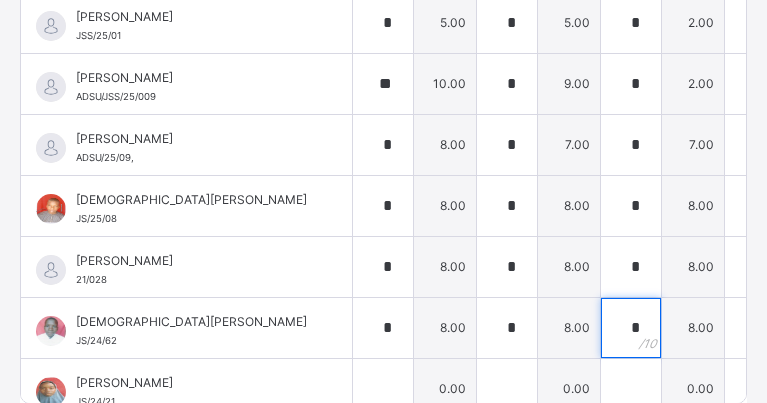 type on "*" 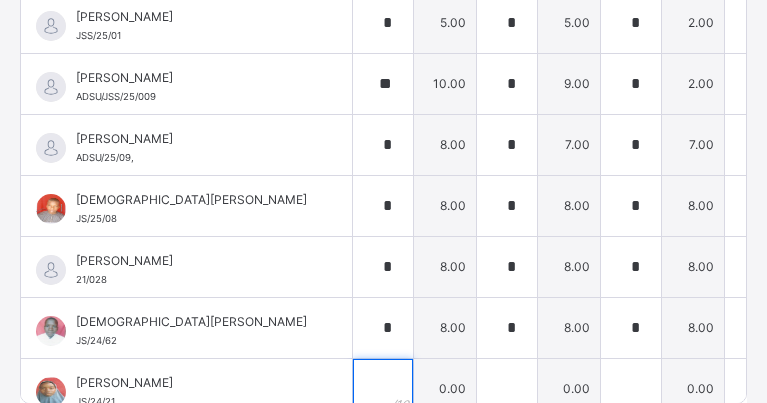 scroll, scrollTop: 1257, scrollLeft: 0, axis: vertical 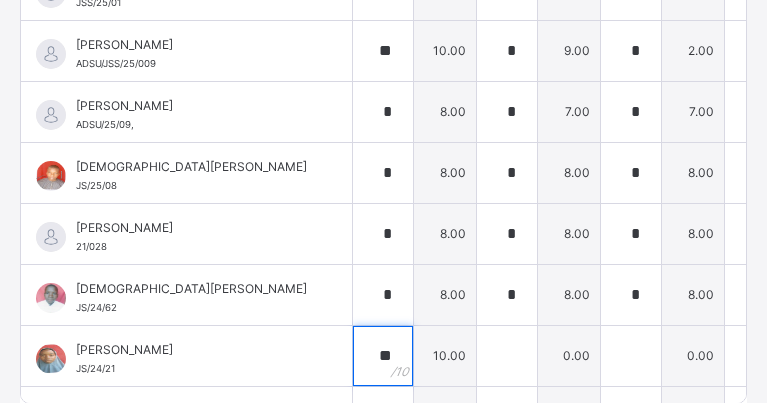 type on "**" 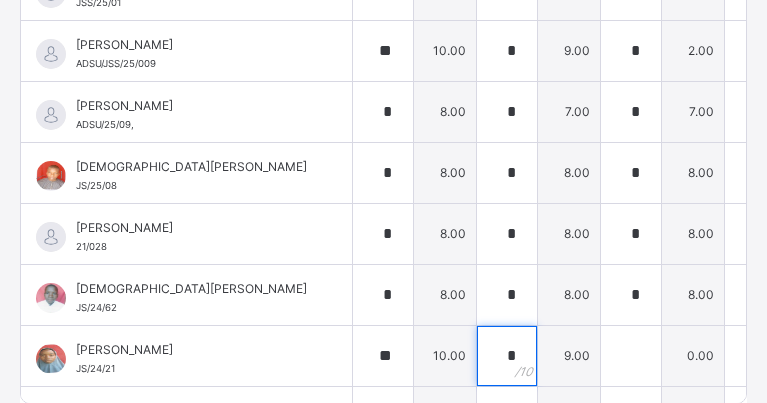type on "*" 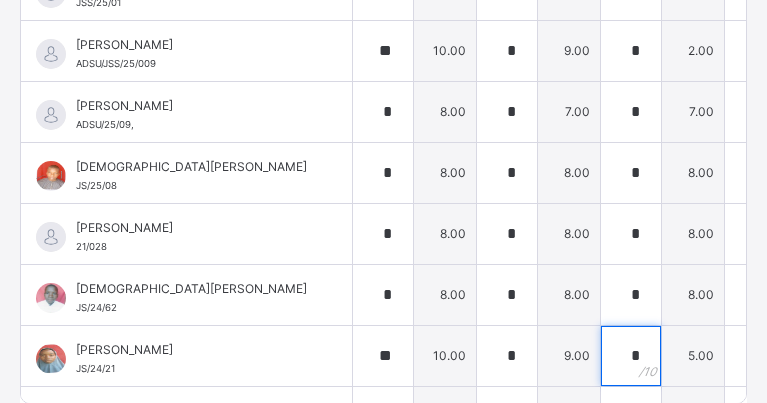 type on "*" 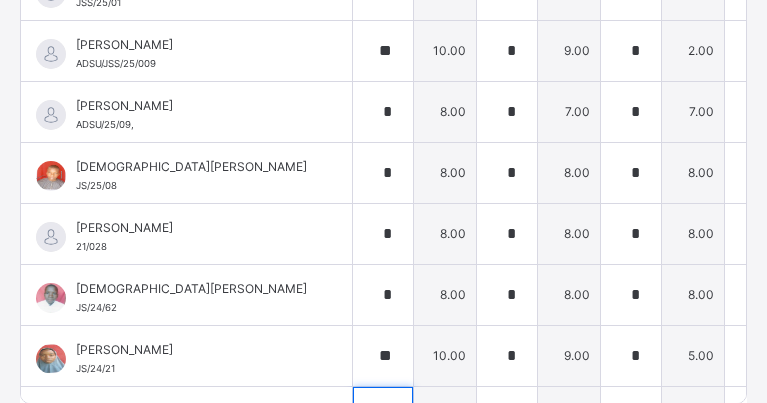scroll, scrollTop: 1529, scrollLeft: 0, axis: vertical 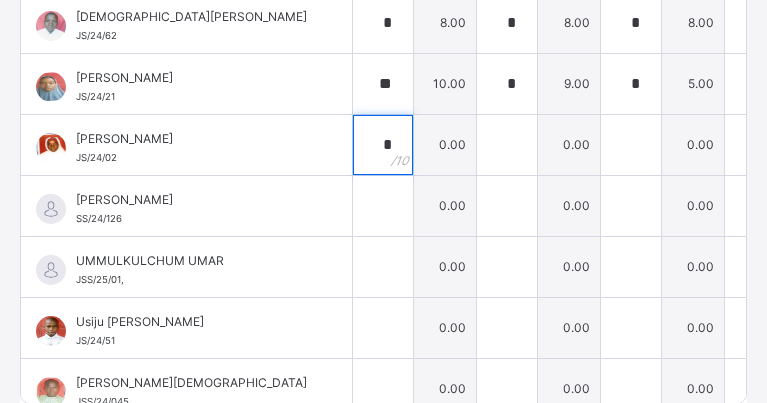 type on "*" 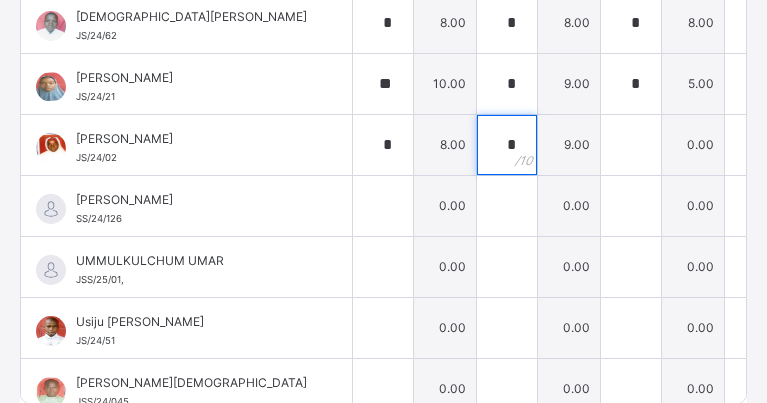 type on "*" 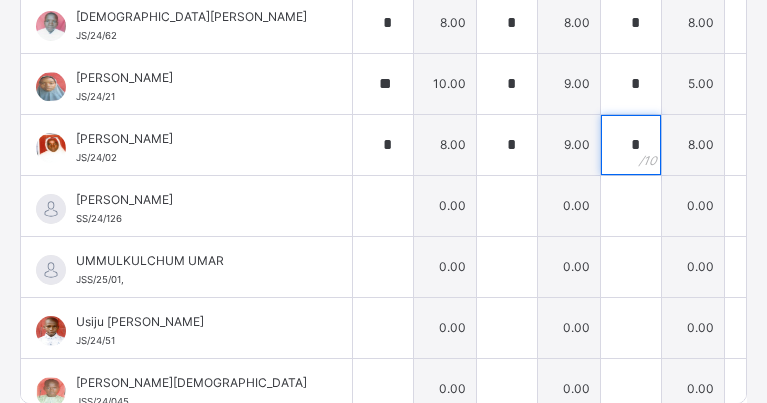 type on "*" 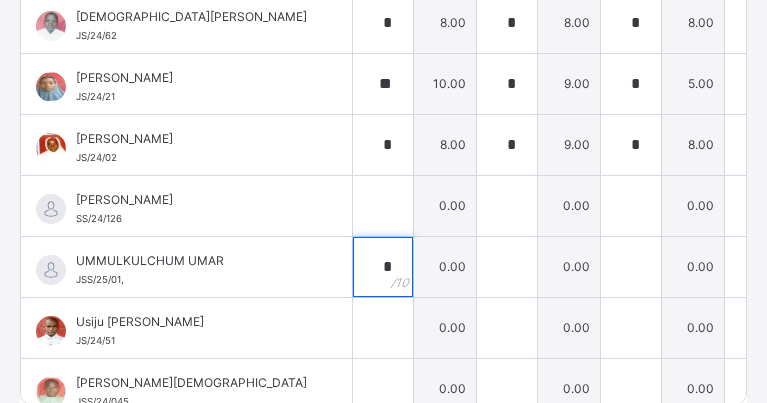 type on "*" 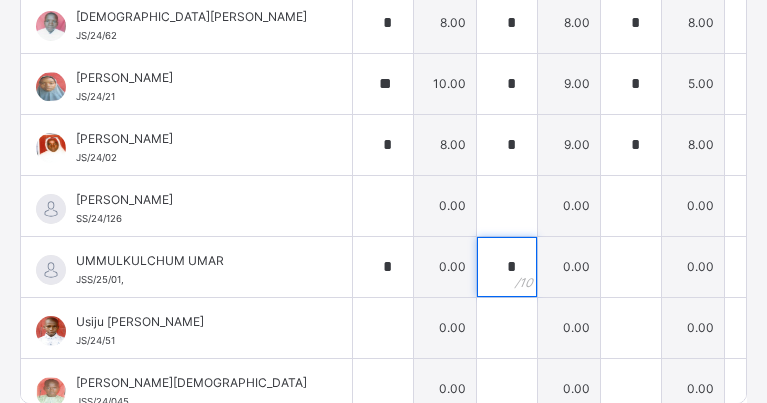 type on "*" 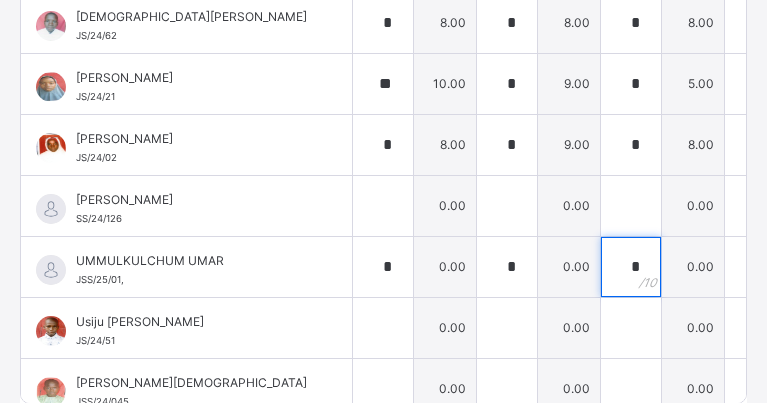 type on "*" 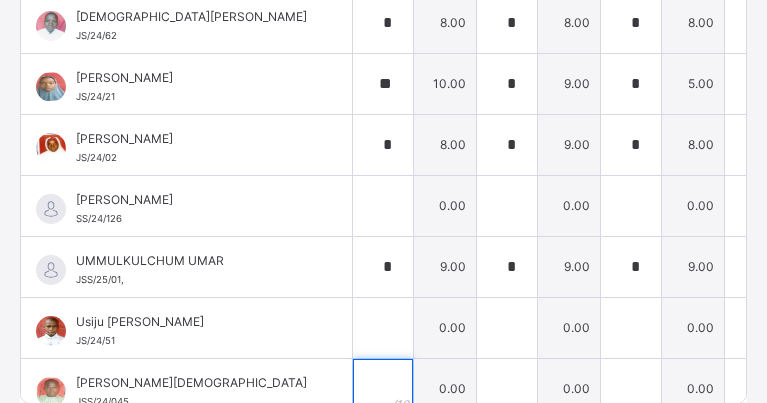 scroll, scrollTop: 1562, scrollLeft: 0, axis: vertical 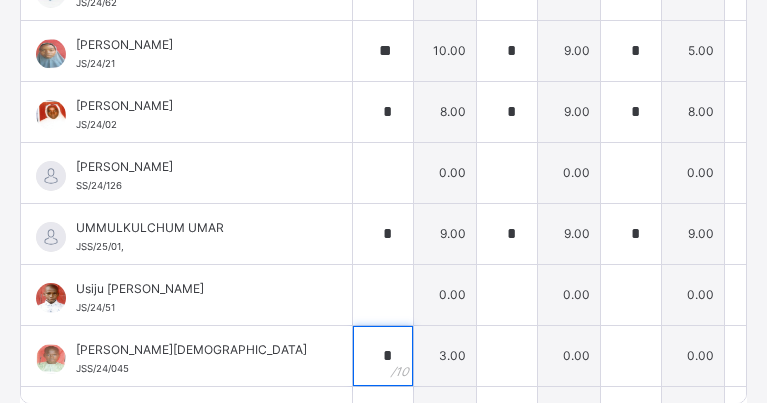 type on "*" 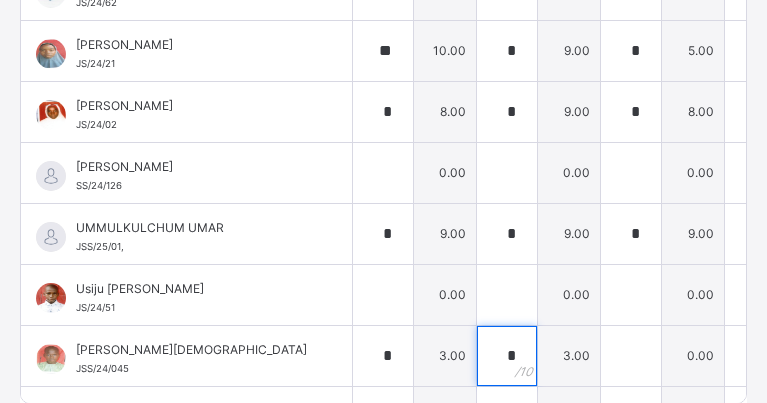 type on "*" 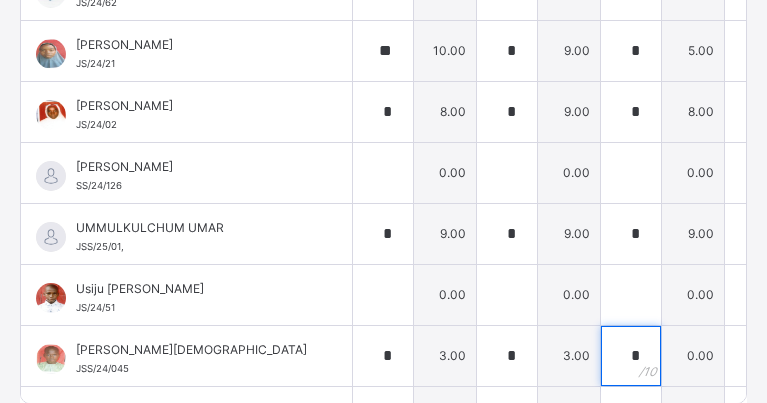 type on "*" 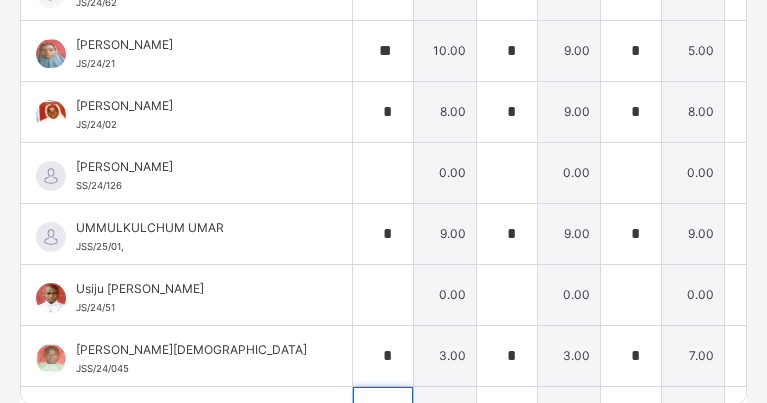 scroll, scrollTop: 1807, scrollLeft: 0, axis: vertical 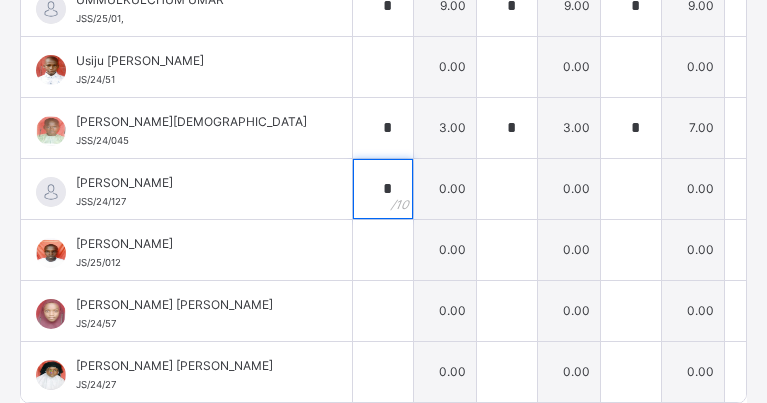 type on "*" 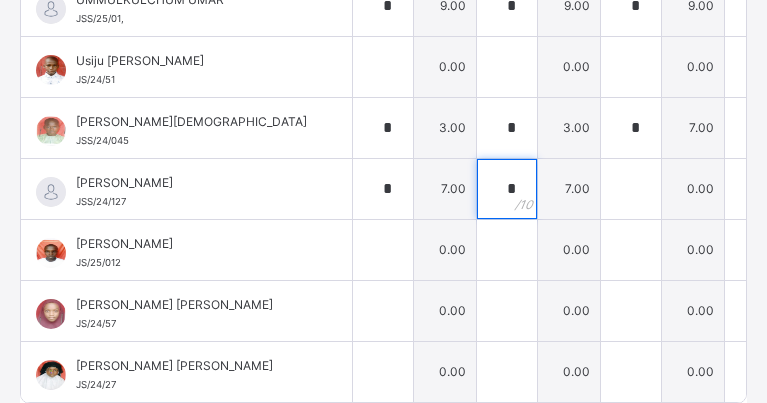 type on "*" 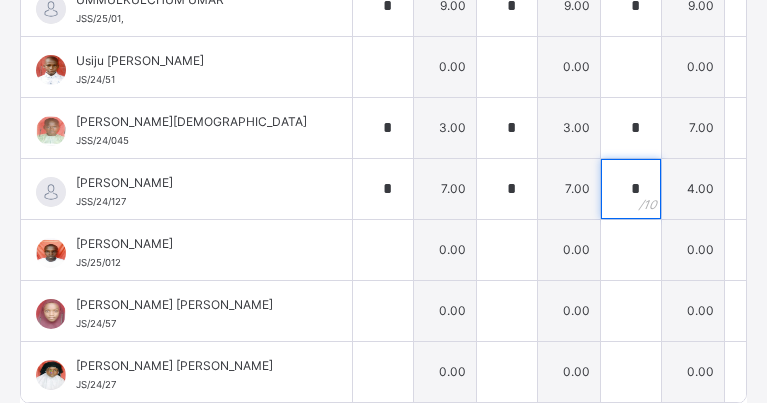type on "*" 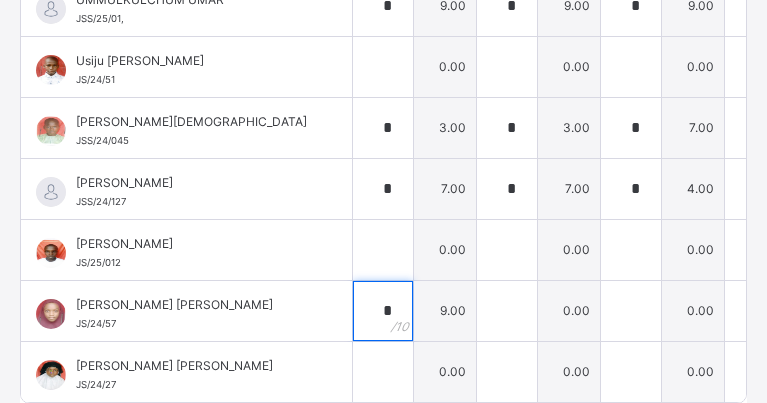 type on "*" 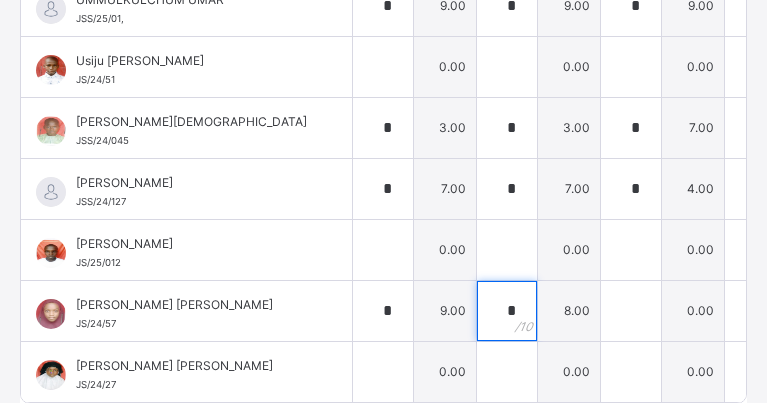 type on "*" 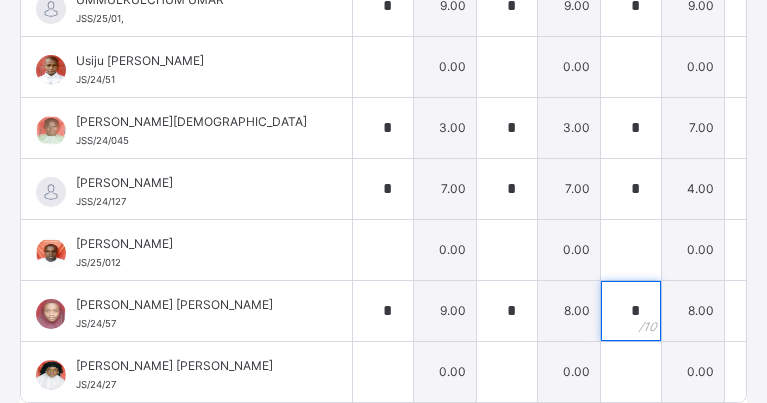 type on "*" 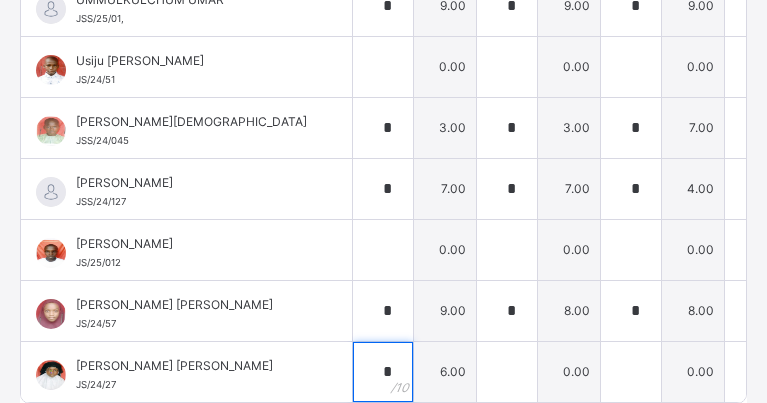type on "*" 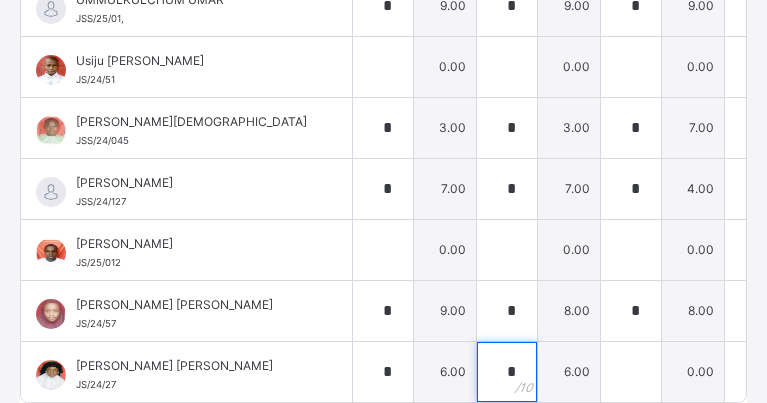 type on "*" 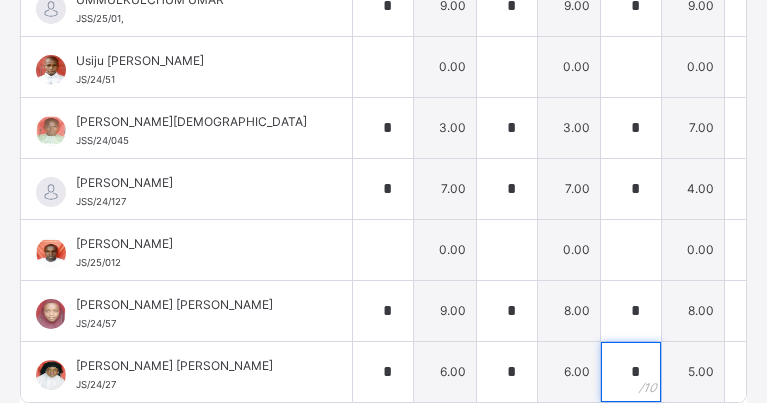 type on "*" 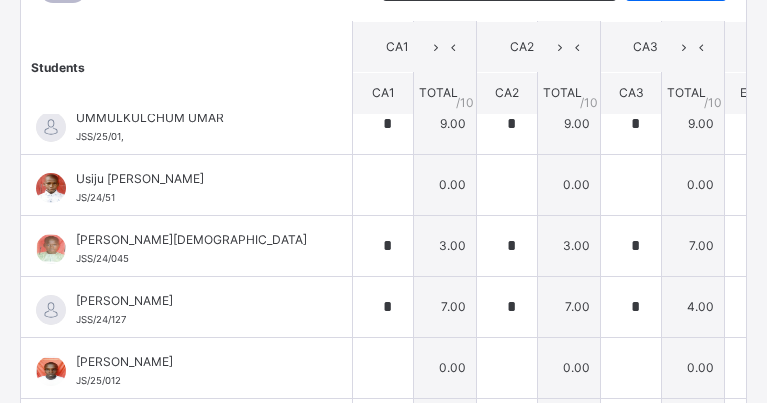 scroll, scrollTop: 257, scrollLeft: 0, axis: vertical 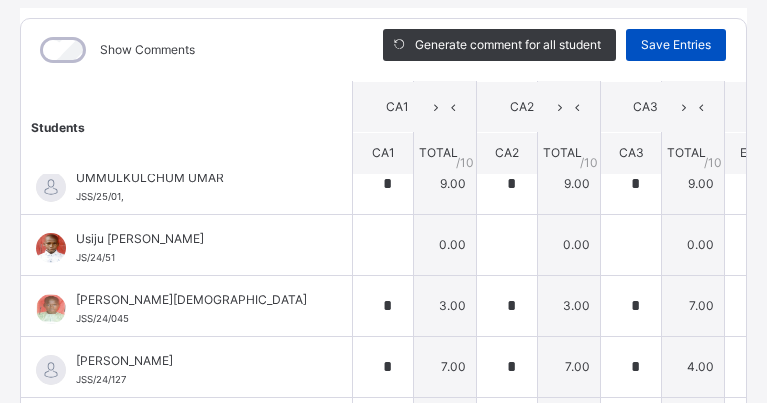 click on "Save Entries" at bounding box center (676, 45) 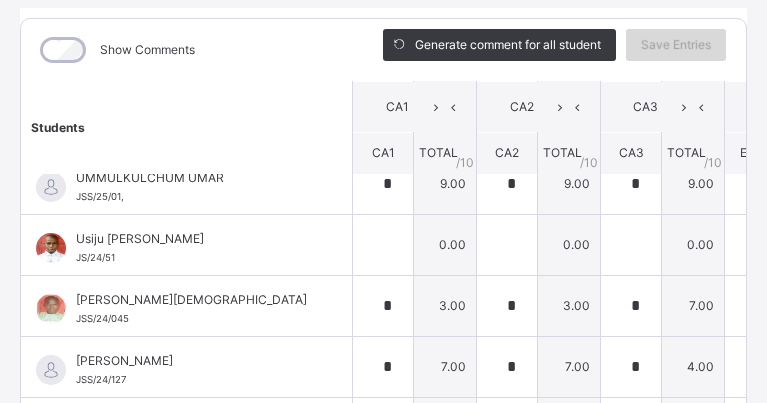 scroll, scrollTop: 179, scrollLeft: 0, axis: vertical 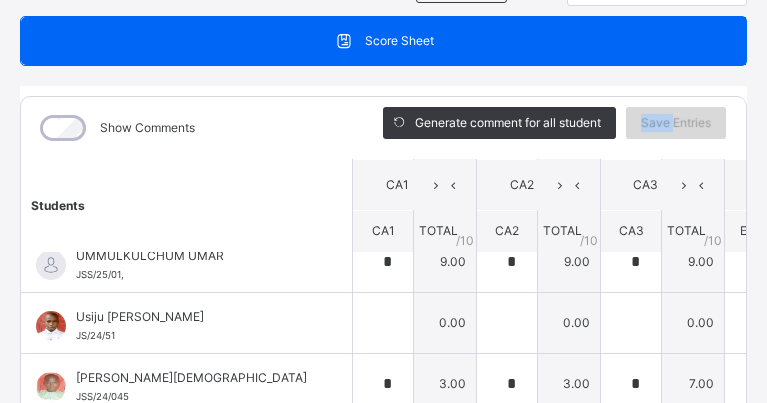 click on "Save Entries" at bounding box center (676, 123) 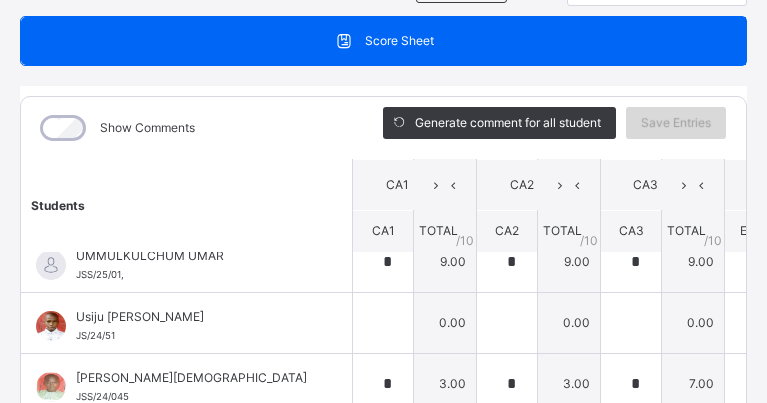 click on "Save Entries" at bounding box center [676, 123] 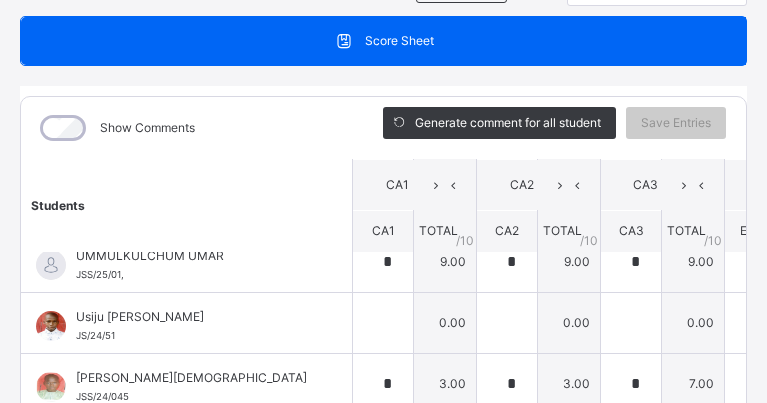 click on "Generate comment for all student   Save Entries" at bounding box center [554, 128] 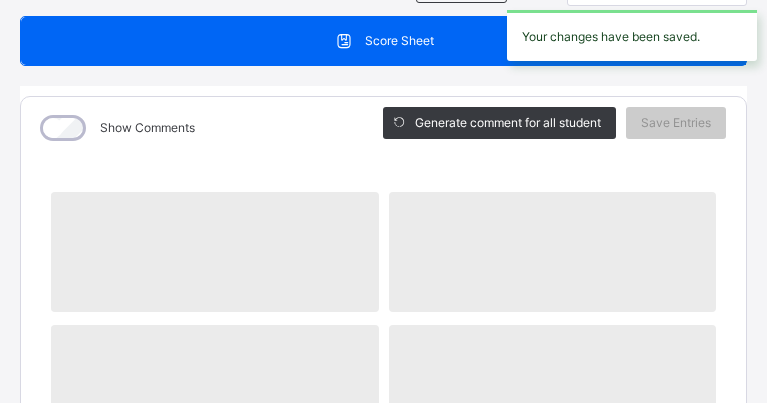 click on "JSS1   B :   RK Online Actions  Download Empty Score Sheet  Upload/map score sheet Subject  RK [GEOGRAPHIC_DATA], Demonstration Nursery, Primary, and Secondary, School Mubi. Date: [DATE] 1:11:37 pm Score Sheet Score Sheet Show Comments   Generate comment for all student   Save Entries Class Level:  JSS1   B Subject:  RK Session:  2024/2025 Session Session:  Third Term ‌ ‌ ‌ ‌ ‌ ‌ ‌ ‌ ‌ ‌ ‌ ‌ ‌ ‌ ‌ ‌ ‌ ‌ ‌ ‌ ‌ ‌ ‌ ‌ ‌ ‌ ‌ ‌ ‌   ×   Subject Teacher’s Comment Generate and see in full the comment developed by the AI with an option to regenerate the comment [PERSON_NAME] Bot Please wait while the [PERSON_NAME] Bot generates comments for all your students" at bounding box center (383, 639) 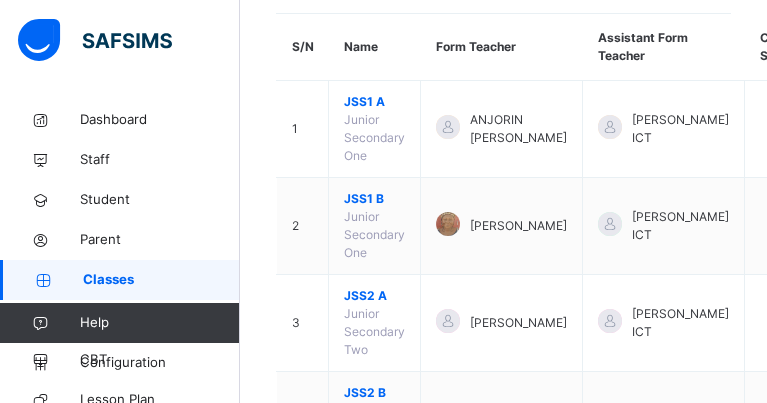 scroll, scrollTop: 1750, scrollLeft: 0, axis: vertical 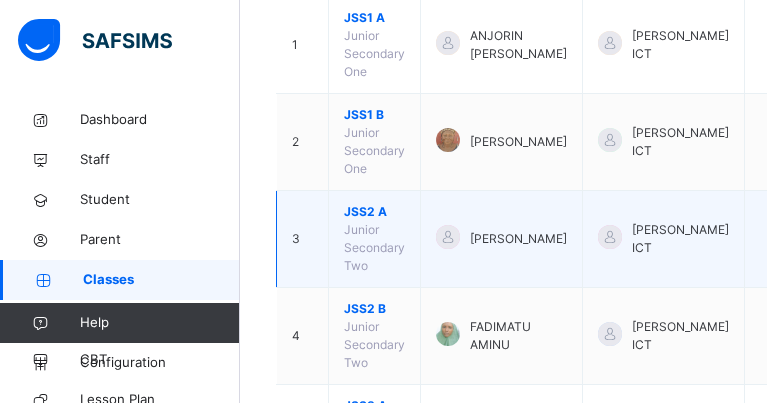 click on "JSS2   A" at bounding box center (374, 212) 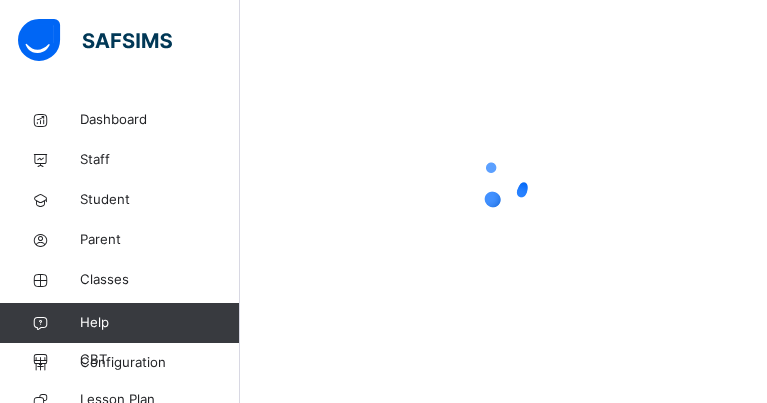 scroll, scrollTop: 175, scrollLeft: 0, axis: vertical 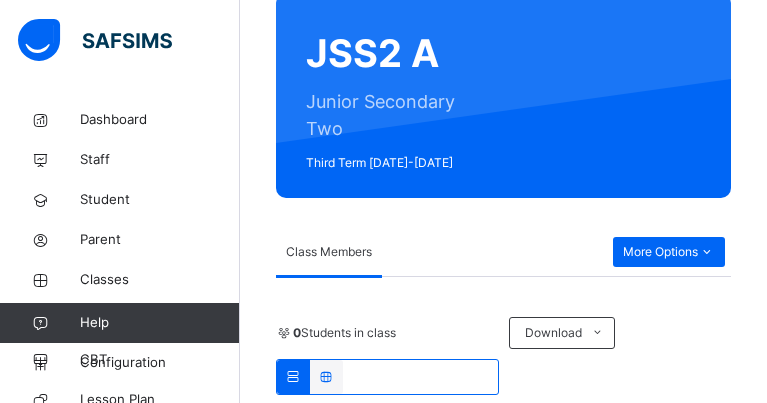 click at bounding box center [706, 252] 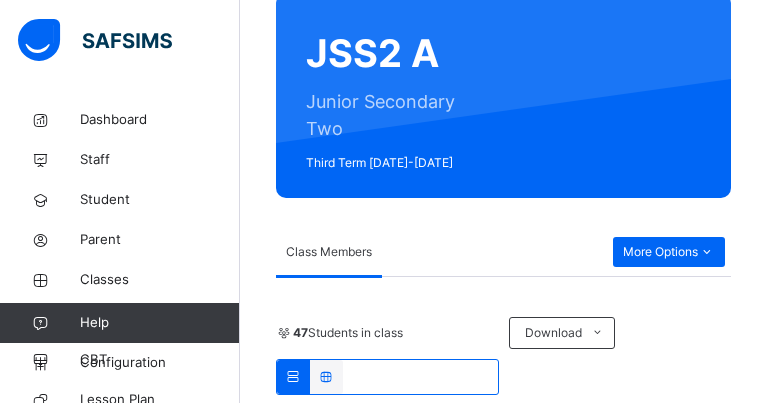 click at bounding box center [387, 377] 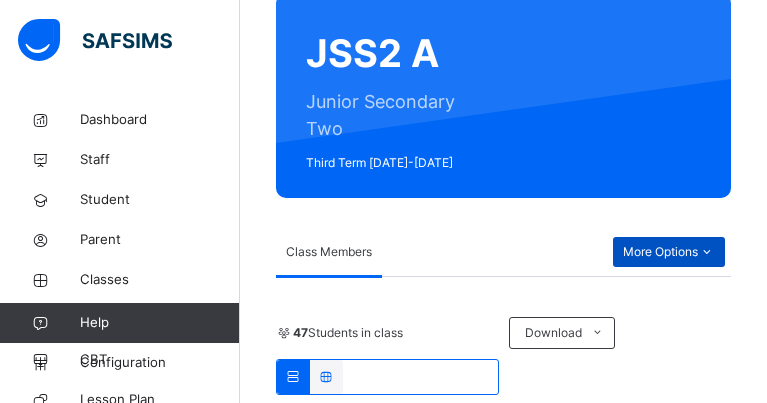 click at bounding box center (706, 252) 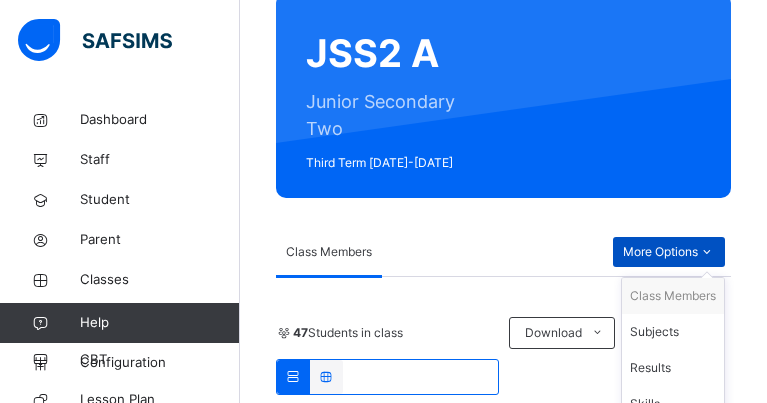 scroll, scrollTop: 307, scrollLeft: 0, axis: vertical 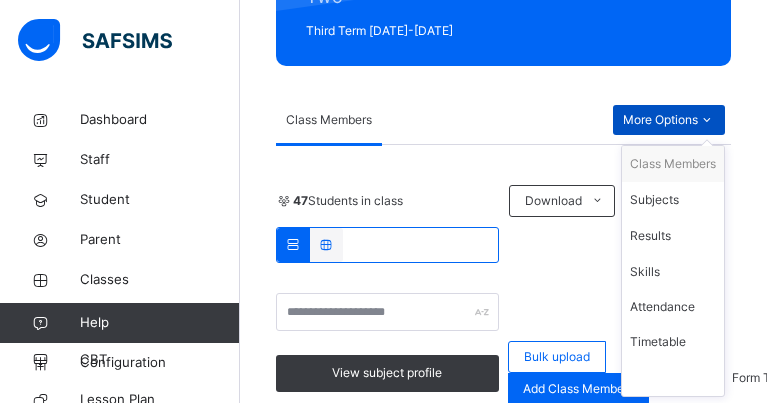 click on "Subjects" at bounding box center [673, 200] 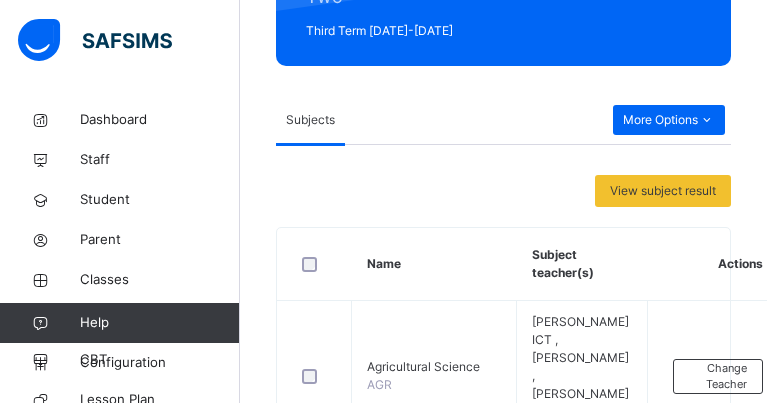 click on "Assess Students" at bounding box center [717, 1373] 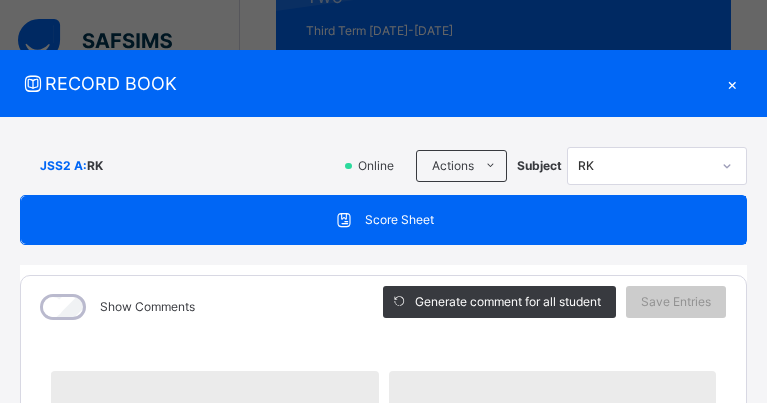 scroll, scrollTop: 1652, scrollLeft: 0, axis: vertical 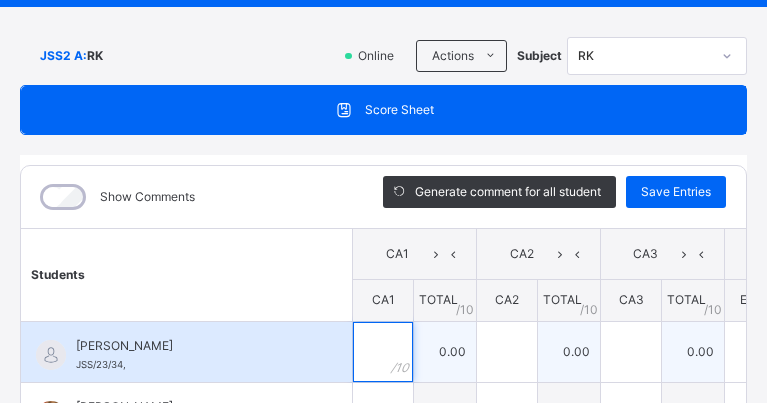 click at bounding box center [383, 352] 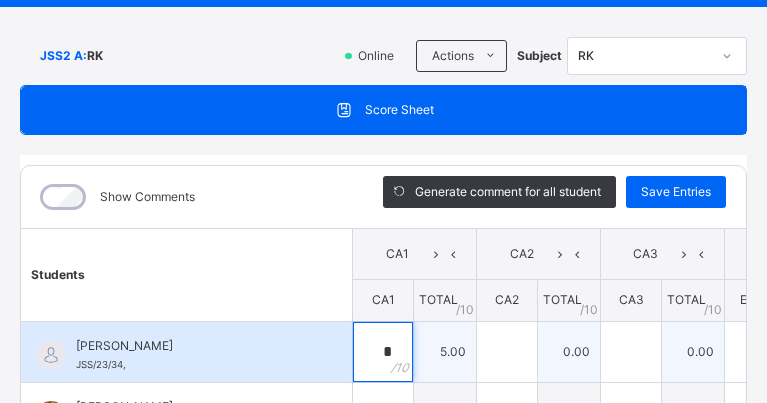 type on "*" 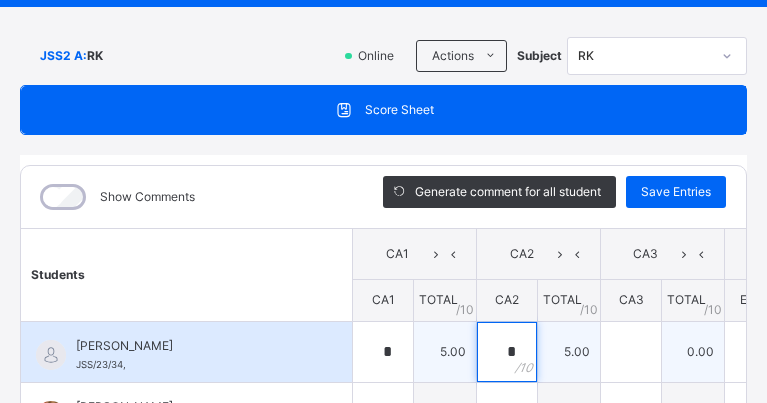 type on "*" 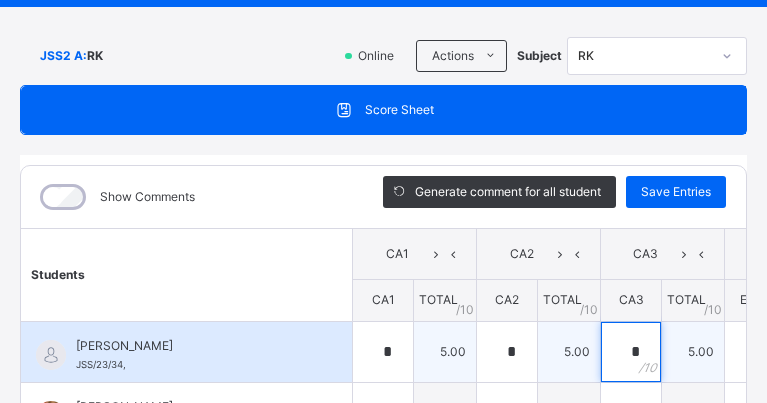 type on "*" 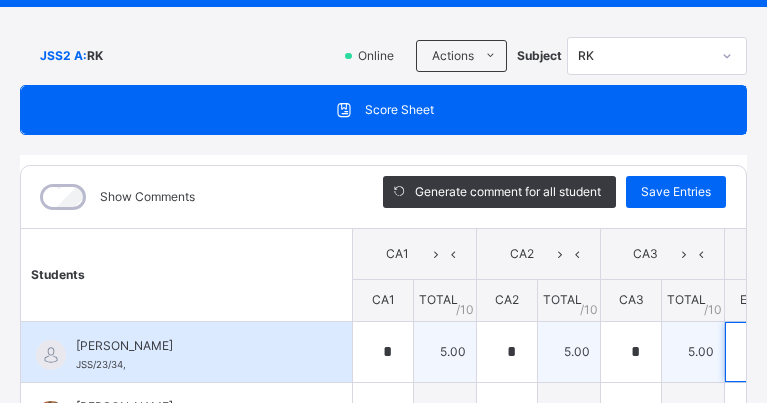scroll, scrollTop: 0, scrollLeft: 32, axis: horizontal 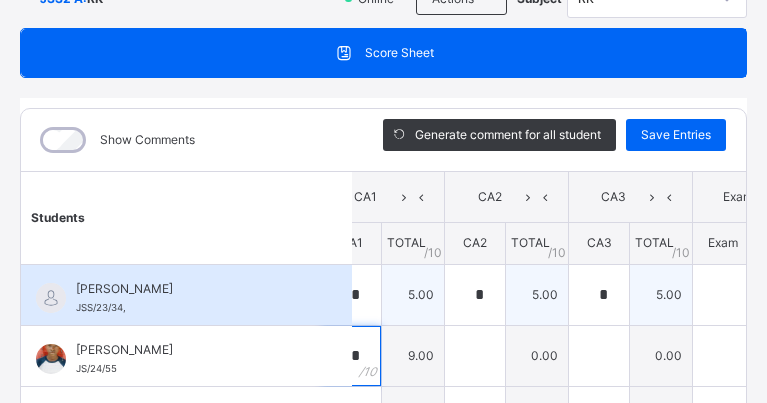 type on "*" 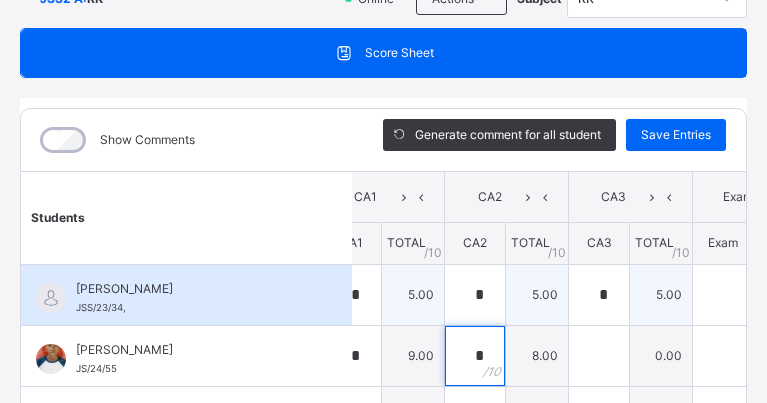 type on "*" 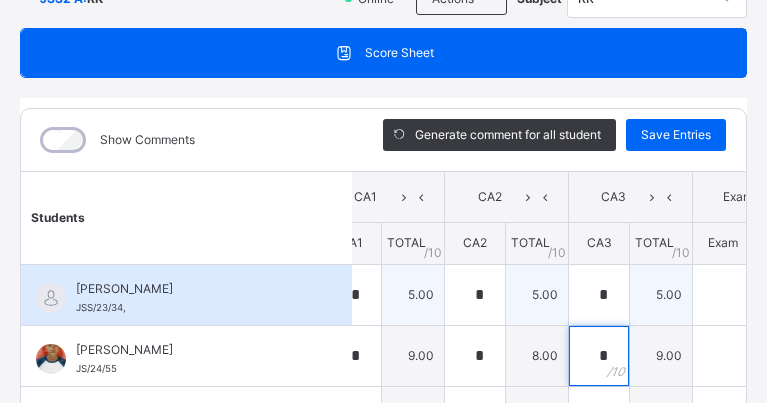 type on "*" 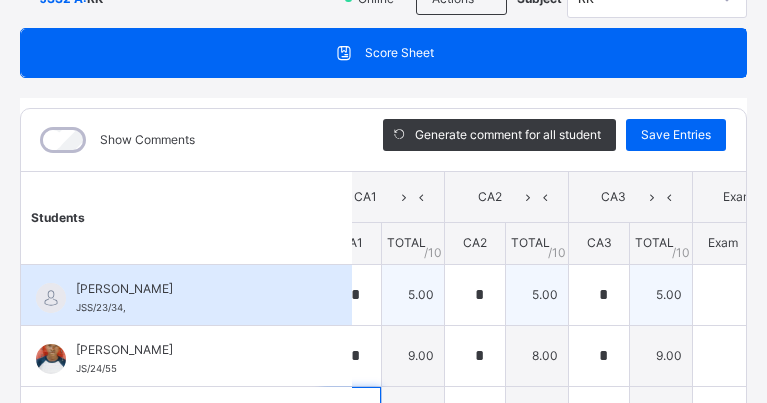 scroll, scrollTop: 391, scrollLeft: 0, axis: vertical 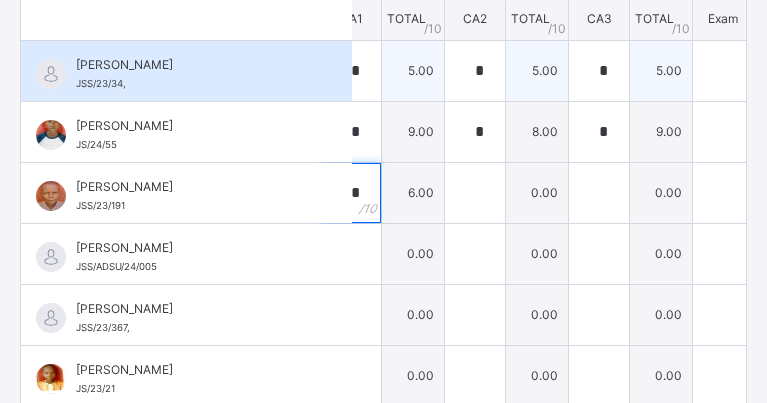 type on "*" 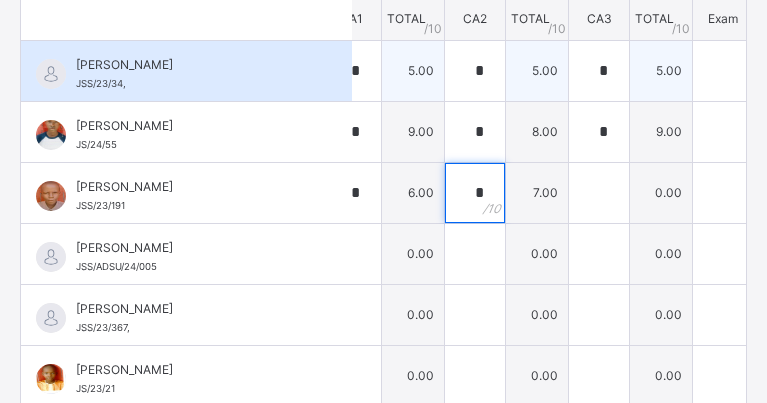 type on "*" 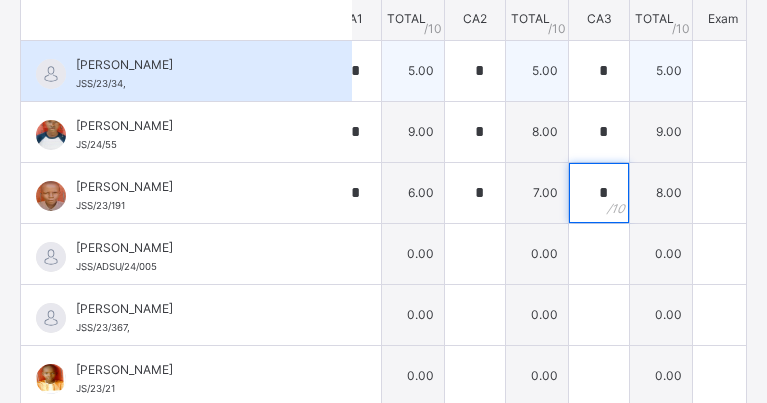 type on "*" 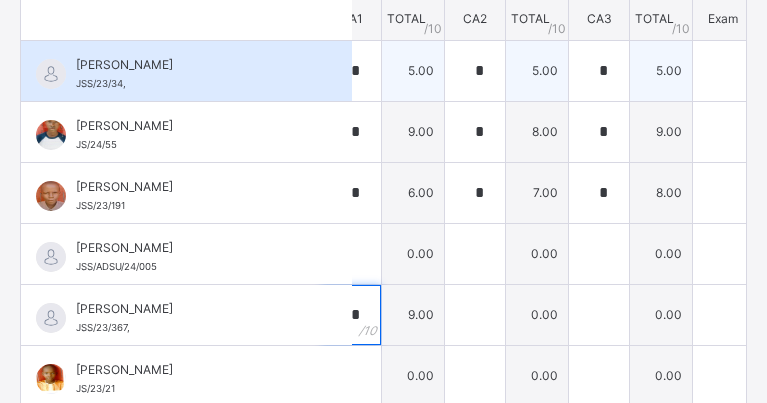 type on "*" 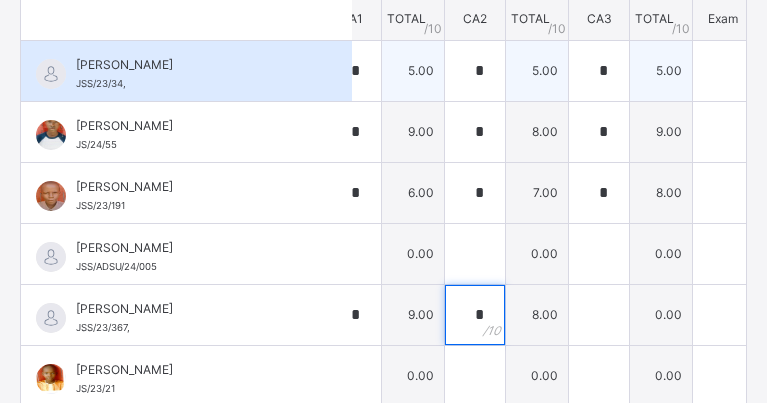 type on "*" 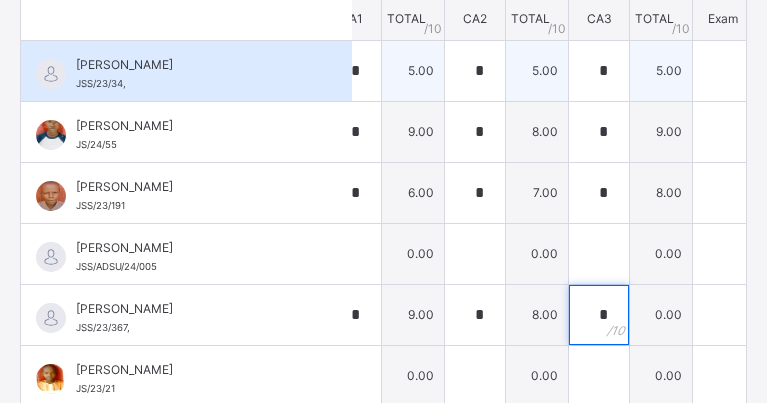 type on "*" 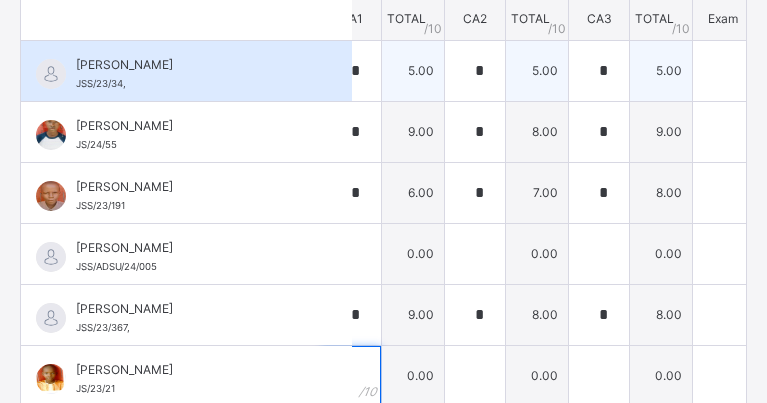 scroll, scrollTop: 411, scrollLeft: 0, axis: vertical 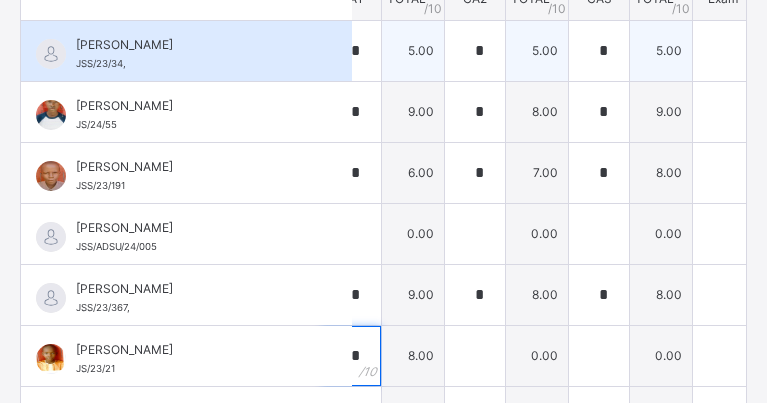 type on "*" 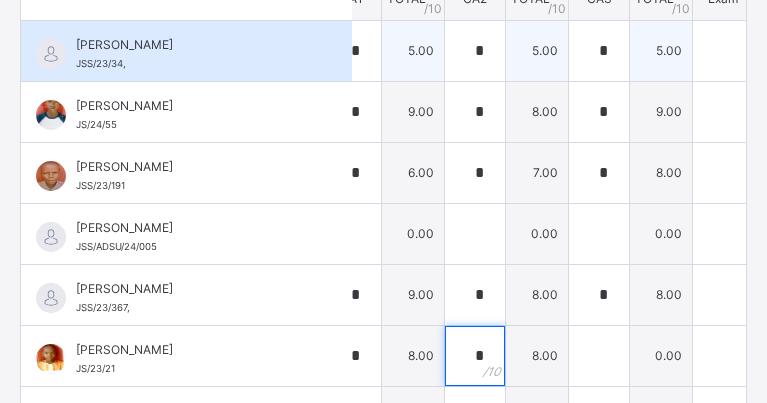type on "*" 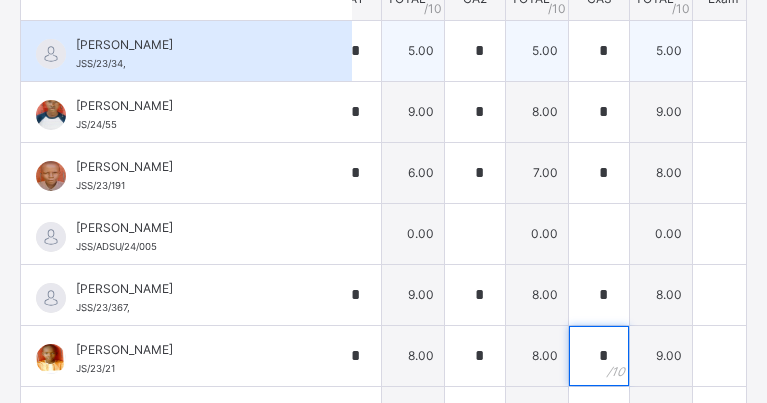 type on "*" 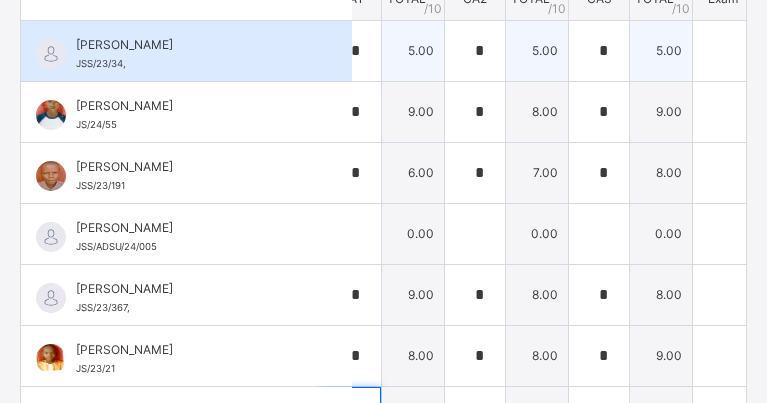 scroll, scrollTop: 435, scrollLeft: 0, axis: vertical 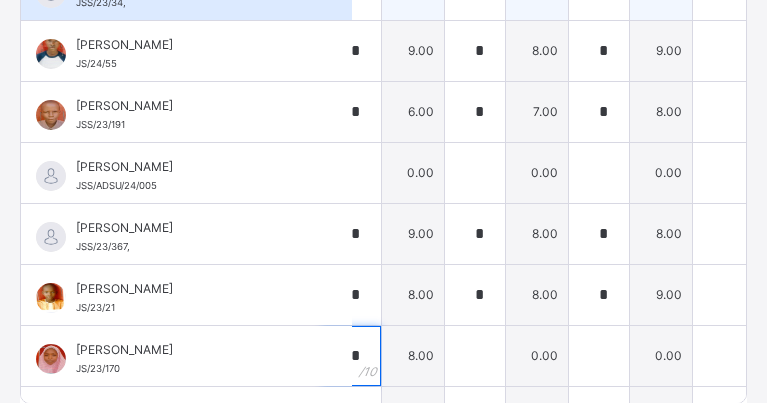 type on "*" 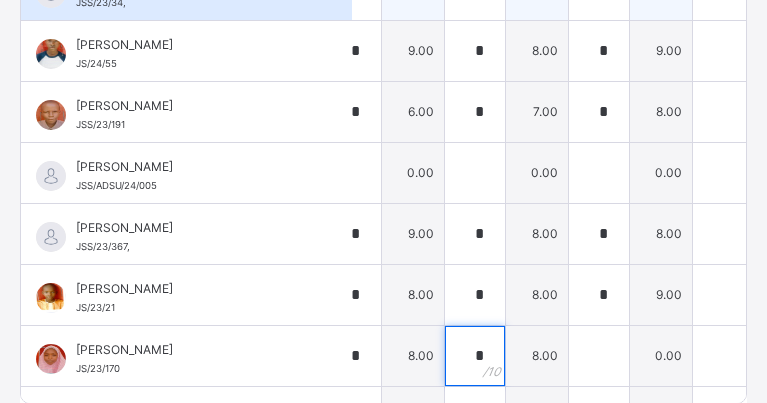 type on "*" 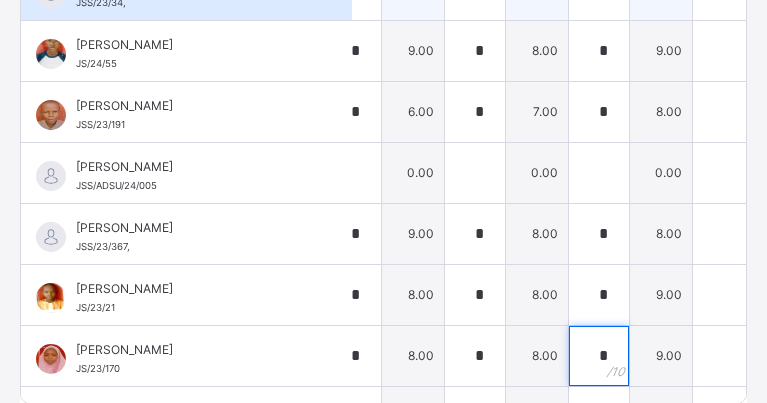 type on "*" 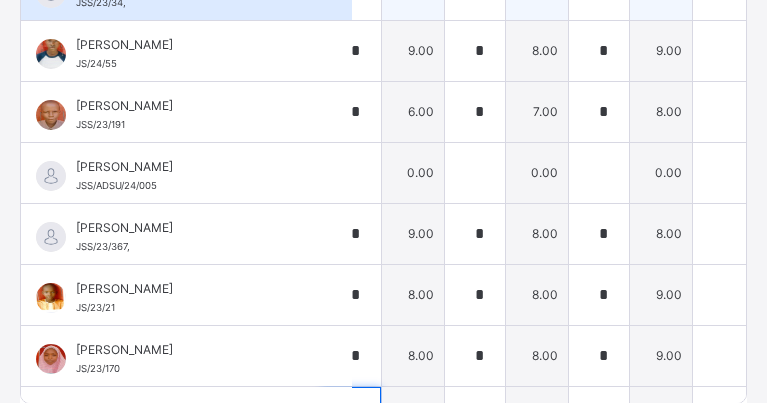 scroll, scrollTop: 309, scrollLeft: 32, axis: both 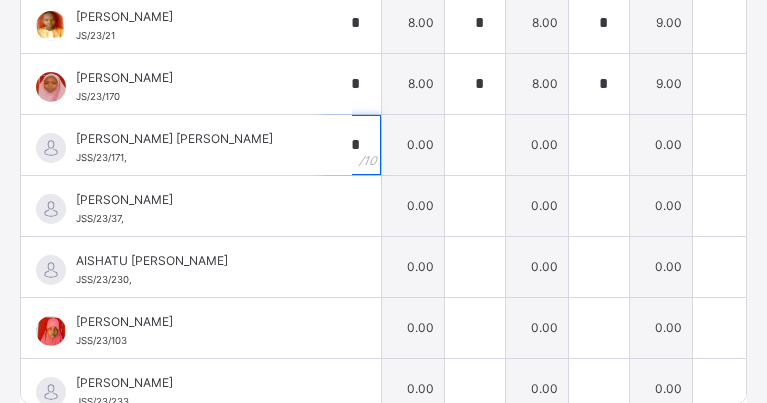 type on "*" 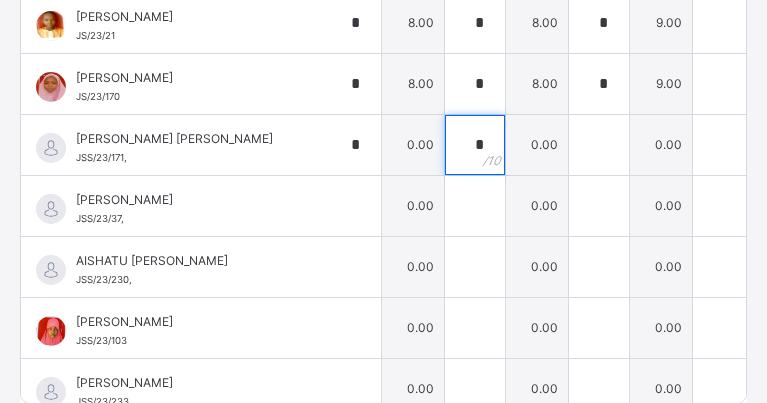type on "*" 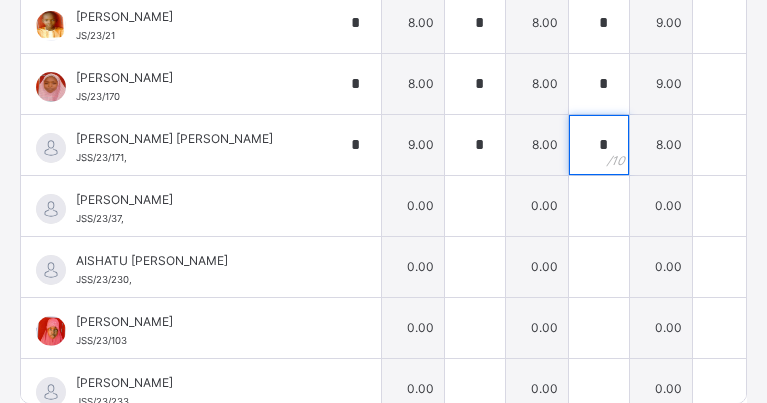 type on "*" 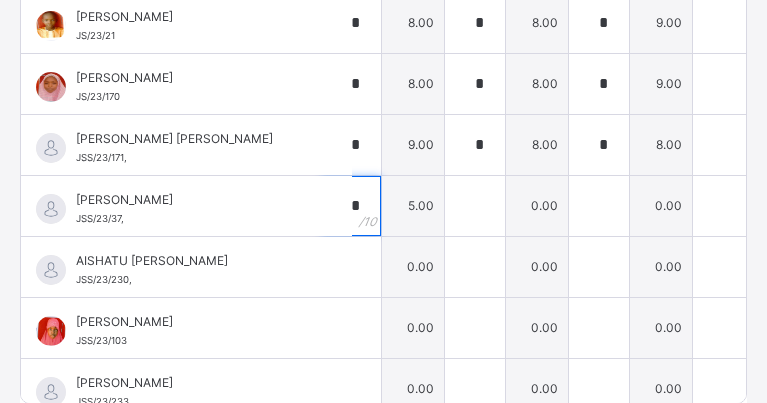 type on "*" 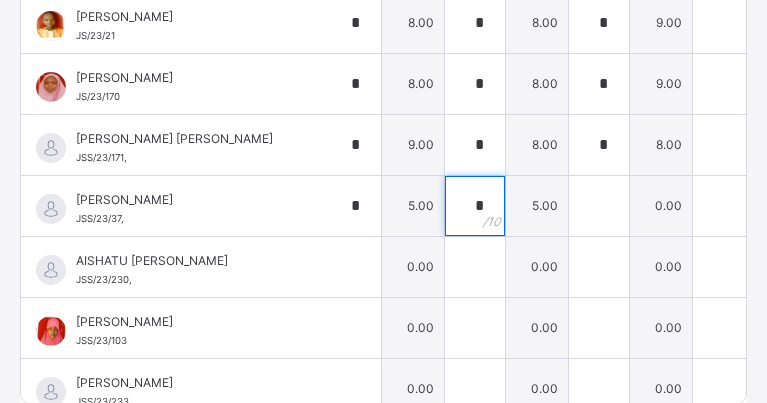 type on "*" 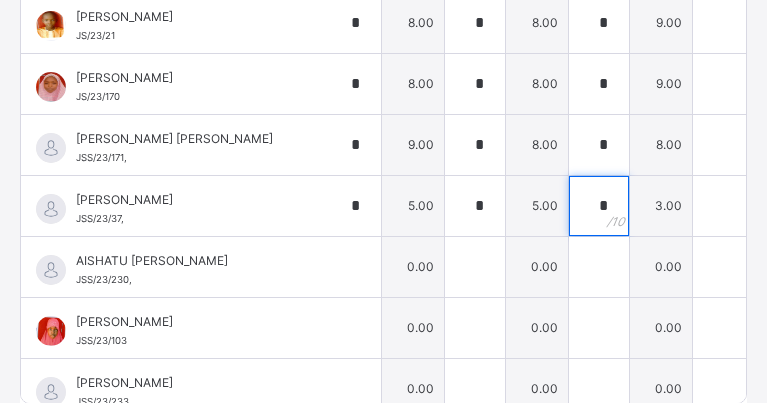 type on "*" 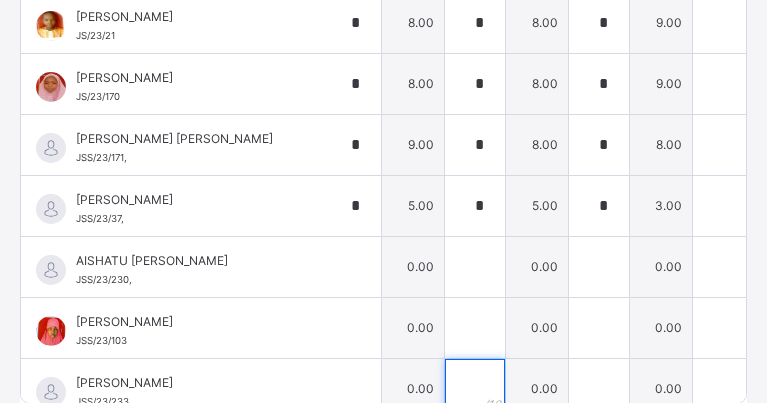 scroll, scrollTop: 342, scrollLeft: 32, axis: both 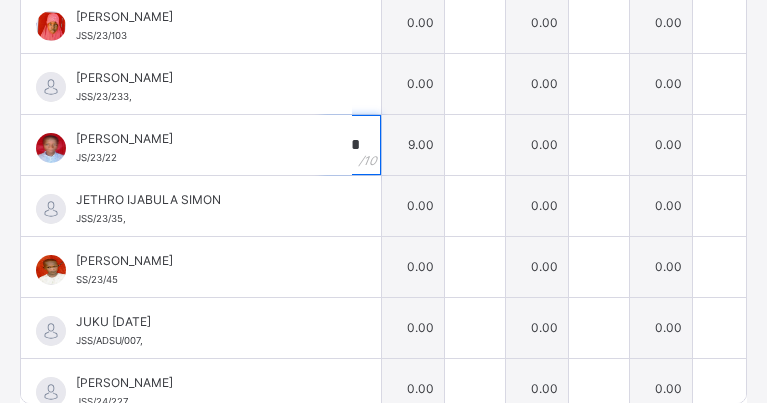 type on "*" 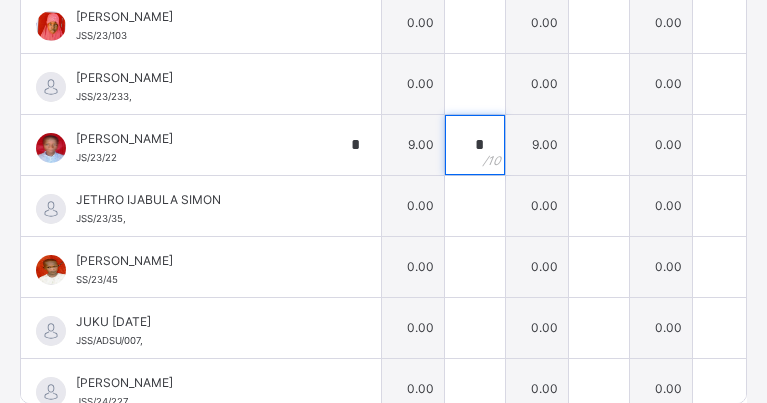type on "*" 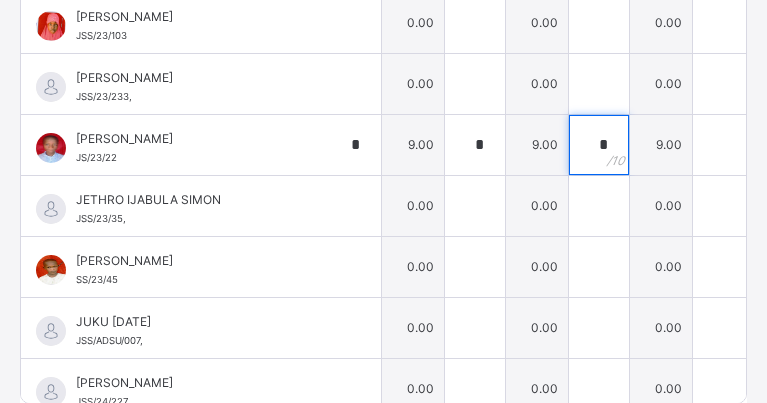 type on "*" 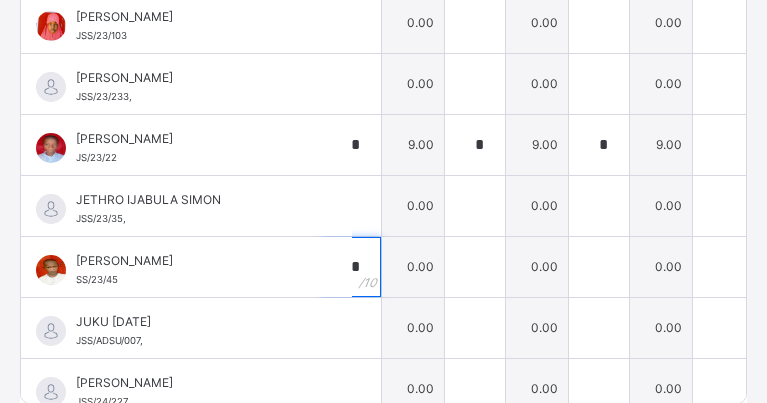 type on "*" 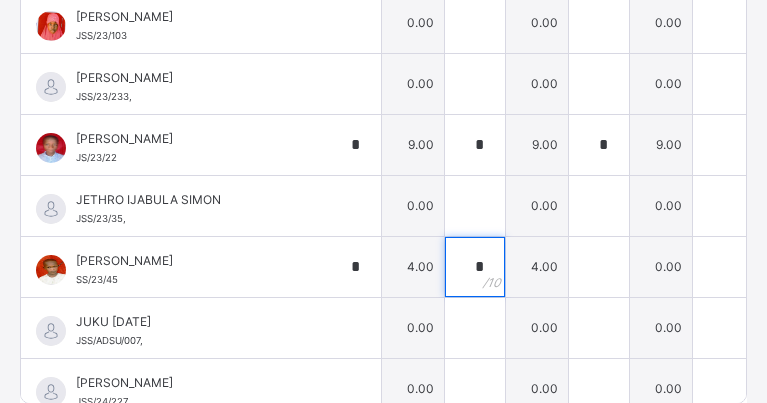 type on "*" 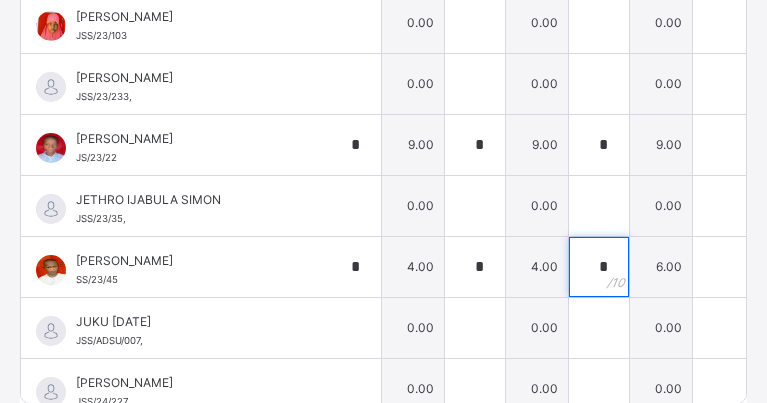 type on "*" 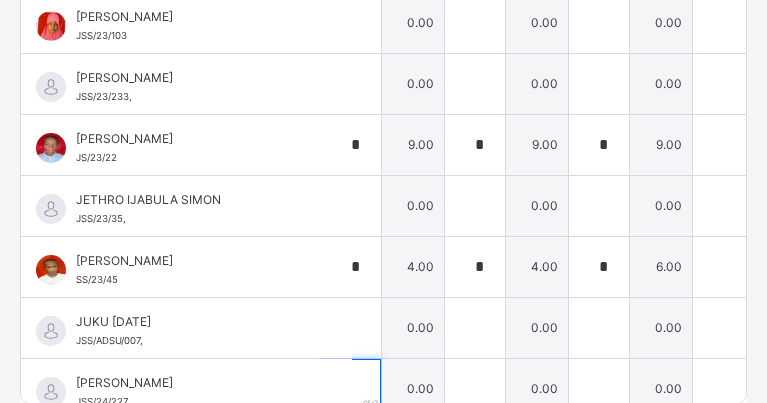 scroll, scrollTop: 647, scrollLeft: 32, axis: both 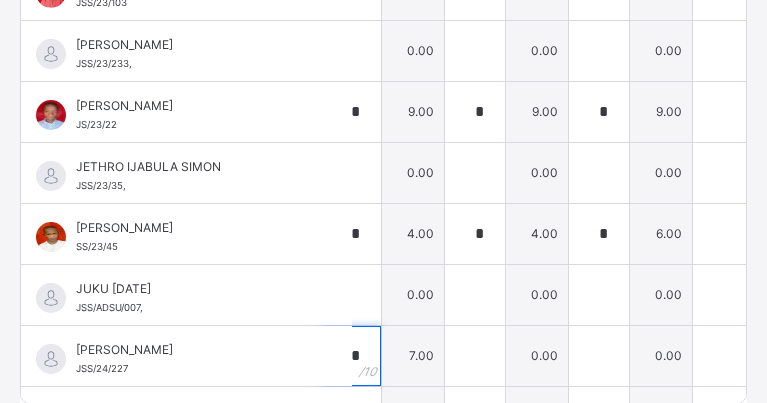 type on "*" 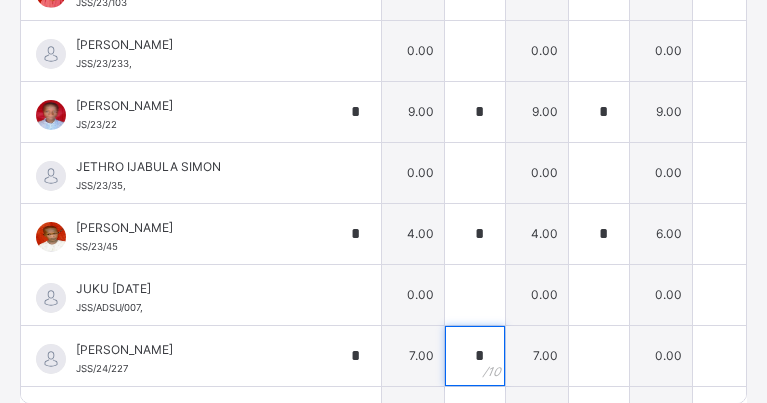 type on "*" 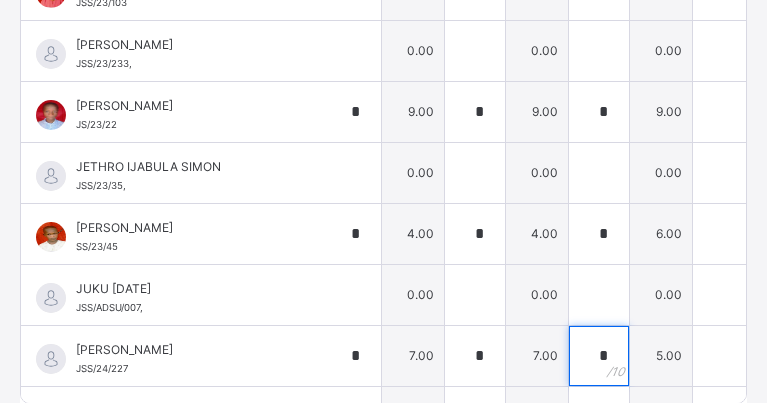 type on "*" 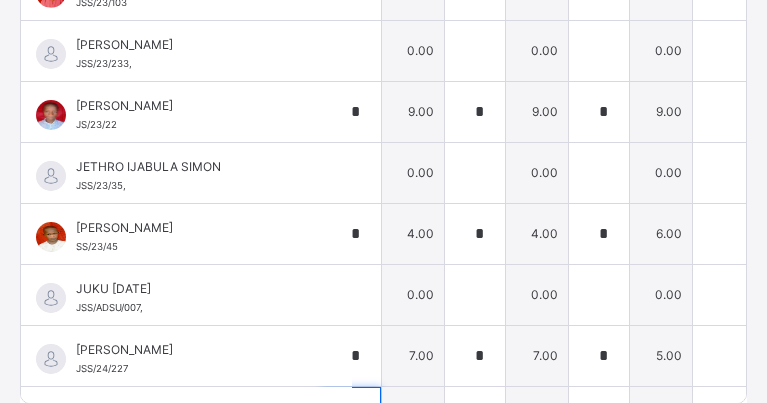 scroll, scrollTop: 919, scrollLeft: 32, axis: both 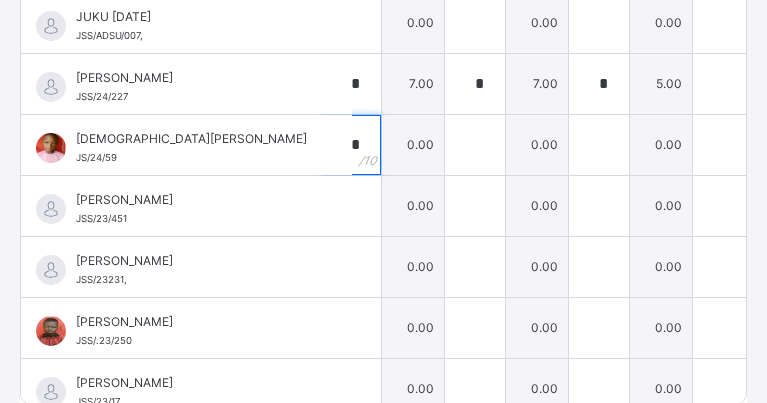 type on "*" 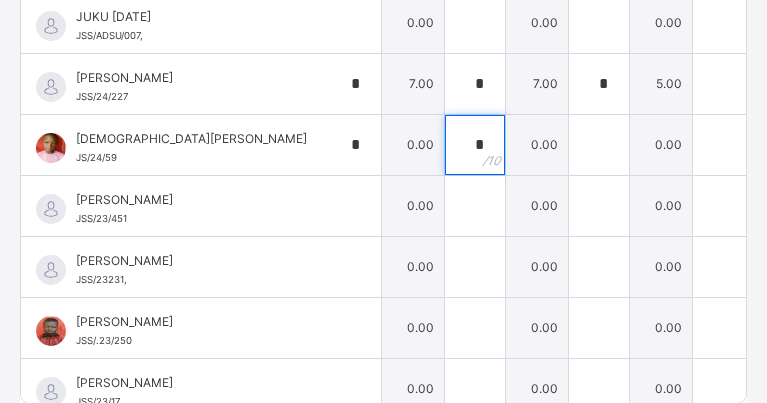 type on "*" 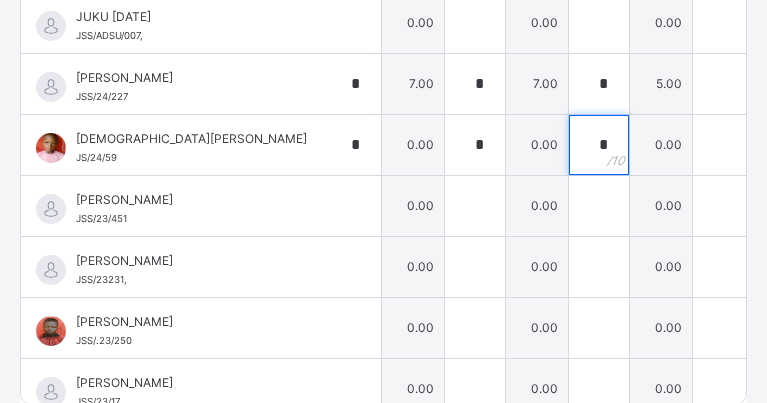 type on "*" 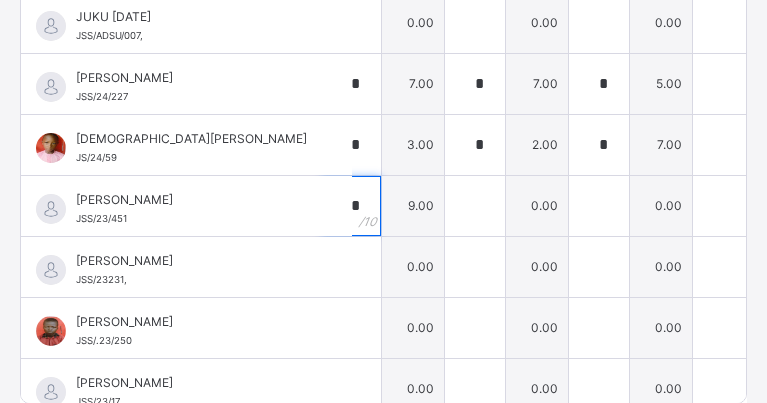 type on "*" 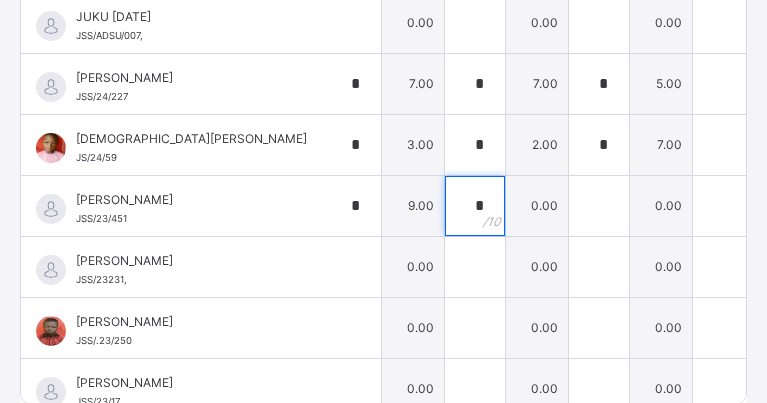 type on "*" 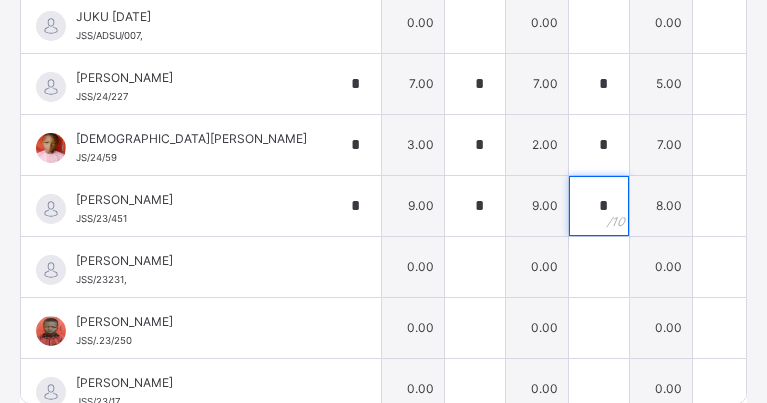 type on "*" 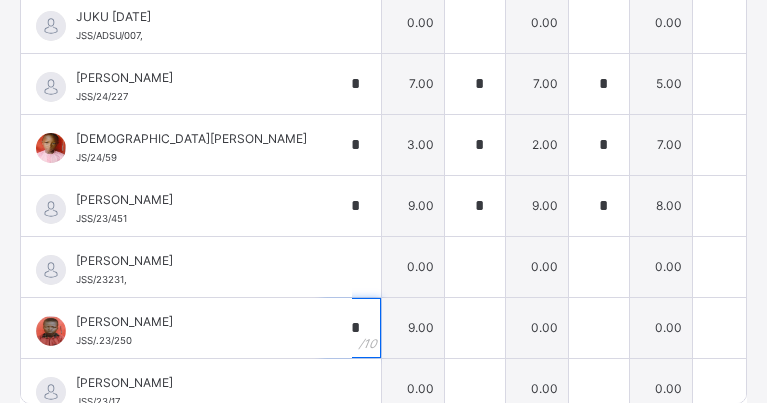 type on "*" 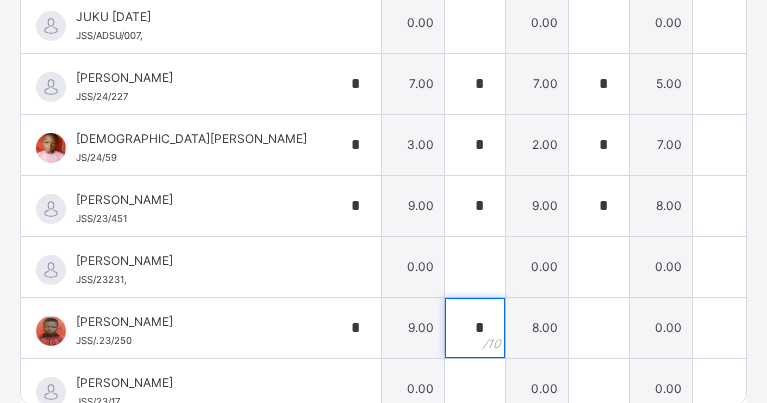 type on "*" 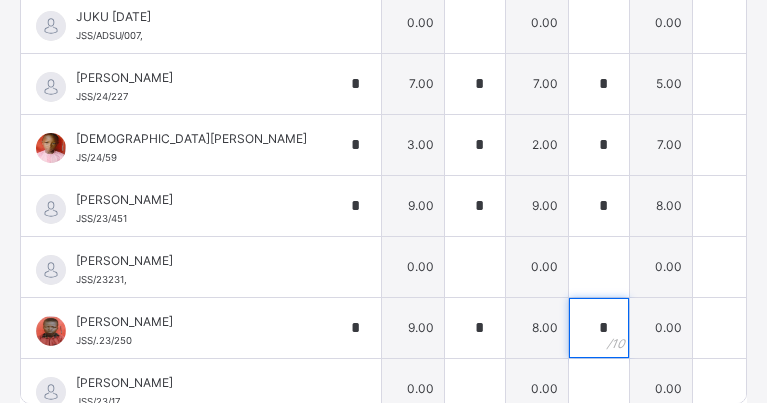 type on "*" 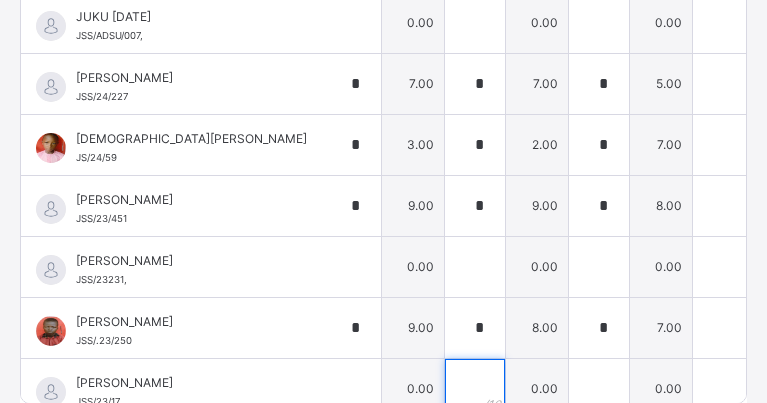 scroll, scrollTop: 952, scrollLeft: 32, axis: both 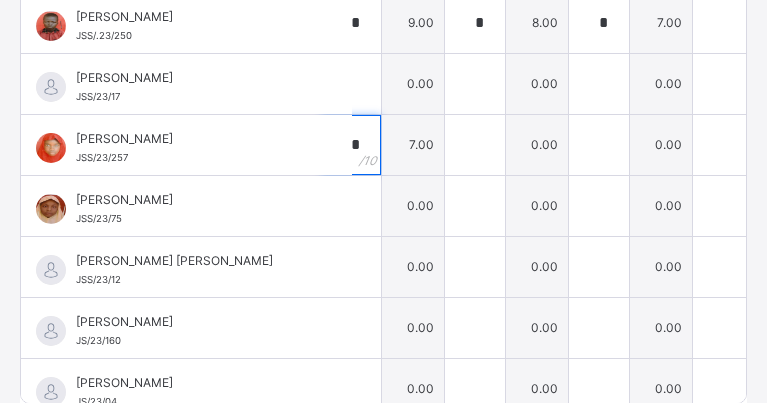 type on "*" 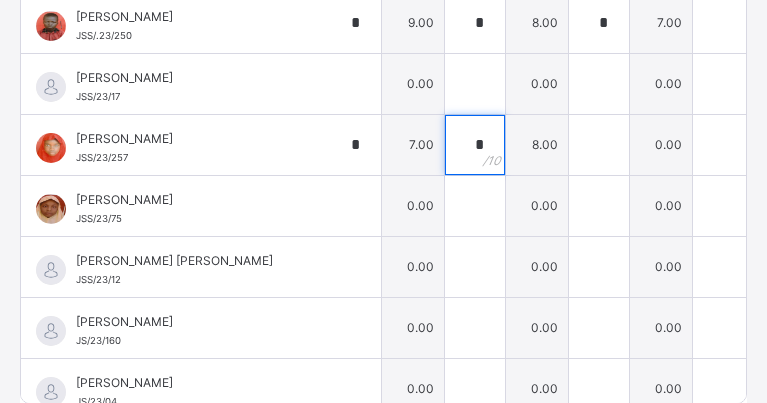 type on "*" 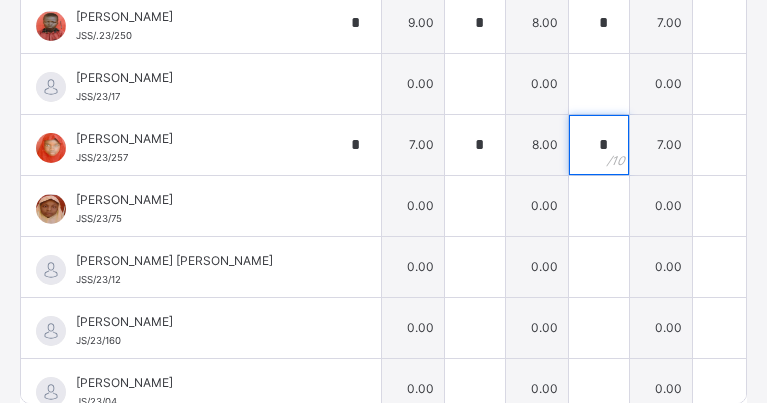 type on "*" 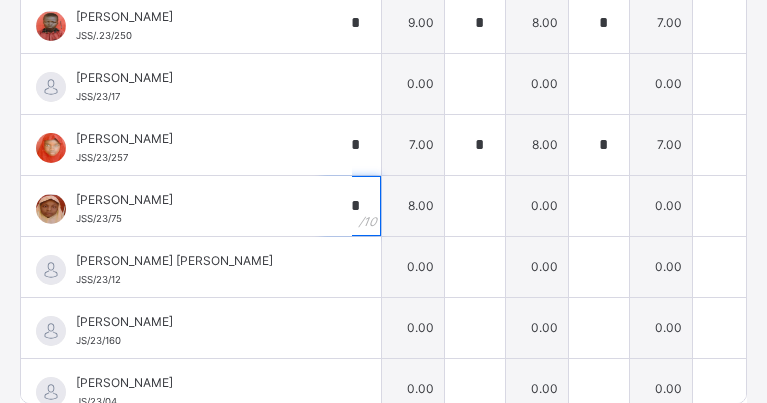 type on "*" 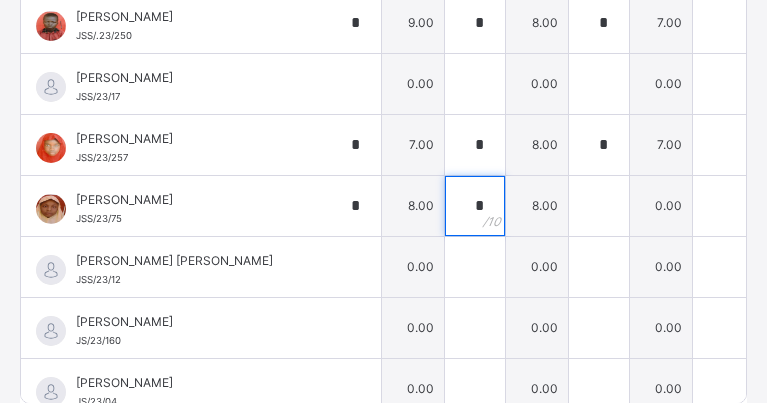 type on "*" 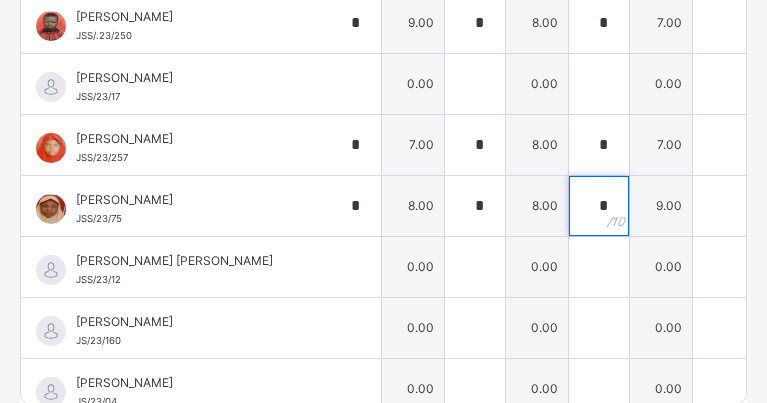 type on "*" 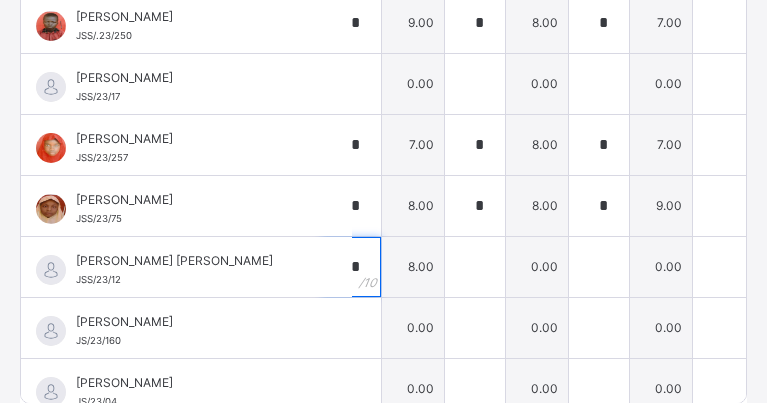 type on "*" 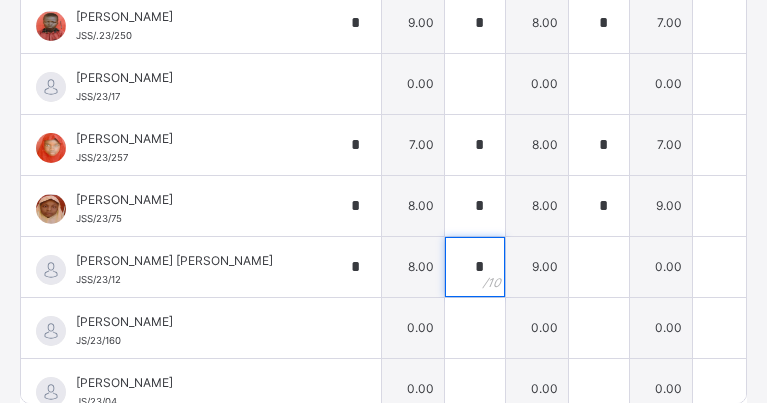 type on "*" 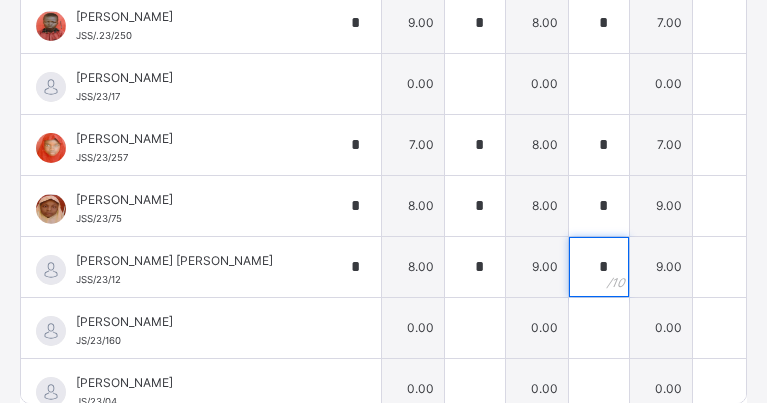 type on "*" 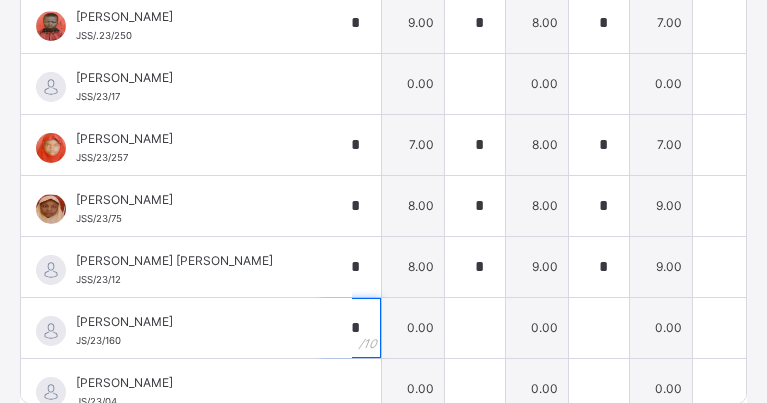 type on "*" 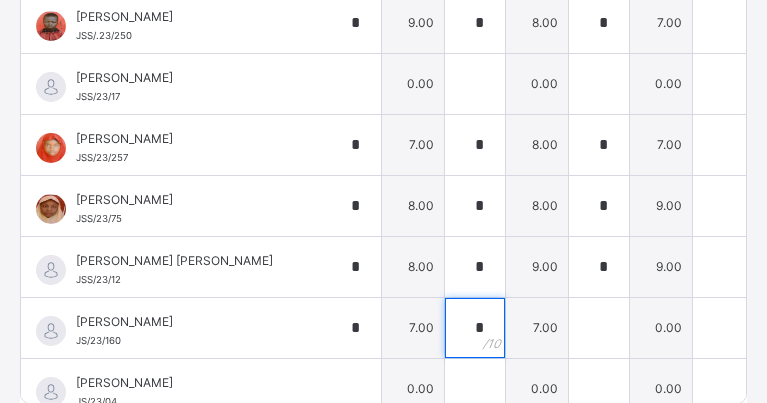 type on "*" 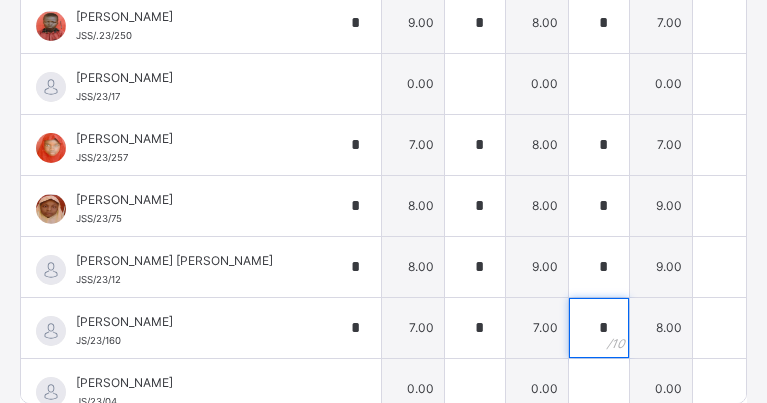 type on "*" 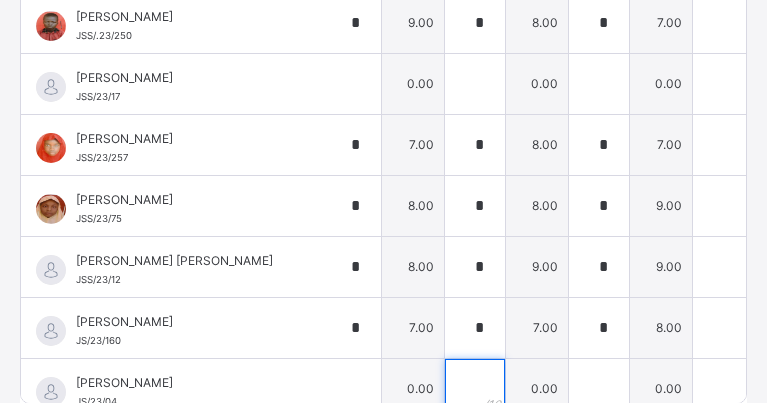 scroll, scrollTop: 1257, scrollLeft: 32, axis: both 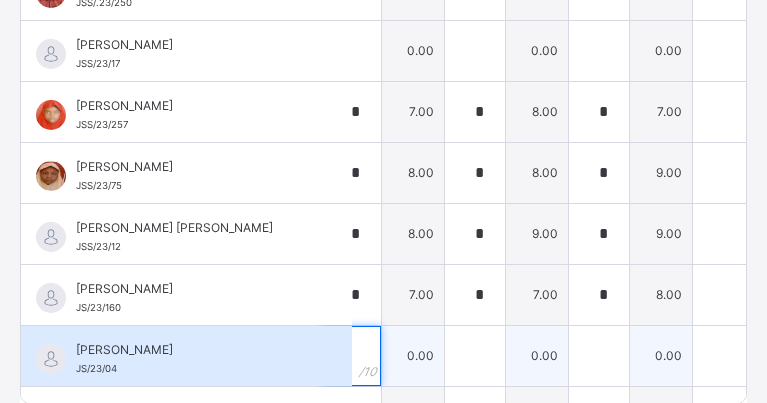click at bounding box center [351, 356] 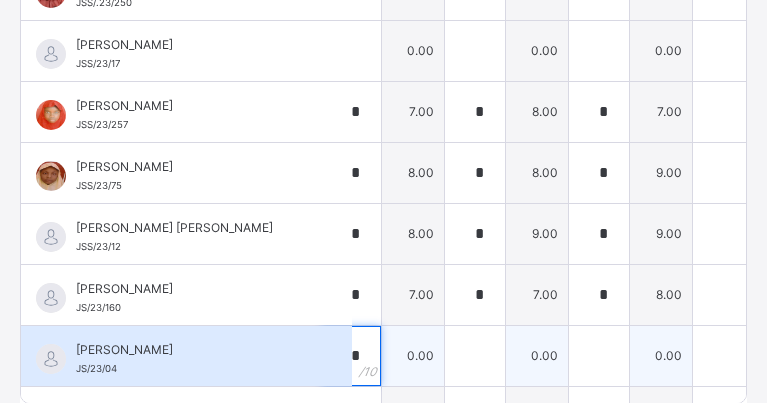 type on "*" 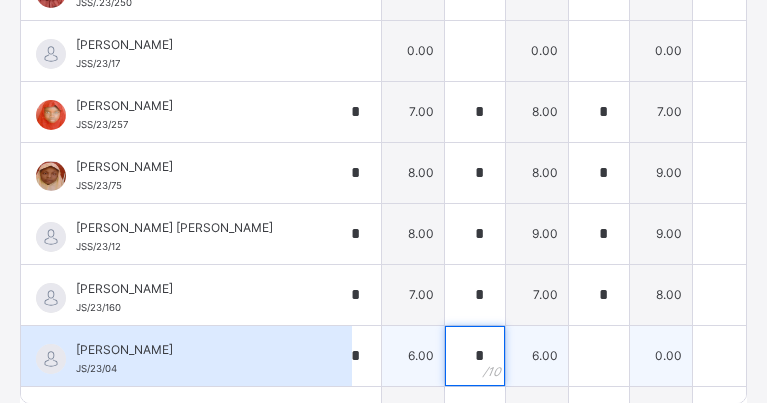 type on "*" 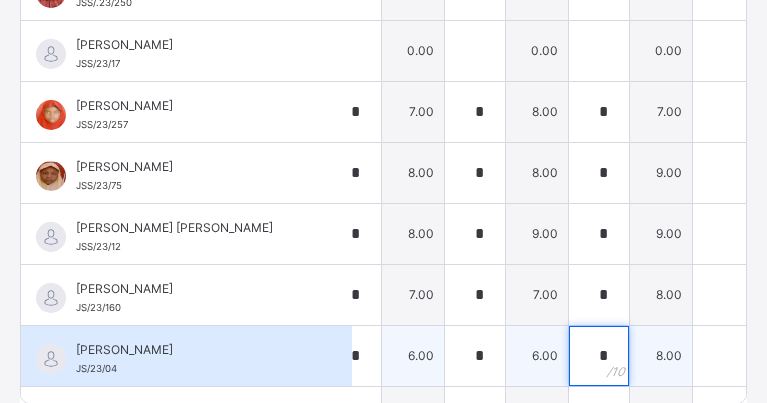 type on "*" 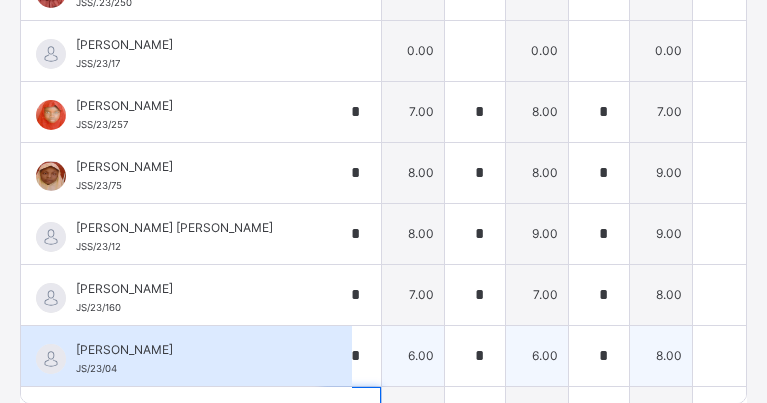 scroll, scrollTop: 1441, scrollLeft: 32, axis: both 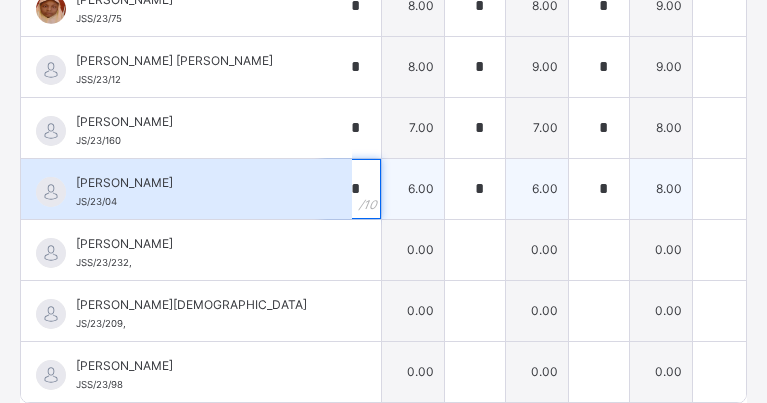 click on "*" at bounding box center (351, 189) 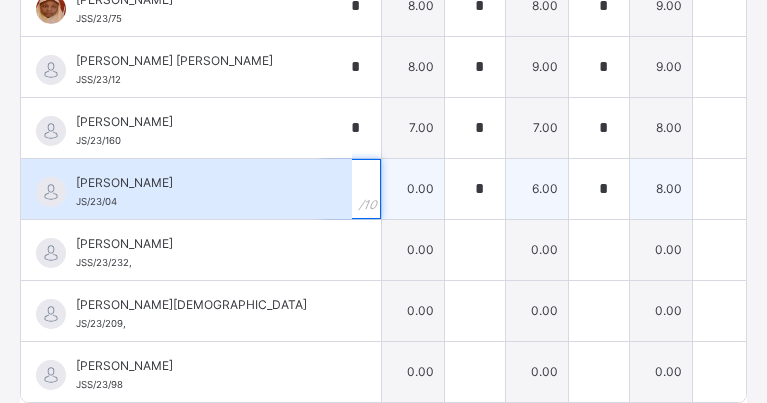 type 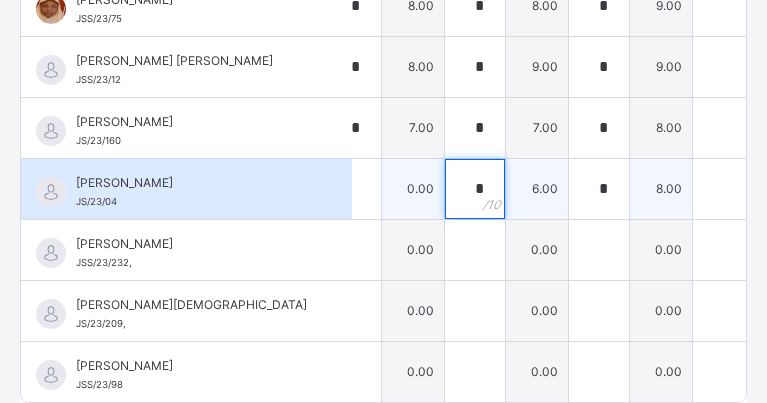 click on "*" at bounding box center [475, 189] 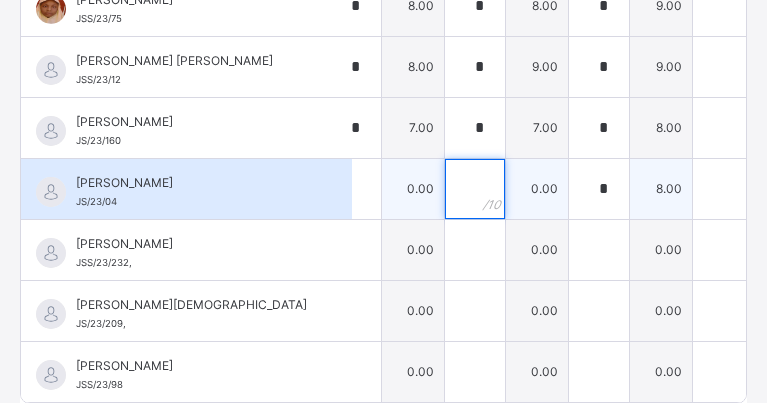 type 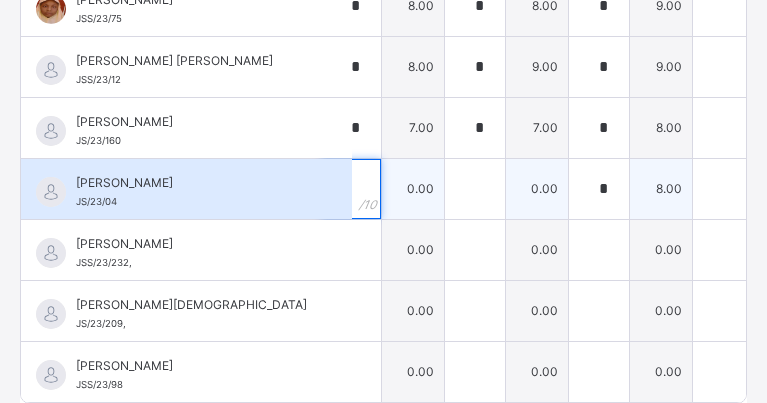 click at bounding box center [351, 189] 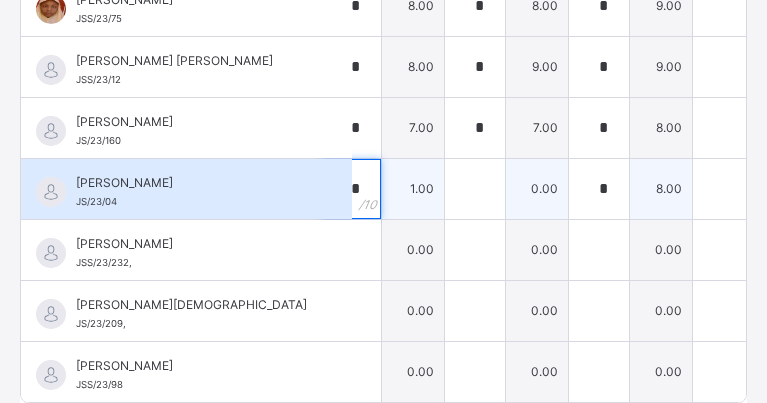 type on "*" 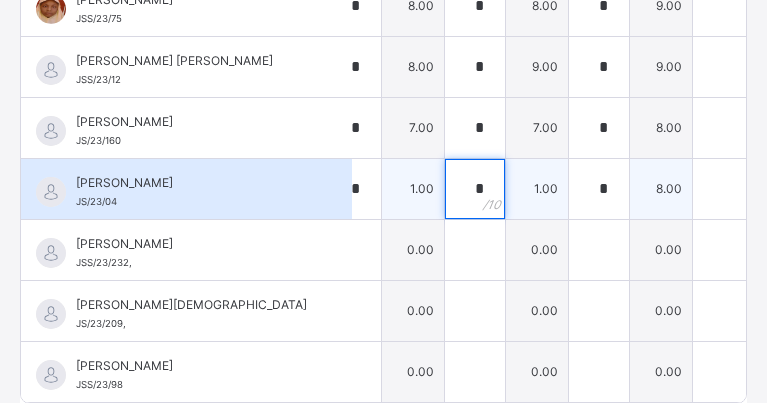 type on "*" 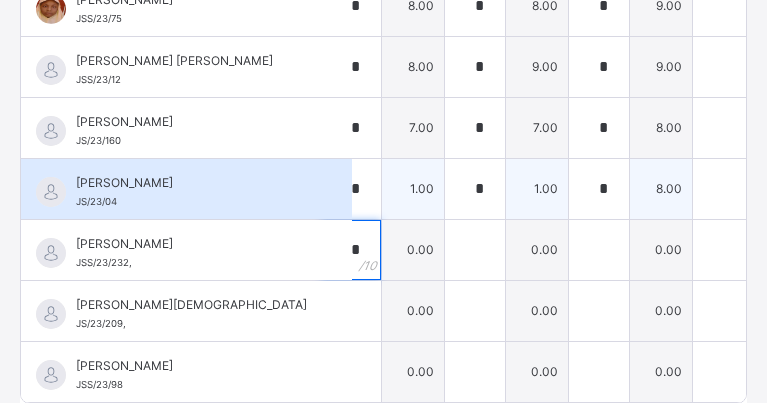 type on "*" 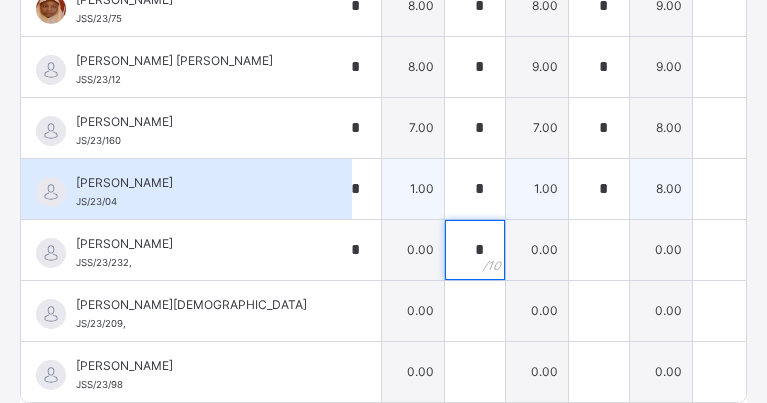 type on "*" 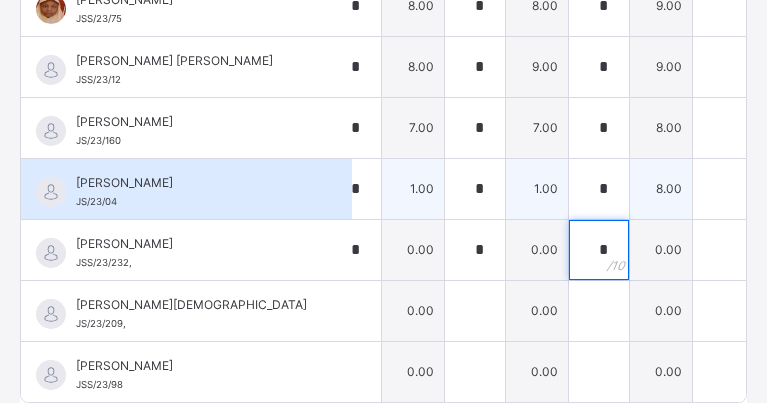 type on "*" 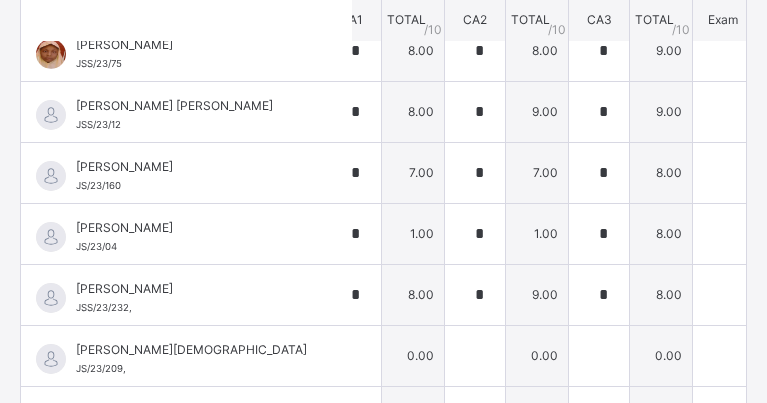 scroll, scrollTop: 354, scrollLeft: 0, axis: vertical 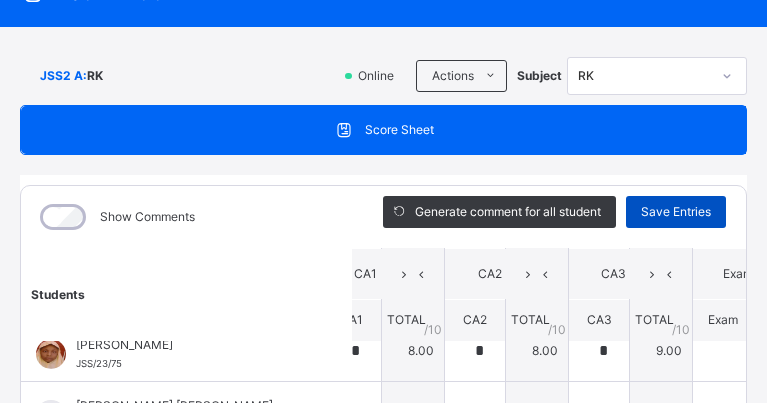 click on "Save Entries" at bounding box center (676, 212) 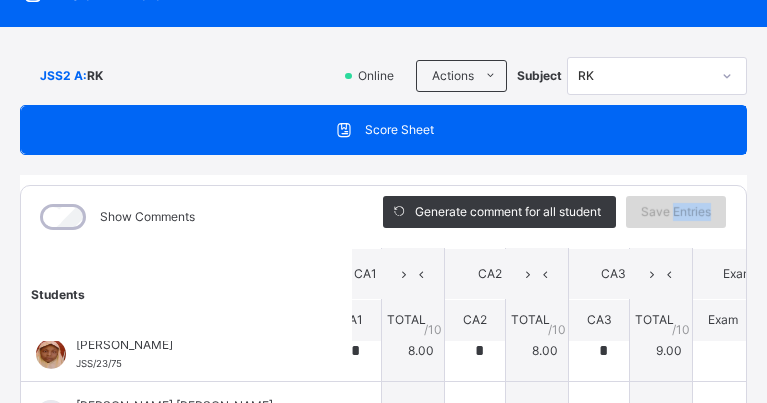 scroll, scrollTop: 128, scrollLeft: 0, axis: vertical 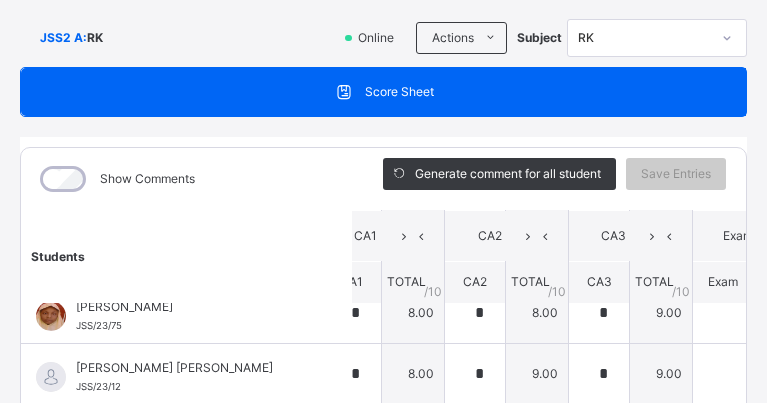 click on "Generate comment for all student   Save Entries" at bounding box center (554, 179) 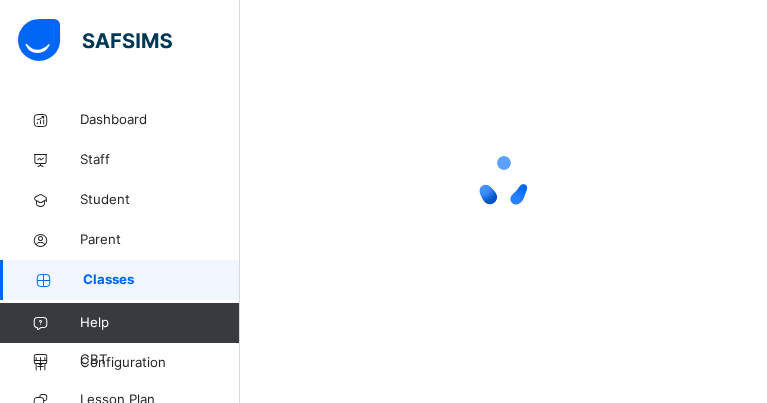 scroll, scrollTop: 223, scrollLeft: 0, axis: vertical 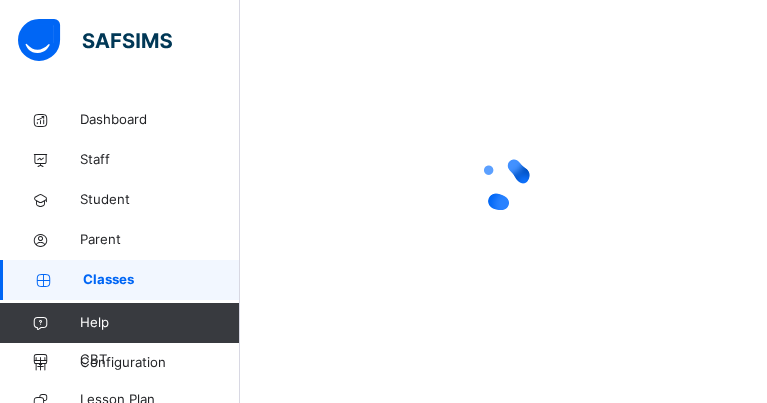 click on "Select class section Select level Select arm Download Pdf Report Excel Report × Form Teacher Select Form Teacher [PERSON_NAME]  Select Assistant Form Teacher [PERSON_NAME] ICT  Cancel Save" at bounding box center [503, 140] 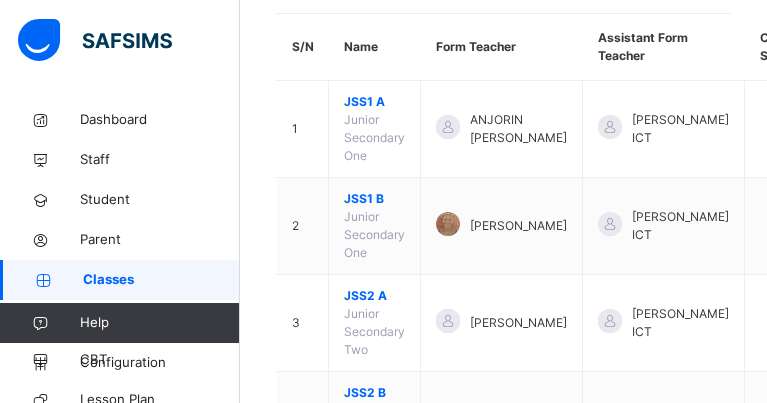 scroll, scrollTop: 1844, scrollLeft: 0, axis: vertical 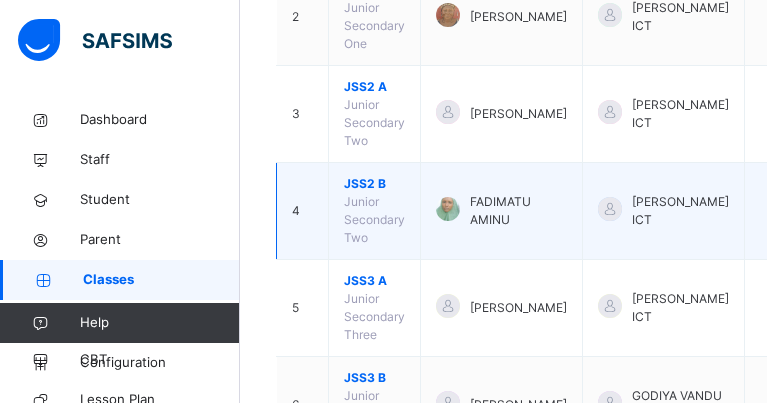 click on "JSS2   B" at bounding box center [374, 184] 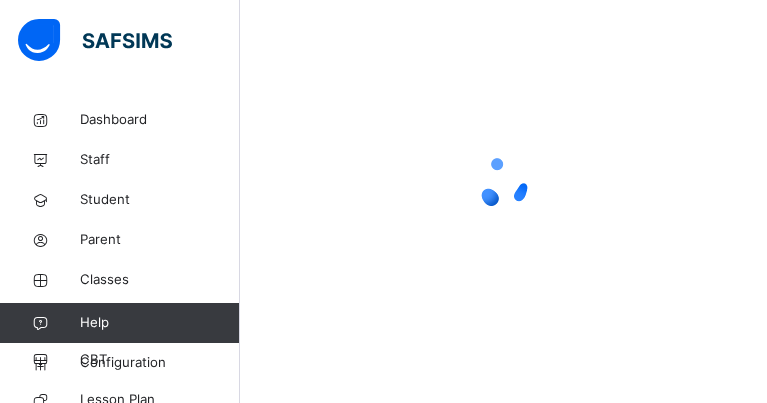 scroll, scrollTop: 175, scrollLeft: 0, axis: vertical 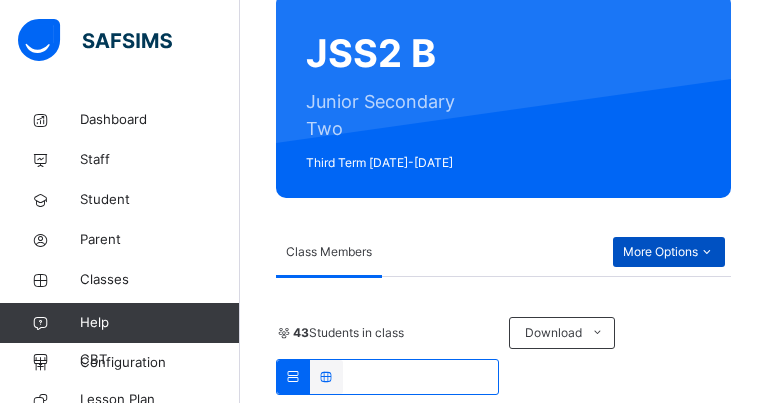 click at bounding box center [706, 252] 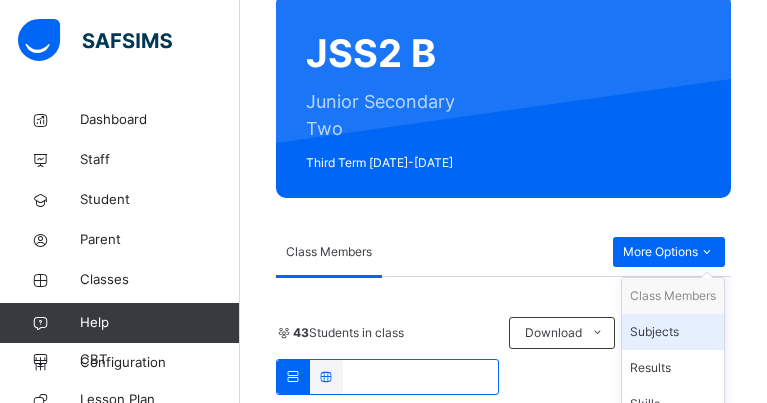 click on "Subjects" at bounding box center (673, 332) 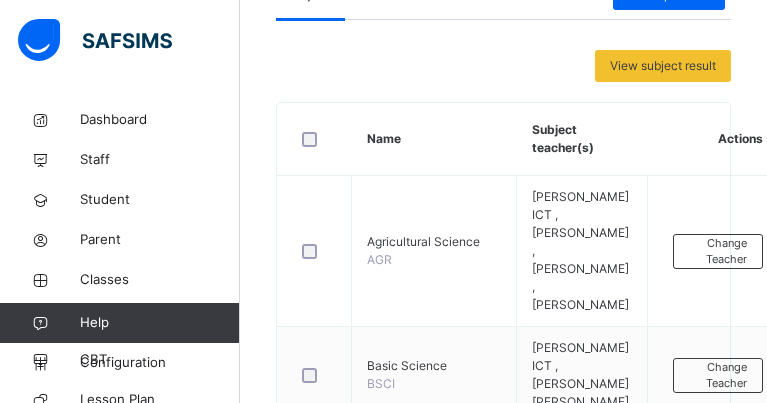 scroll, scrollTop: 510, scrollLeft: 0, axis: vertical 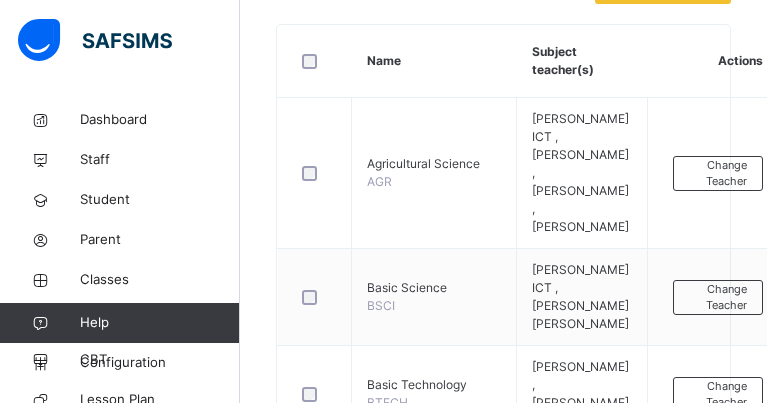 click on "Assess Students" at bounding box center (717, 1206) 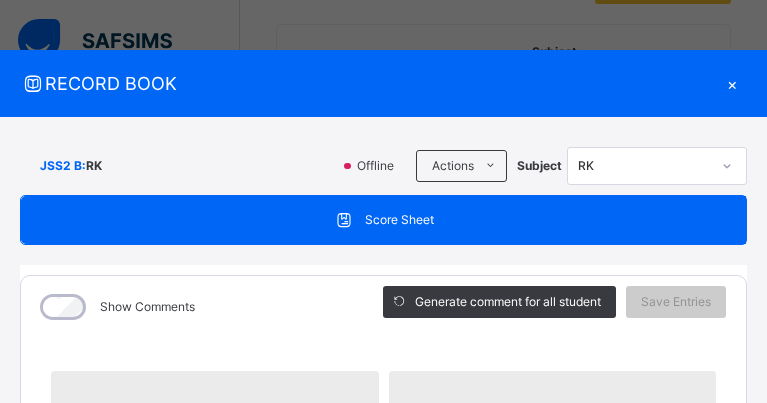 scroll, scrollTop: 1618, scrollLeft: 0, axis: vertical 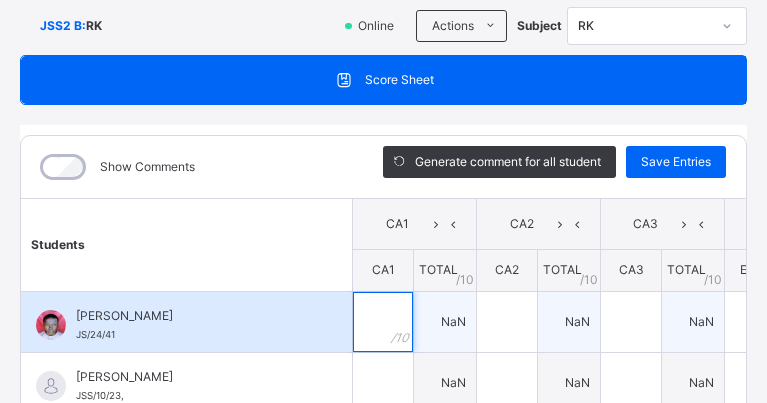 click at bounding box center [383, 322] 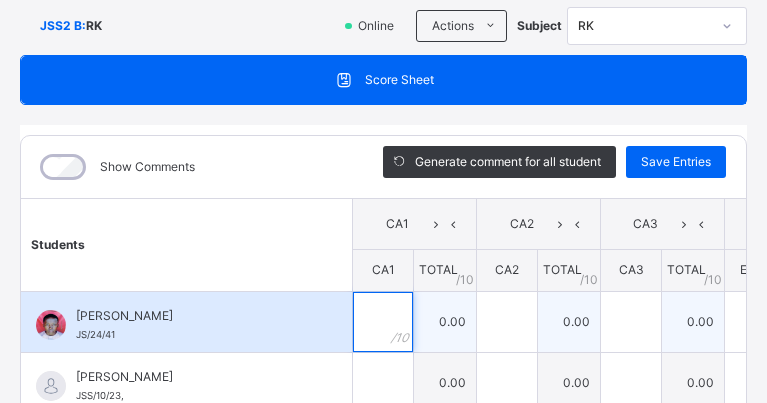 scroll, scrollTop: 140, scrollLeft: 0, axis: vertical 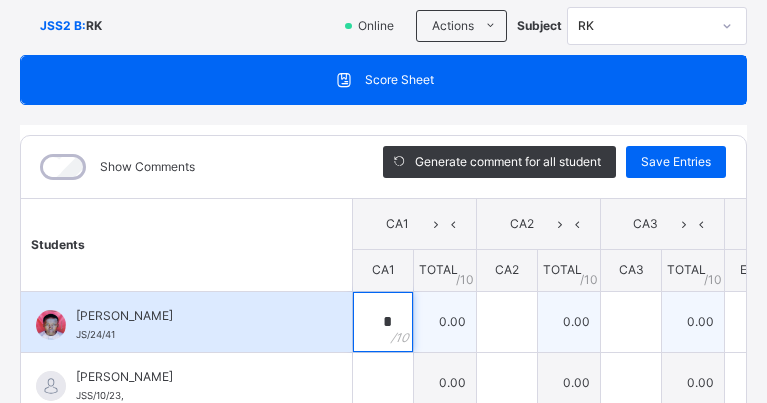 type on "*" 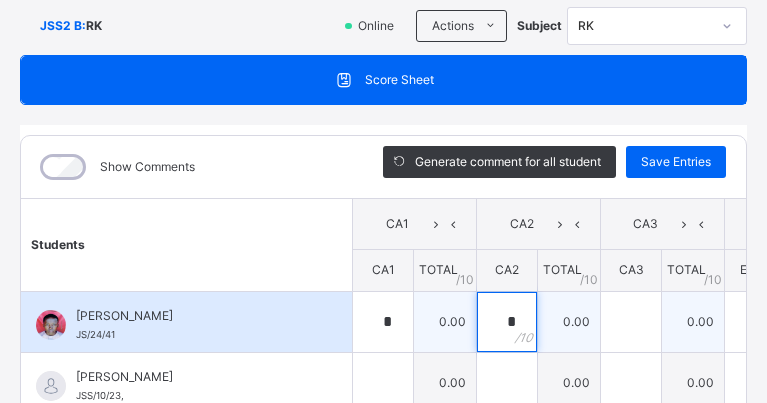 type on "*" 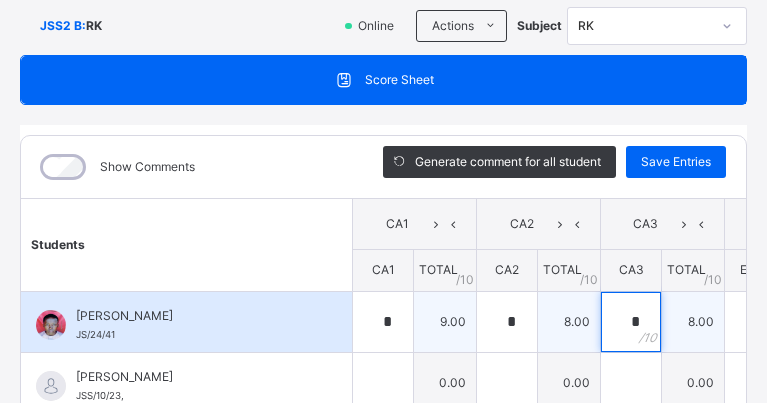 type on "*" 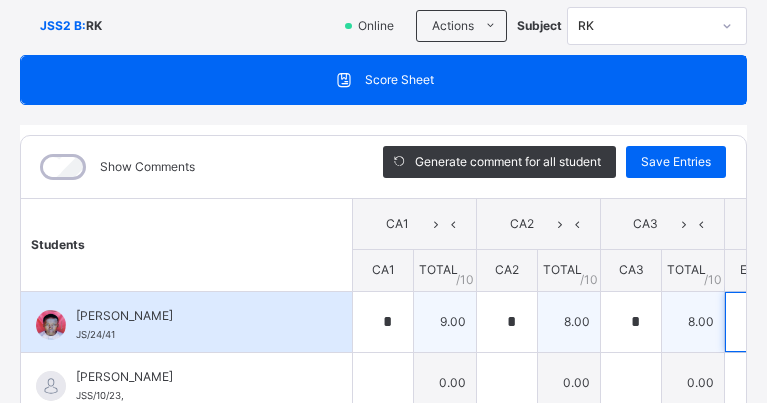 scroll, scrollTop: 0, scrollLeft: 20, axis: horizontal 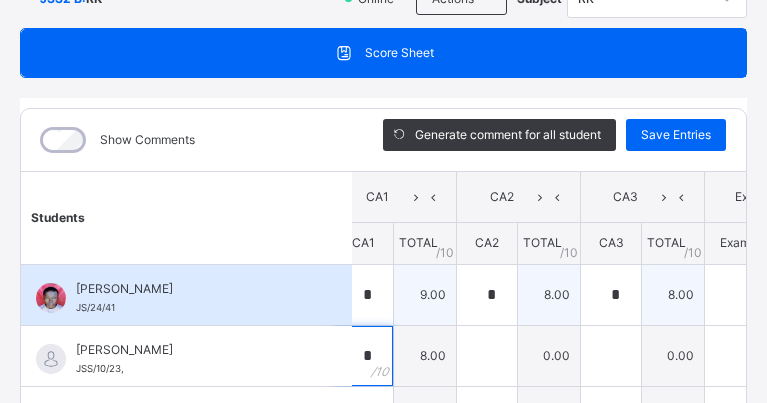 type on "*" 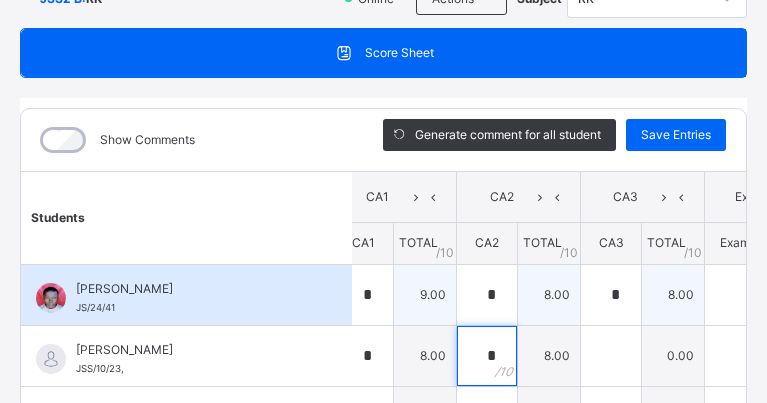 type on "*" 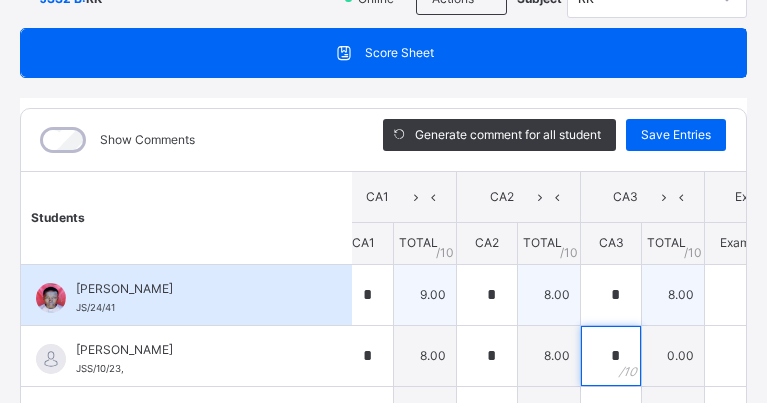 type on "*" 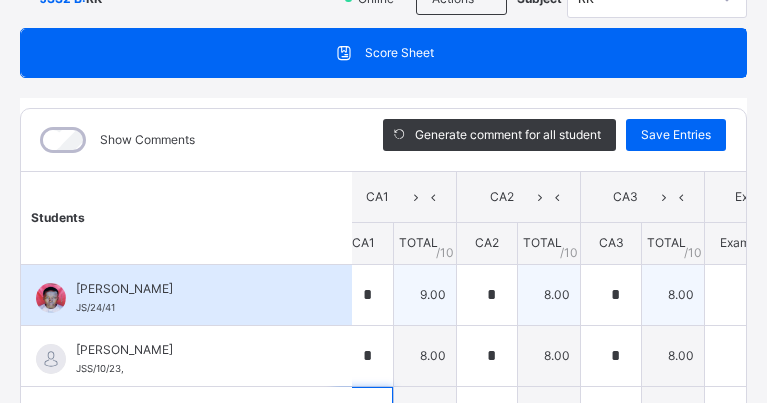 scroll, scrollTop: 391, scrollLeft: 0, axis: vertical 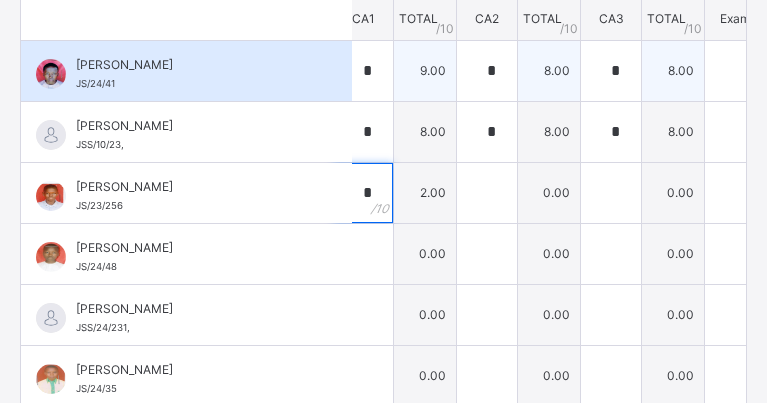 type on "*" 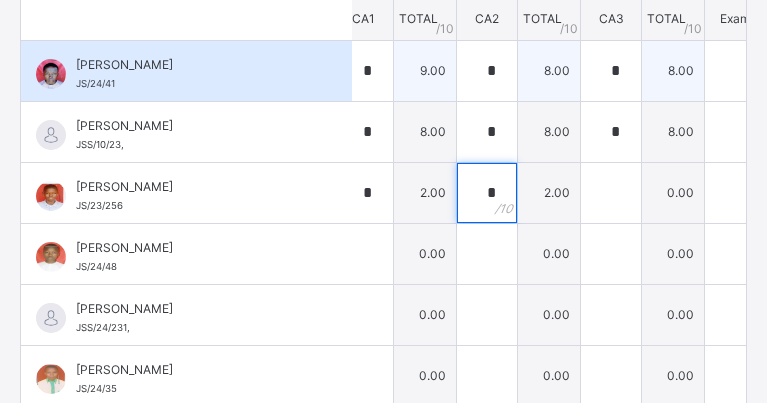 type on "*" 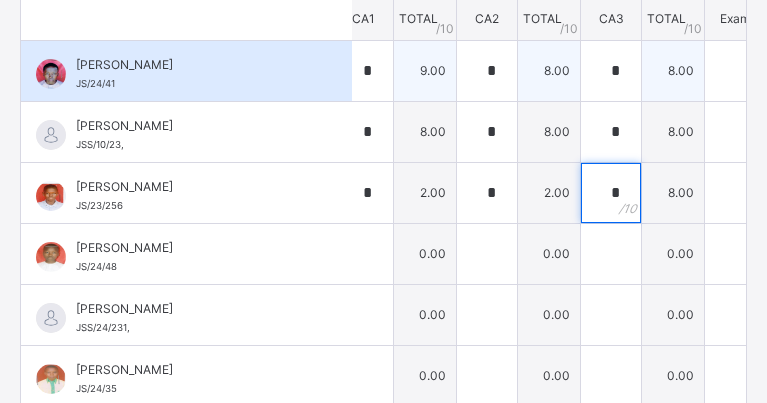 type on "*" 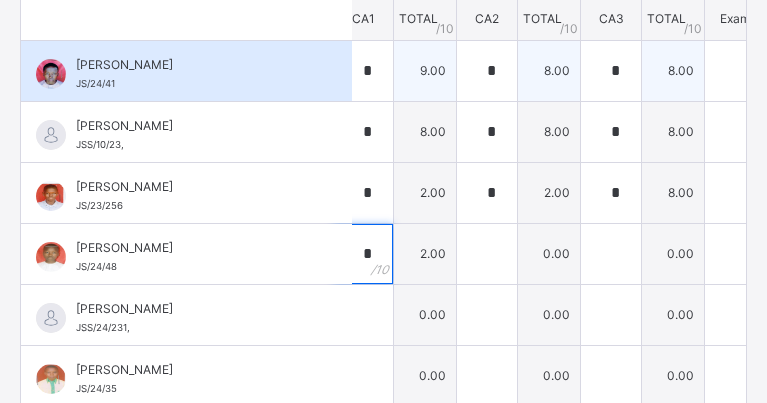 type on "*" 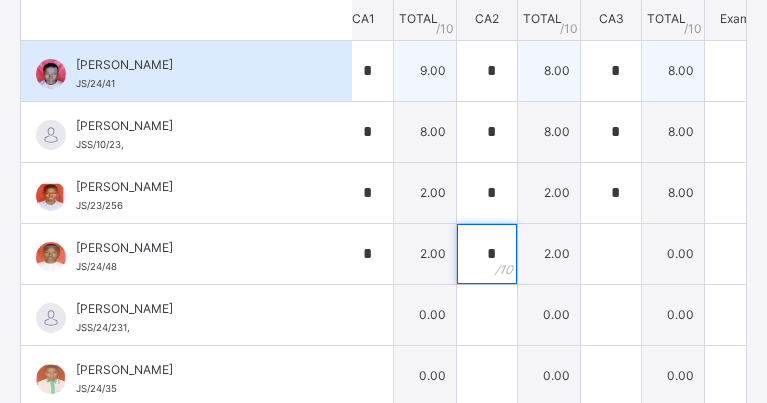 type on "*" 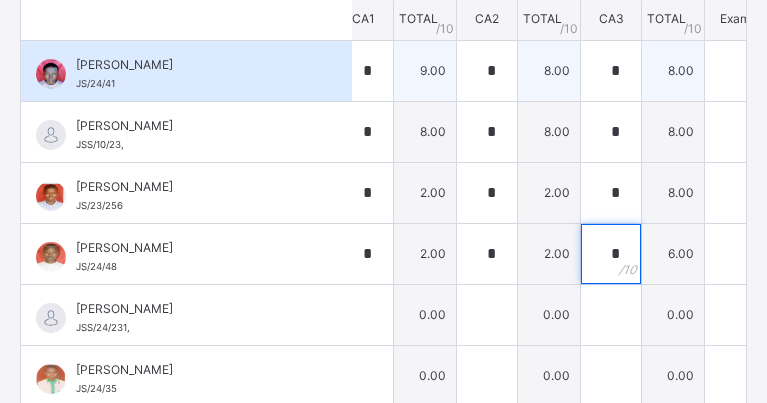 type on "*" 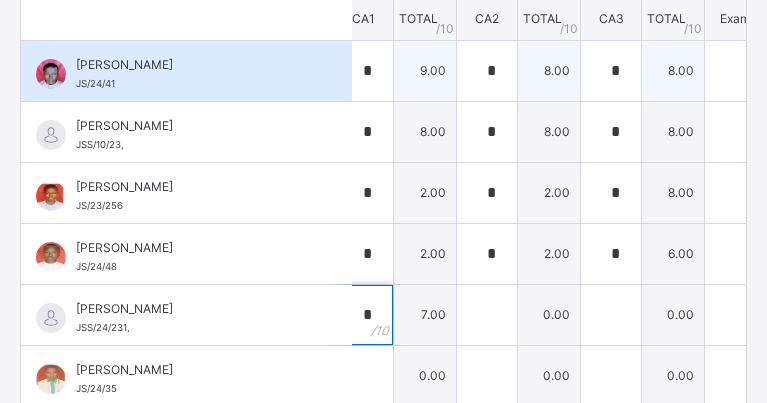 type on "*" 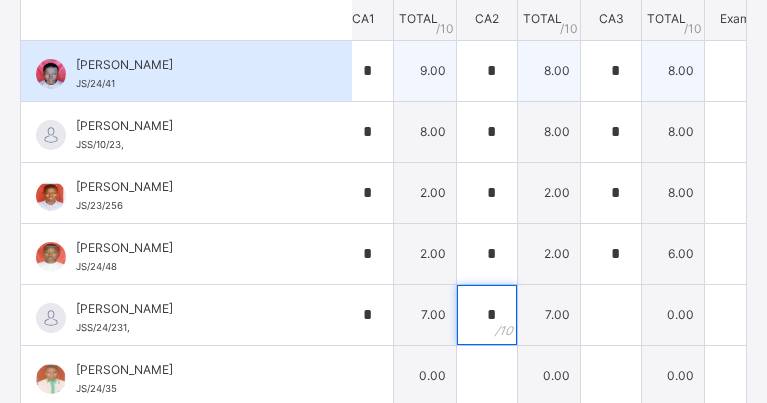 type on "*" 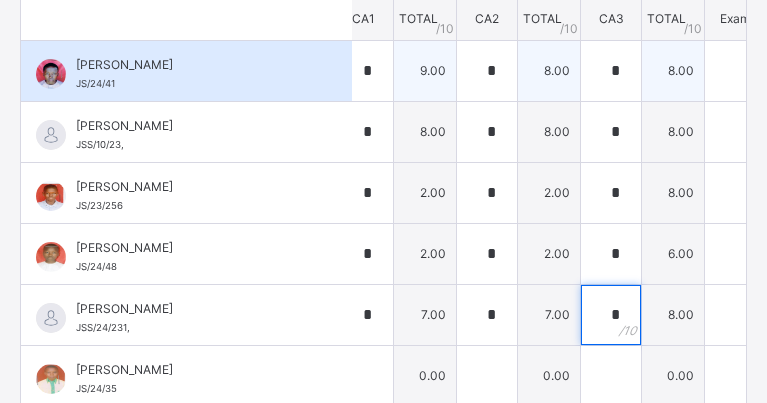 type on "*" 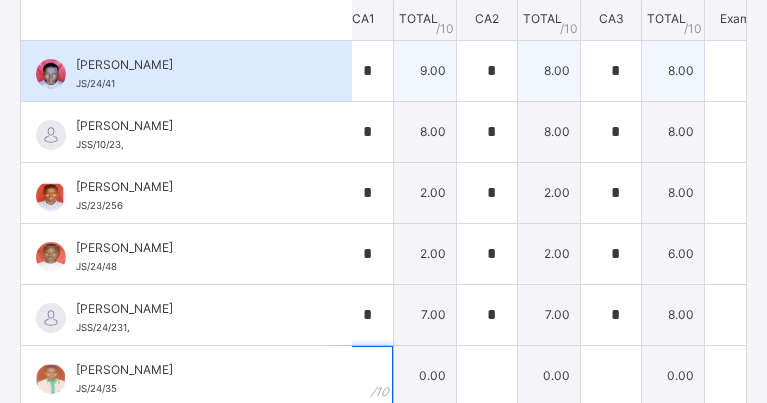 scroll, scrollTop: 411, scrollLeft: 0, axis: vertical 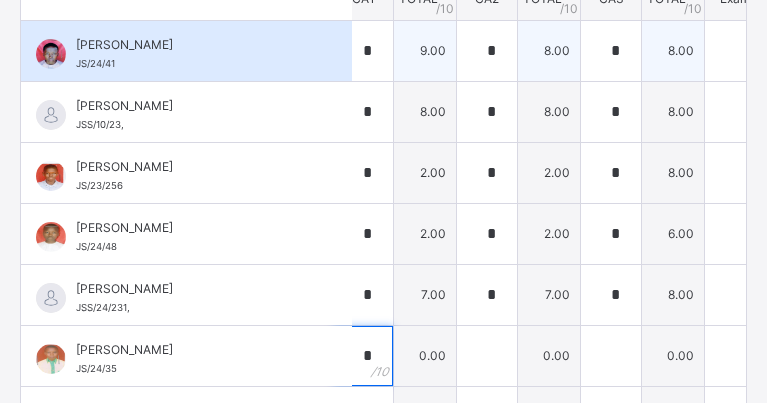type on "*" 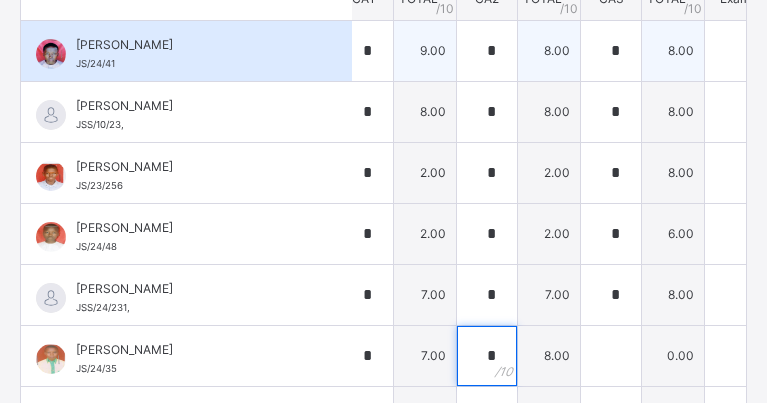 type on "*" 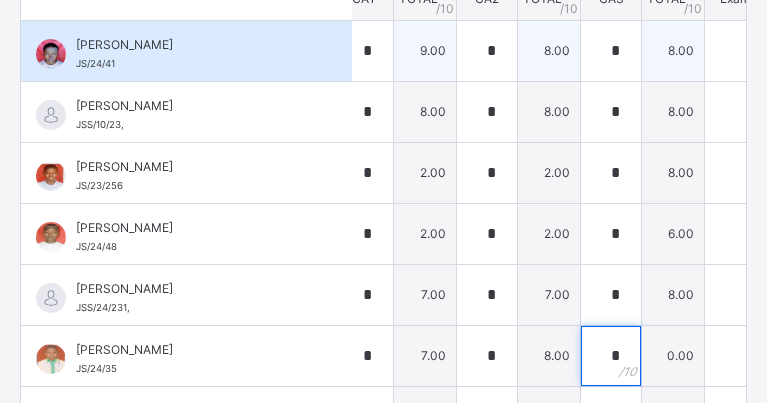 type on "*" 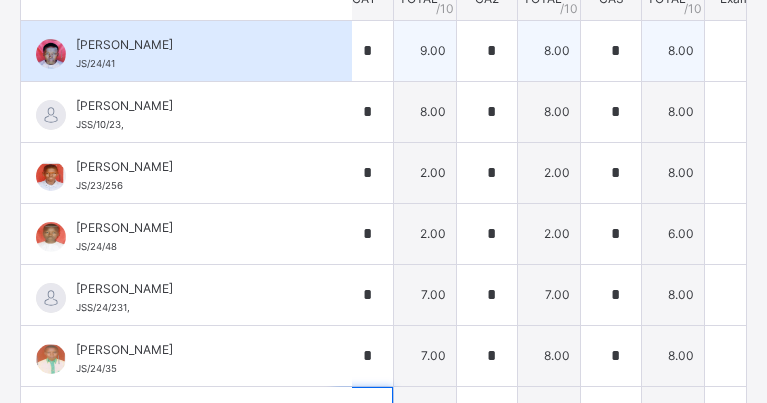 scroll, scrollTop: 435, scrollLeft: 0, axis: vertical 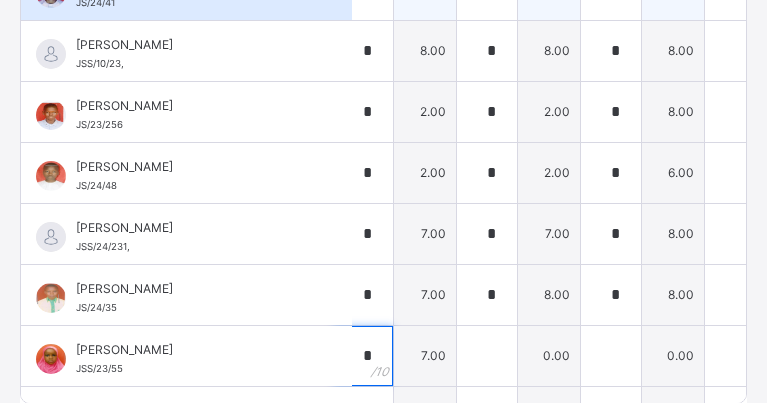 type on "*" 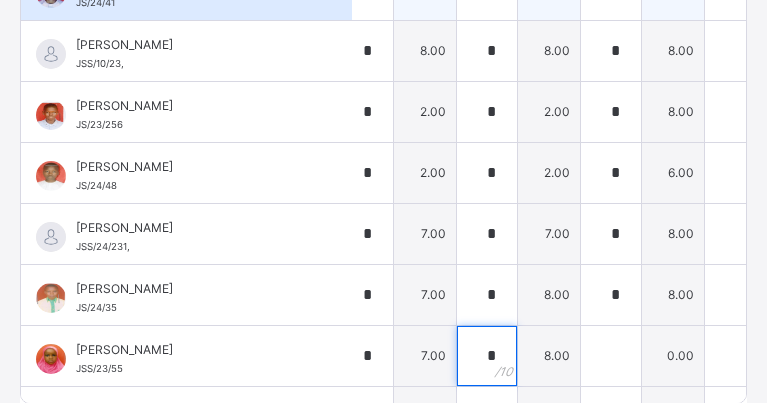 type on "*" 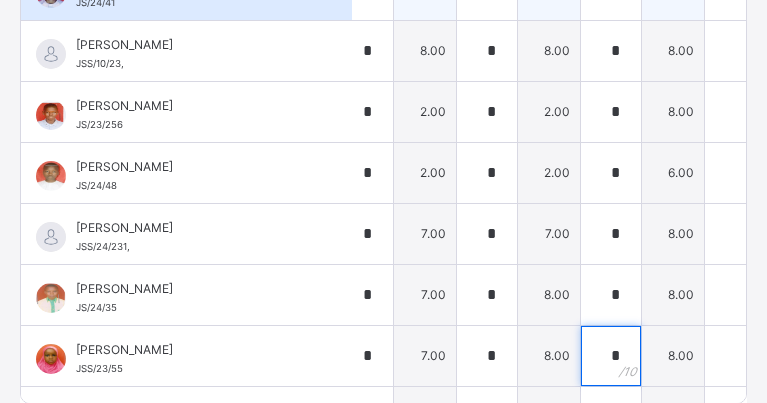 type on "*" 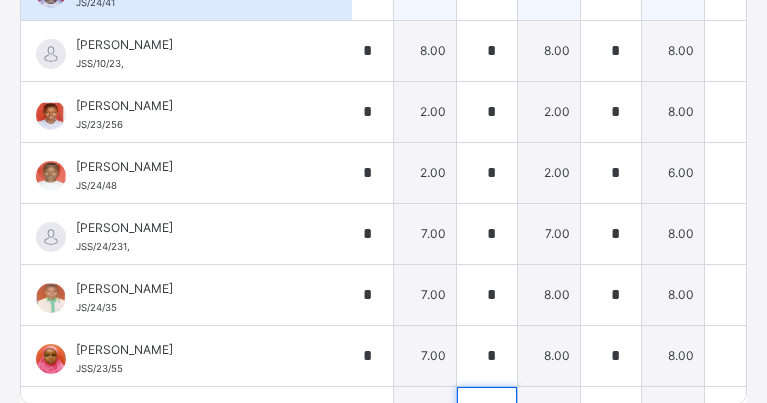 scroll, scrollTop: 309, scrollLeft: 20, axis: both 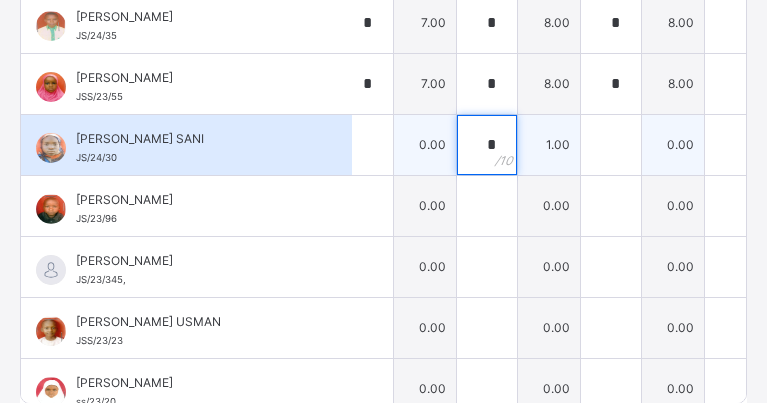 type on "*" 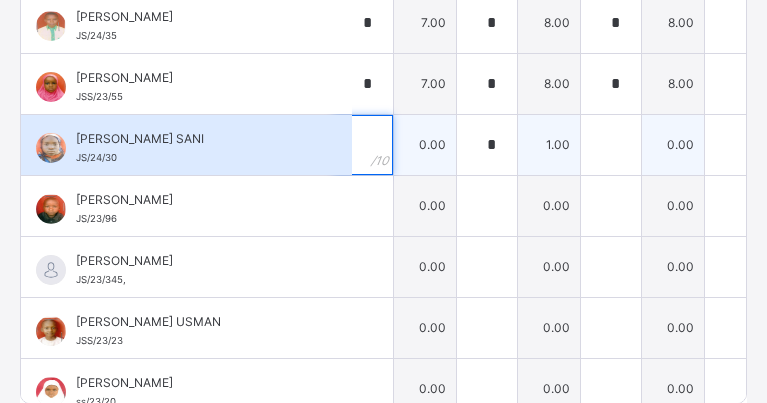 click at bounding box center (363, 145) 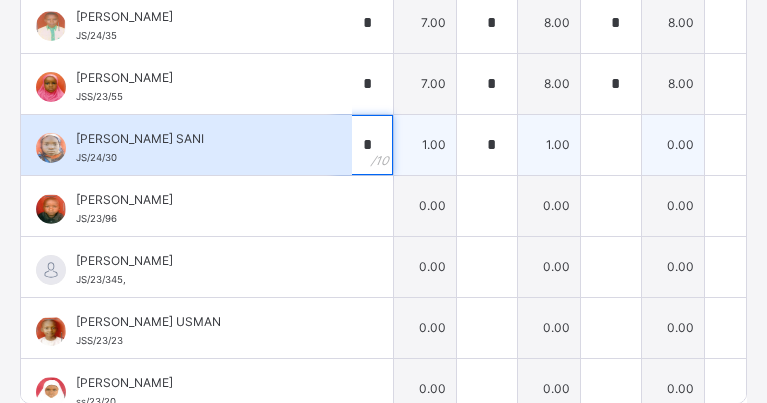 type on "*" 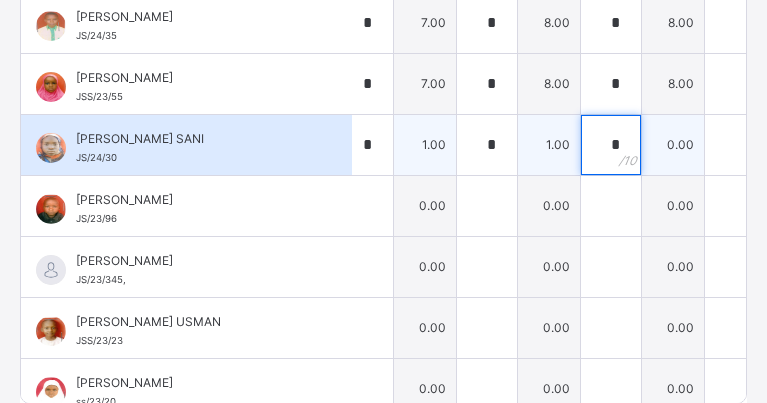 type on "*" 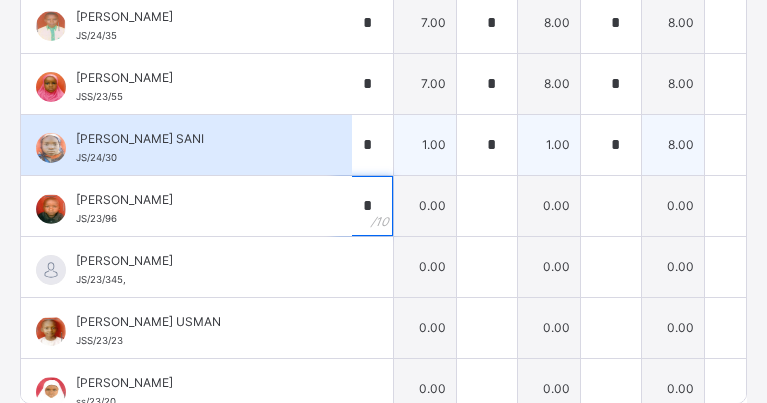 type on "*" 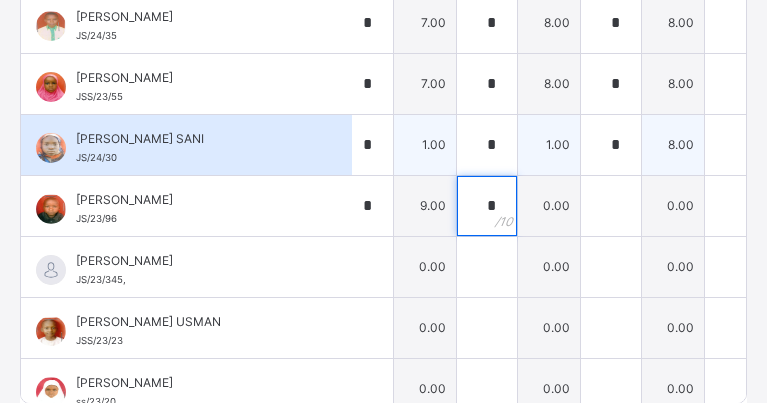 type on "*" 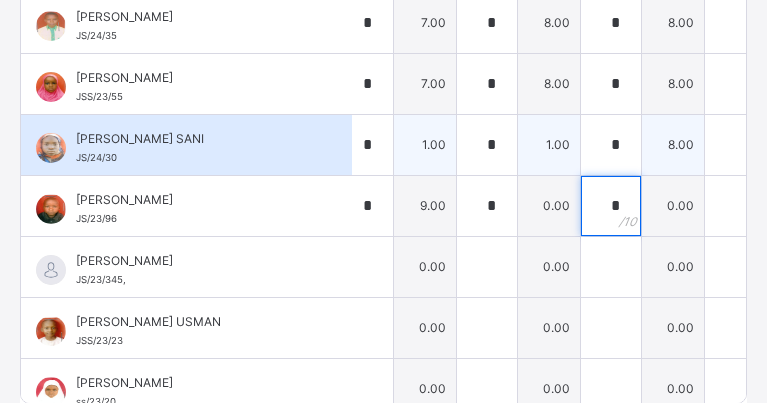 type on "*" 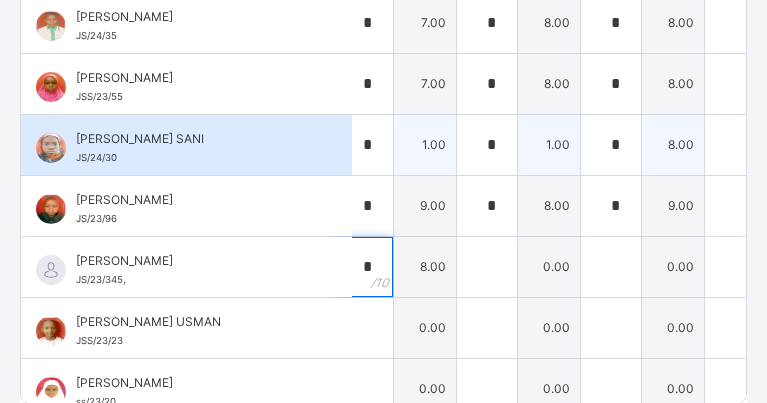 type on "*" 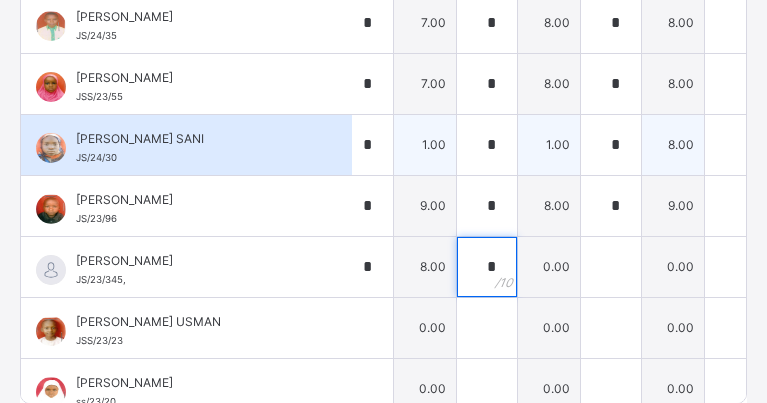 type on "*" 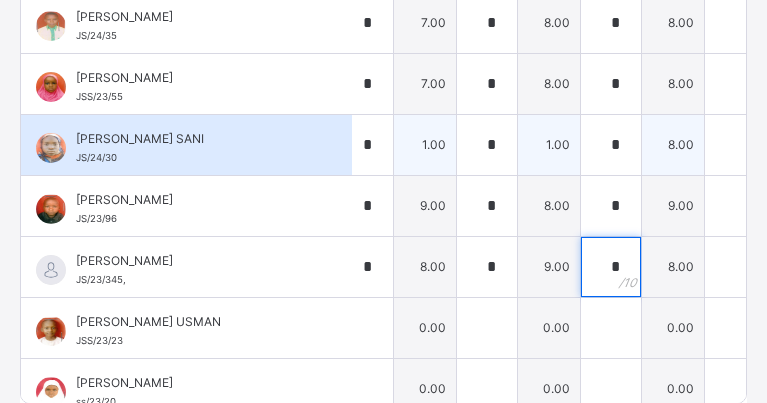type on "*" 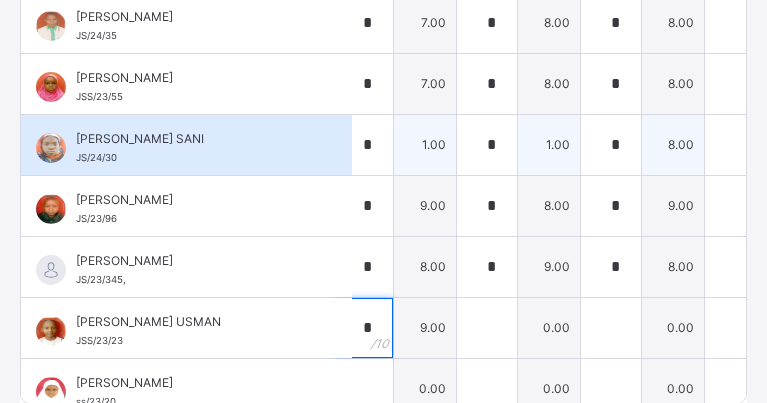 type on "*" 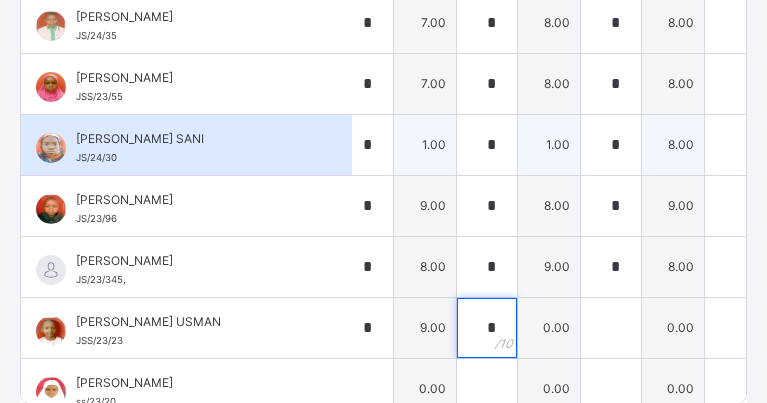 type on "*" 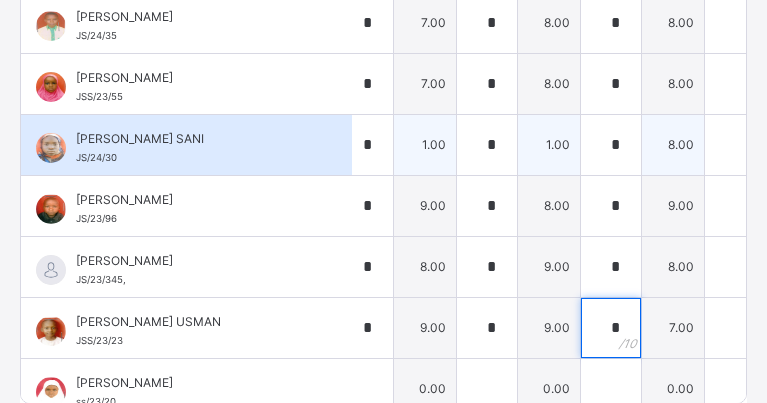 type on "*" 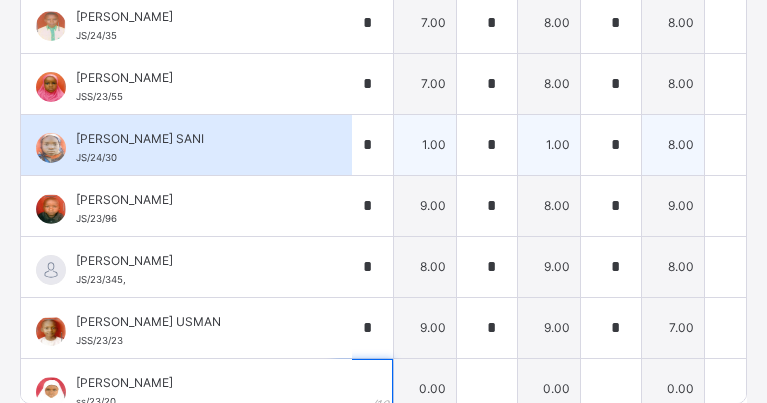 scroll, scrollTop: 342, scrollLeft: 20, axis: both 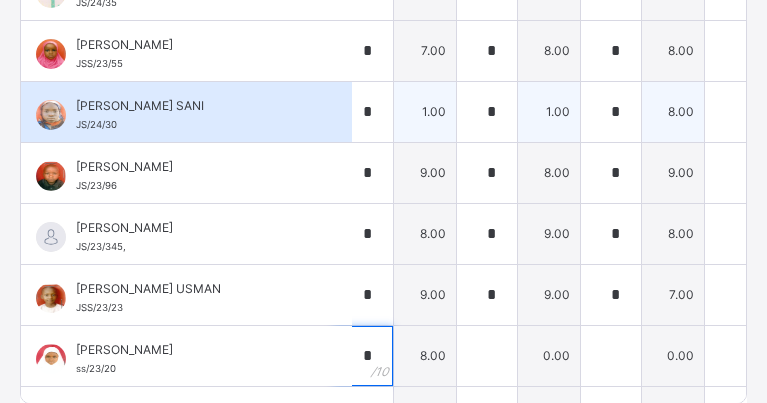 type on "*" 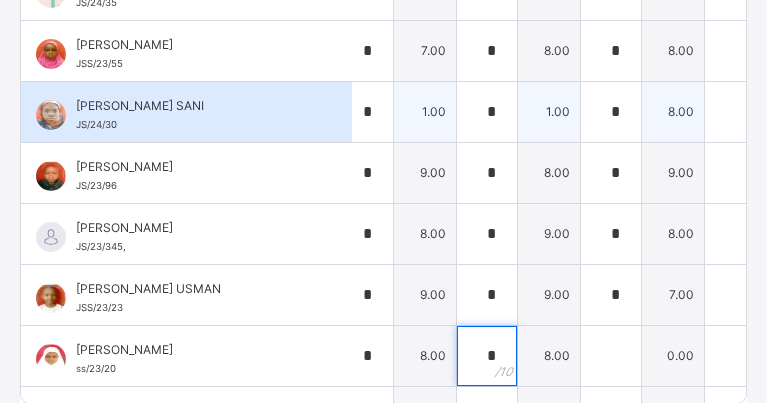 type on "*" 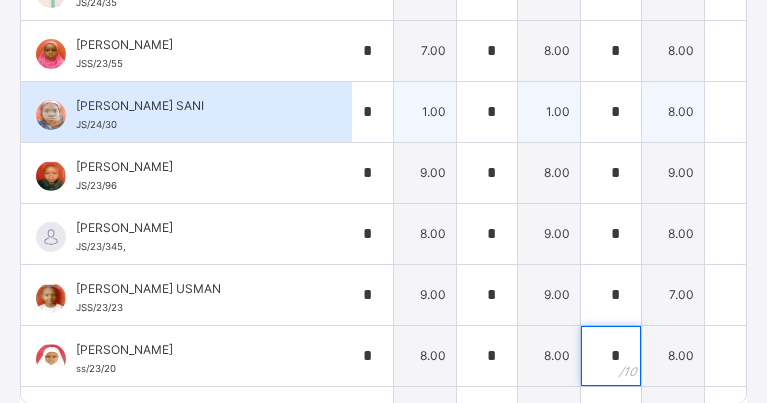 type on "*" 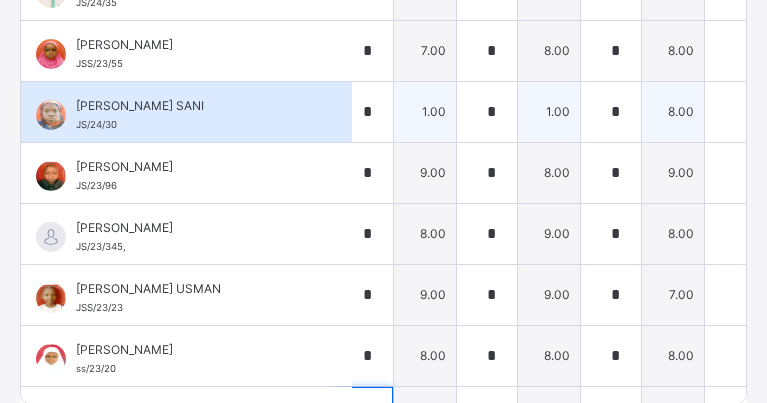scroll, scrollTop: 614, scrollLeft: 20, axis: both 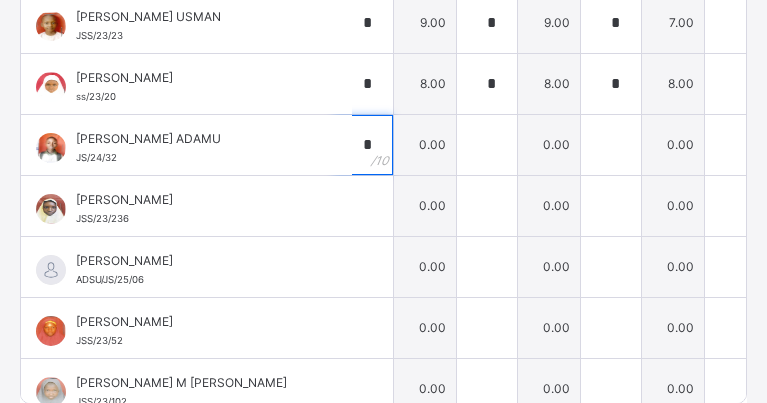 type on "*" 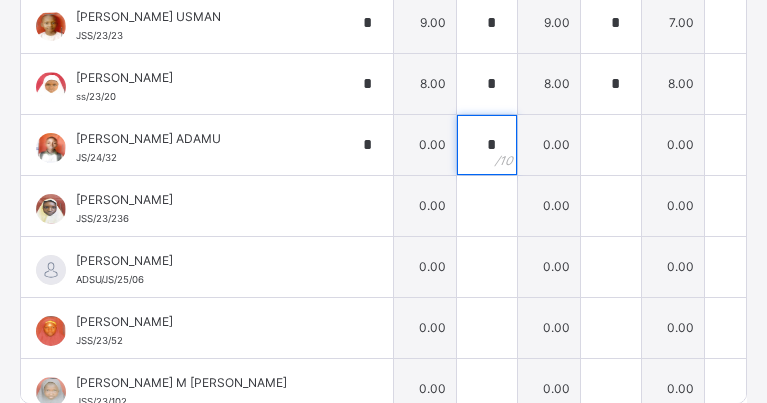 type on "*" 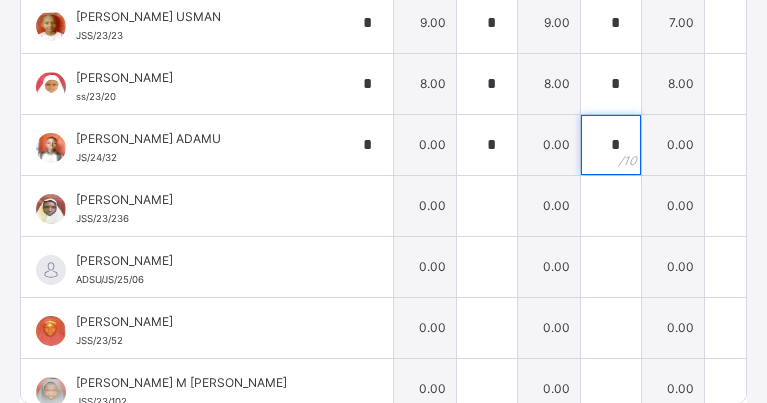 type on "*" 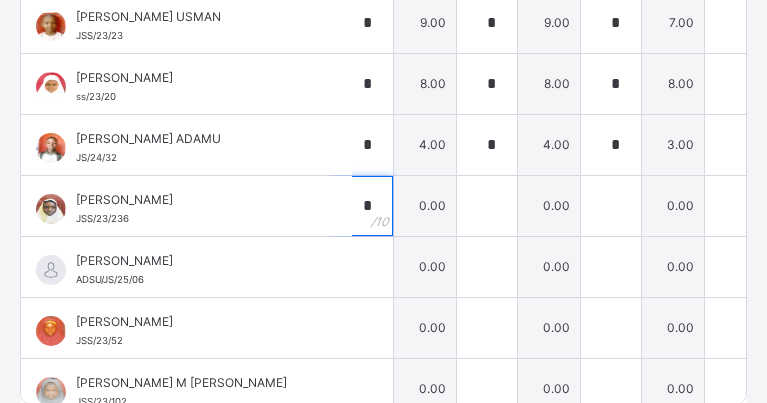 type on "*" 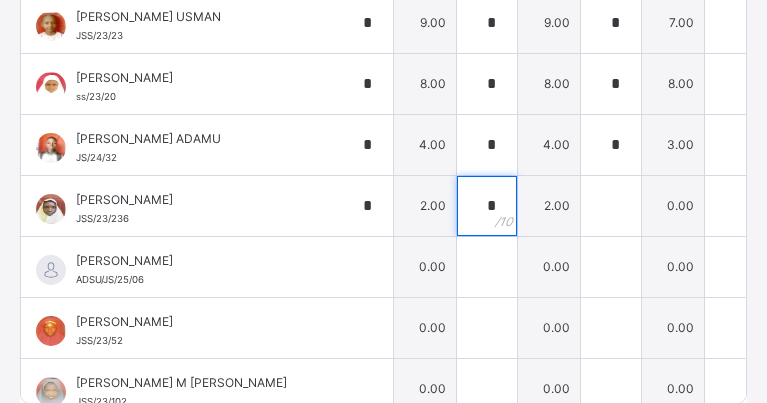 type on "*" 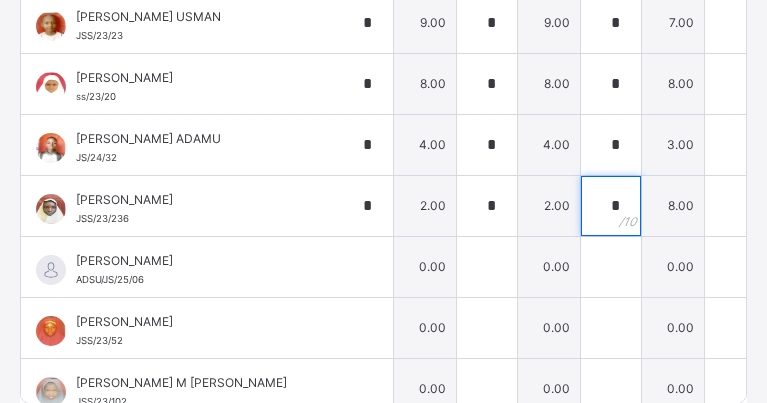 type 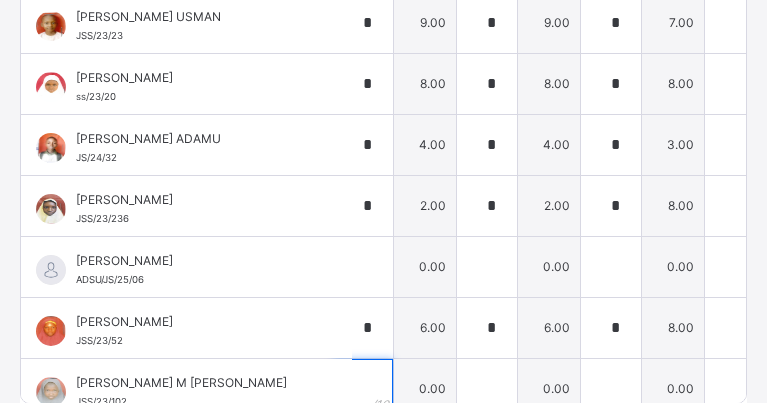 scroll, scrollTop: 647, scrollLeft: 20, axis: both 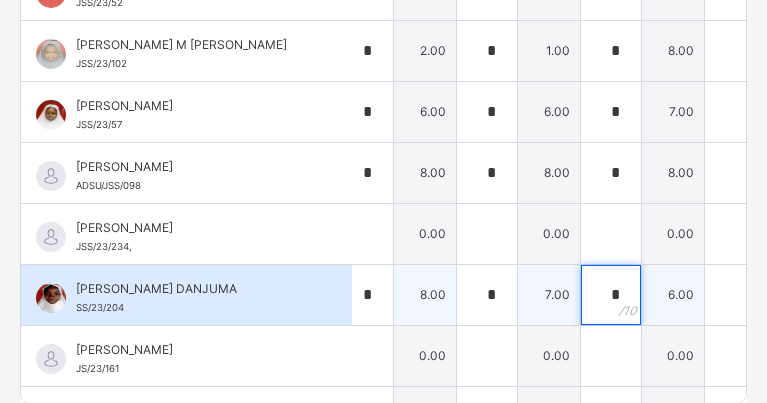 click on "*" at bounding box center [611, 295] 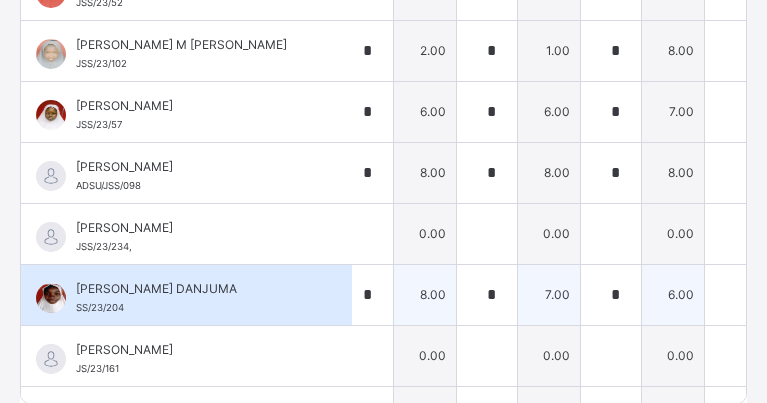 click on "*" at bounding box center (611, 295) 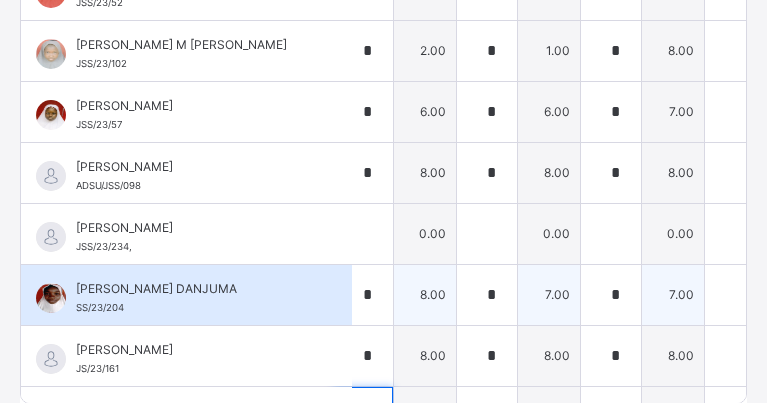 scroll, scrollTop: 1224, scrollLeft: 20, axis: both 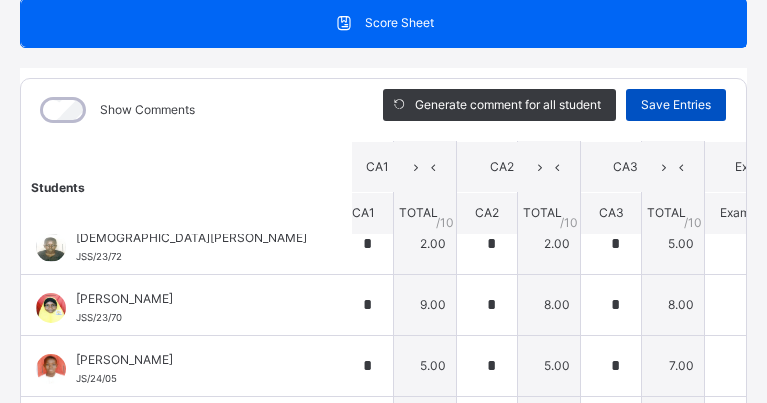 click on "Save Entries" at bounding box center (676, 105) 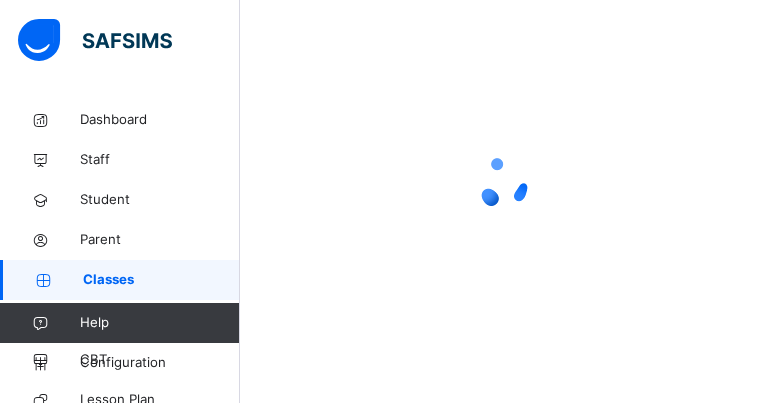scroll, scrollTop: 223, scrollLeft: 0, axis: vertical 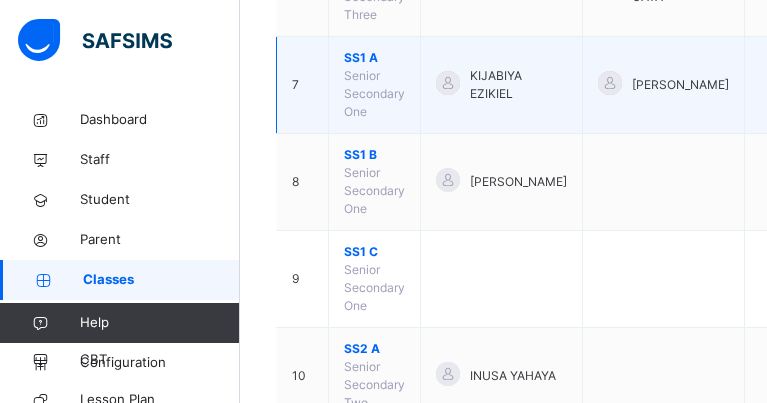 click on "SS1   A" at bounding box center [374, 58] 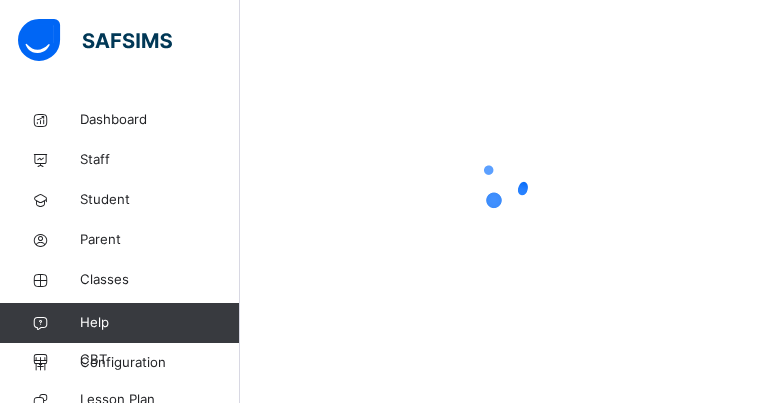 scroll, scrollTop: 175, scrollLeft: 0, axis: vertical 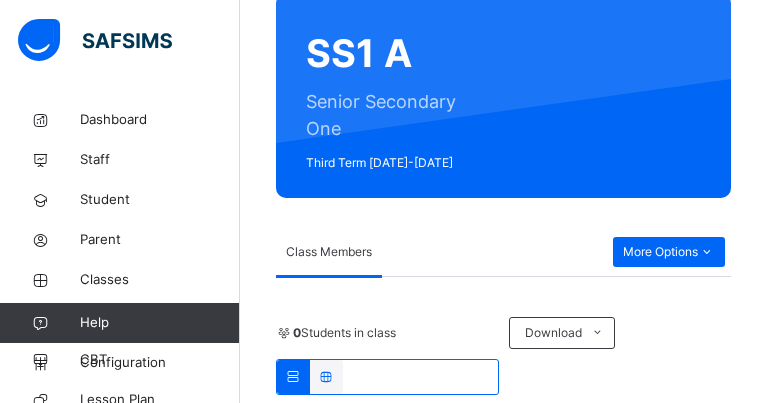 click on "Class Members Subjects Results Skills Attendance Timetable Form Teacher Class Members More Options   0  Students in class Download Pdf Report Excel Report View subject profile Bulk upload Add Class Members [GEOGRAPHIC_DATA], Demonstration Nursery, Primary, and Secondary, School Mubi. Date: [DATE] 1:38:51 pm Class Members Class:  SS1 A Total no. of Students:  0 Term:  Third Term Session:  [DATE]-[DATE] S/NO Admission No. Last Name First Name Other Name 1 SS/24/05 [PERSON_NAME] 2 SS/25/04 [PERSON_NAME] 3 21/039 [PERSON_NAME] 4 SS/24/24 [PERSON_NAME] [PERSON_NAME] 5 SS/24/79 [PERSON_NAME]  6 21/041 [PERSON_NAME] 7 SS/25/095 [PERSON_NAME] AFINIKI 8 ADSU/SS/25/012 [PERSON_NAME] 9 SS/25/08 [PERSON_NAME] 10 SS/24/036 [PERSON_NAME] 11 21/004 [PERSON_NAME] 12 SS/24/107 [PERSON_NAME] 13 21/005 [PERSON_NAME] 14 21/042 [PERSON_NAME] 15 ADSU/SS/25/013 [PERSON_NAME] 16 21/044 [PERSON_NAME] 17 21/043 [PERSON_NAME] 18 SS/24/114 [PERSON_NAME] 19 21/045 [PERSON_NAME]" at bounding box center [503, 3032] 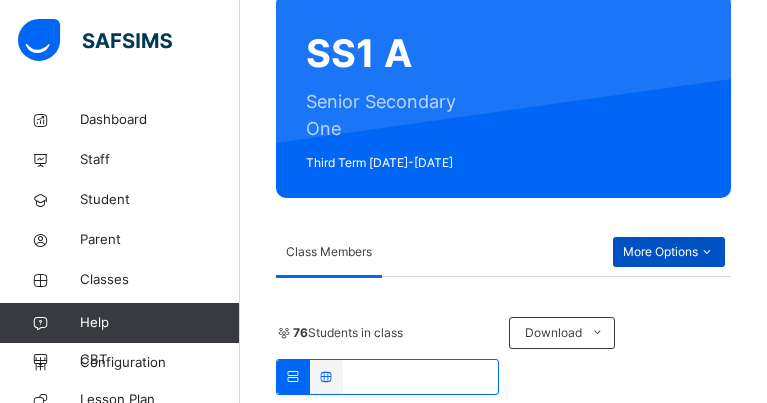 click at bounding box center (706, 252) 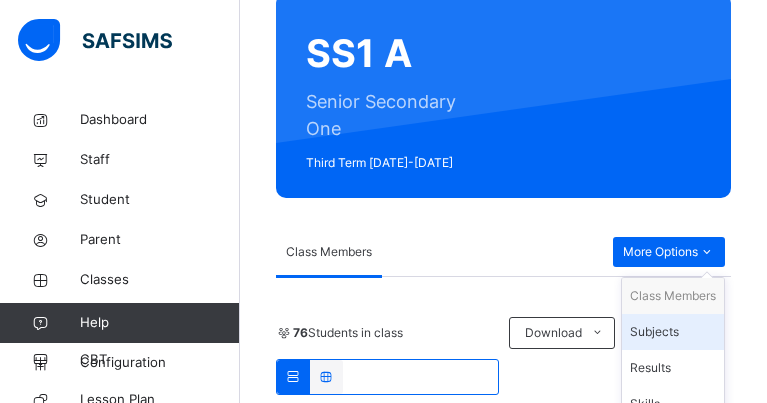 click on "Subjects" at bounding box center (673, 332) 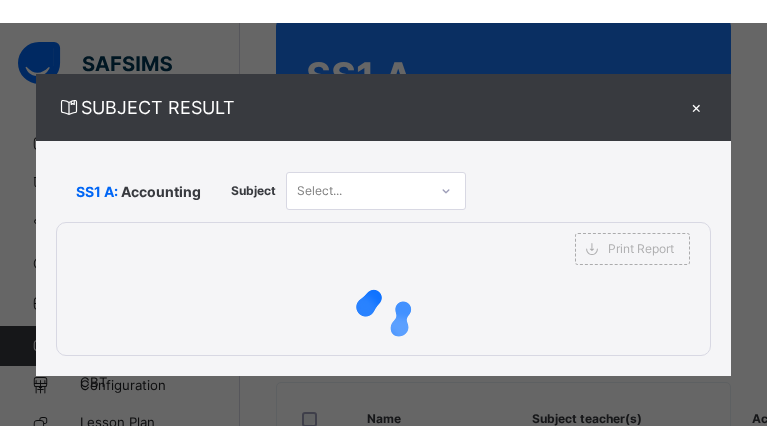 scroll, scrollTop: 593, scrollLeft: 0, axis: vertical 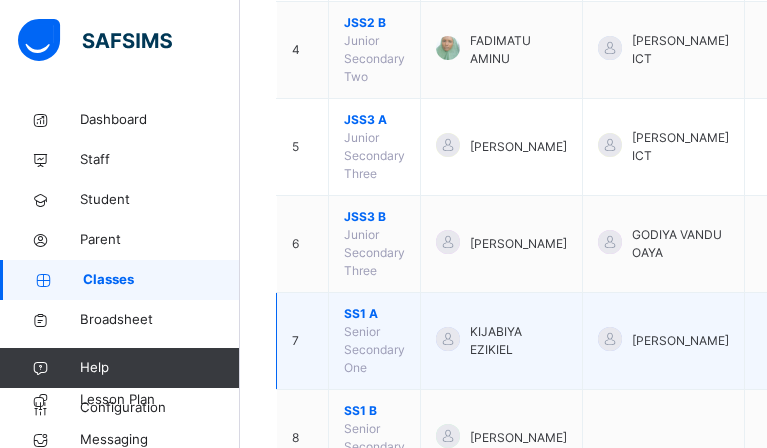 click on "SS1   A" at bounding box center [374, 314] 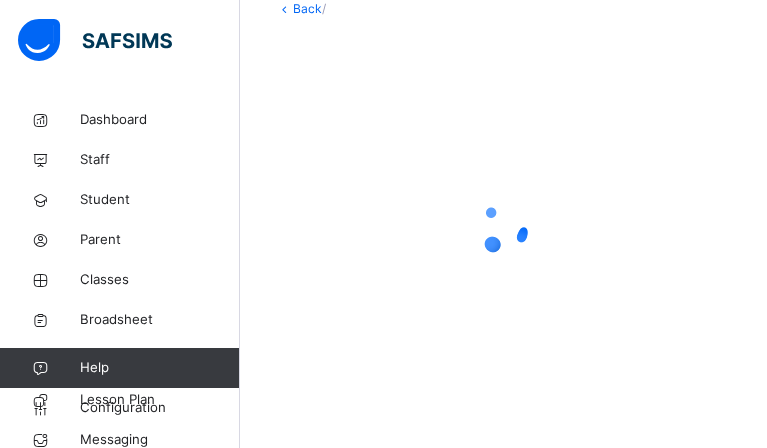 scroll, scrollTop: 130, scrollLeft: 0, axis: vertical 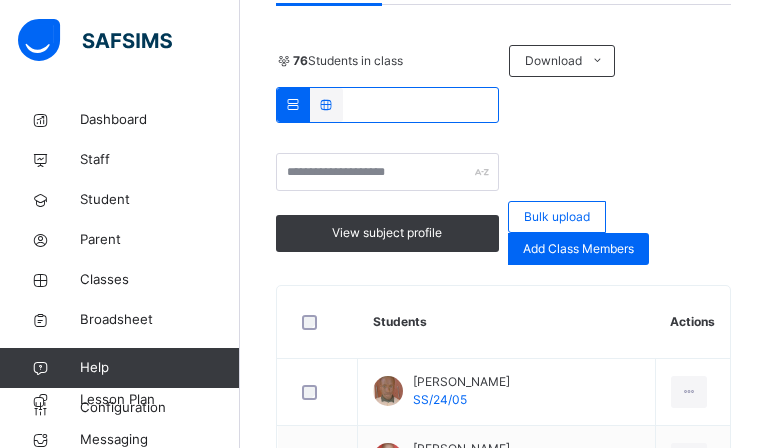 click at bounding box center (706, -20) 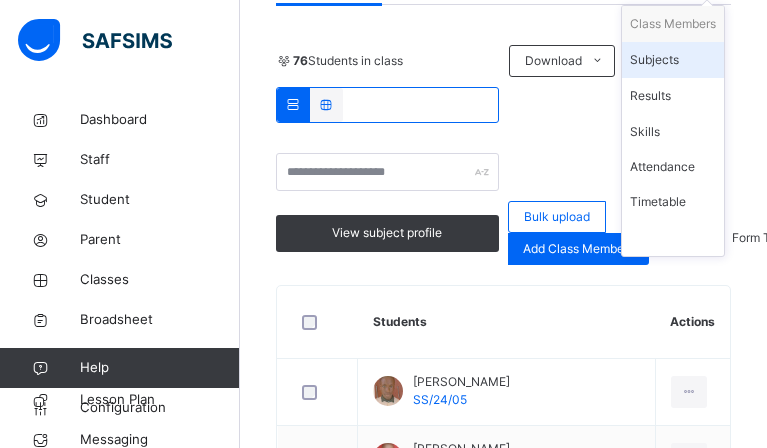 click on "Subjects" at bounding box center [673, 60] 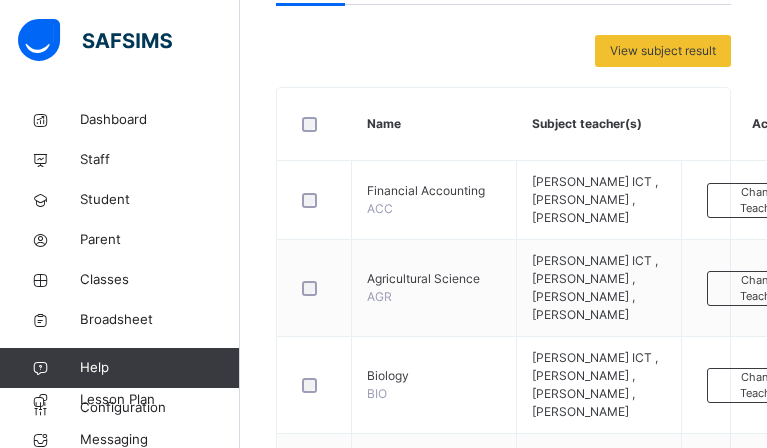 click on "Assess Students" at bounding box center (751, 1334) 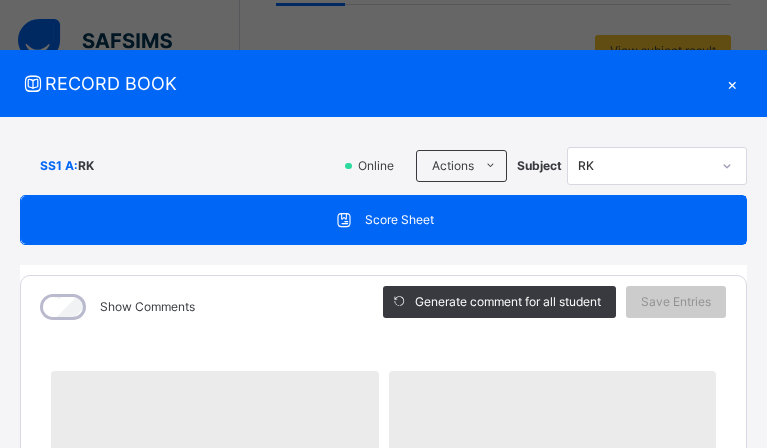 scroll, scrollTop: 1635, scrollLeft: 0, axis: vertical 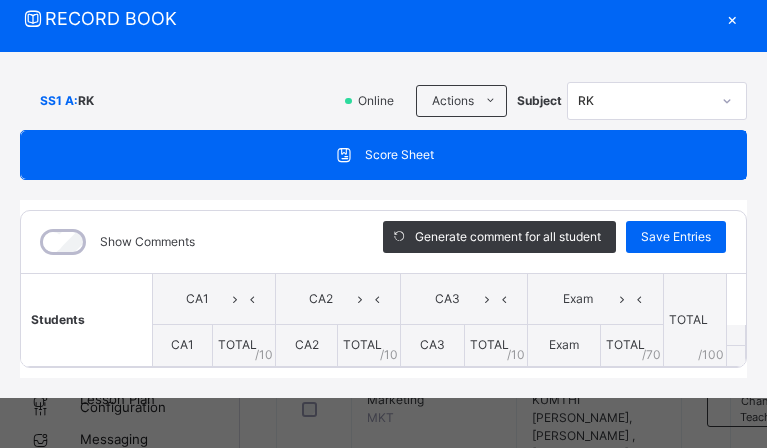 click on "×" at bounding box center (732, 18) 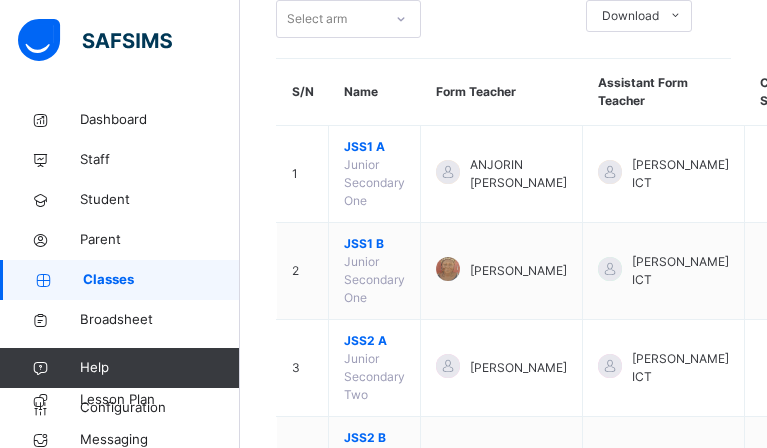 scroll, scrollTop: 1635, scrollLeft: 0, axis: vertical 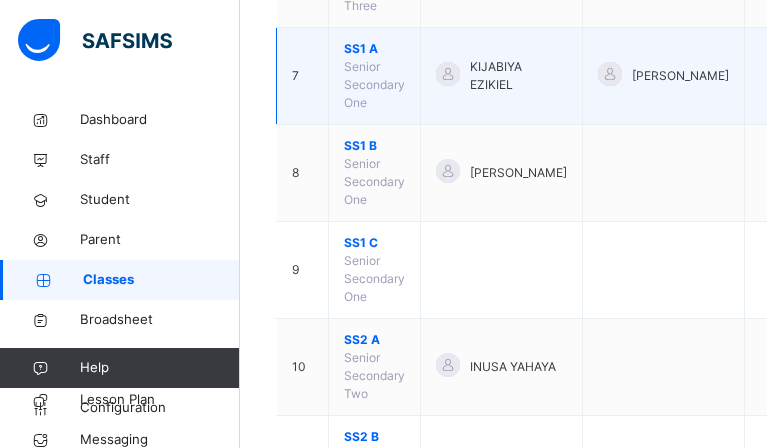 click on "SS1   A" at bounding box center [374, 49] 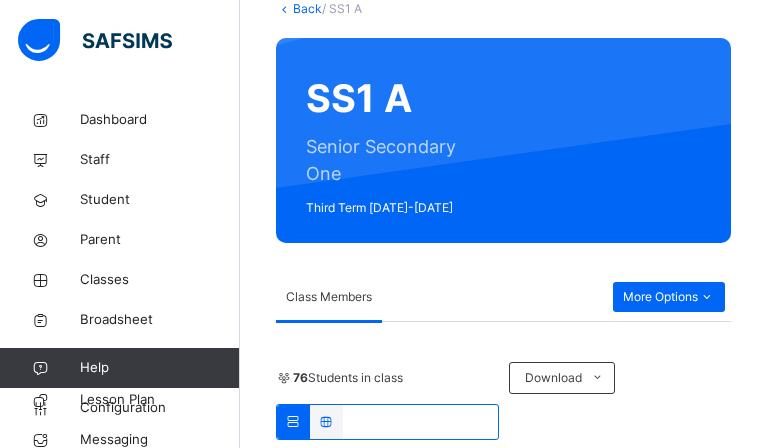 scroll, scrollTop: 858, scrollLeft: 0, axis: vertical 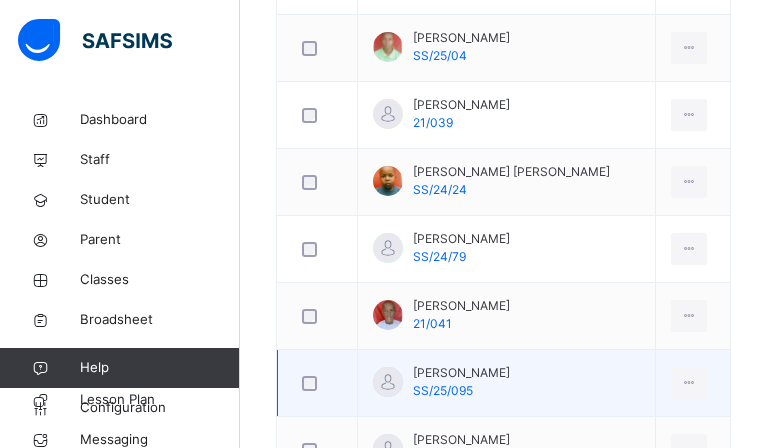 click on "View Profile Remove from Class Transfer Student" at bounding box center [692, 383] 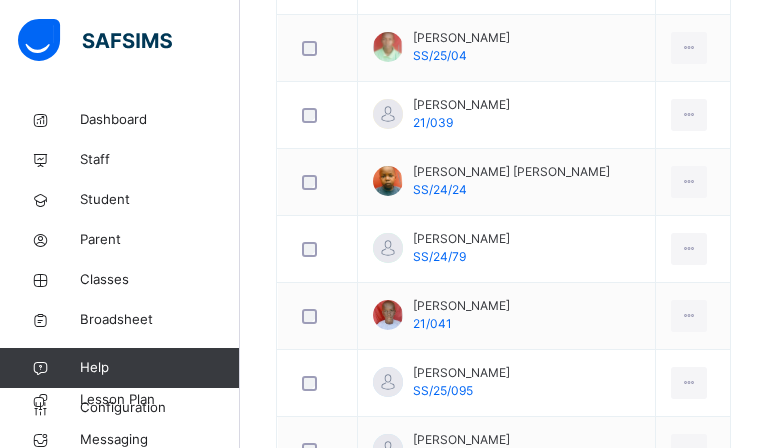 click at bounding box center [689, 517] 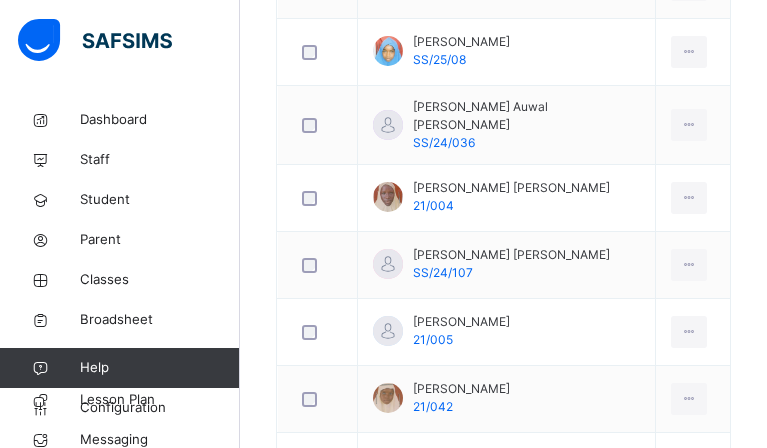 drag, startPoint x: 694, startPoint y: 137, endPoint x: 777, endPoint y: 129, distance: 83.38465 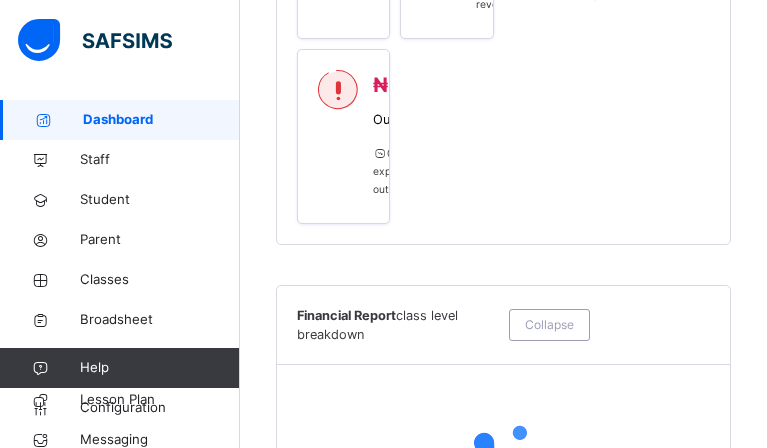 scroll, scrollTop: 0, scrollLeft: 0, axis: both 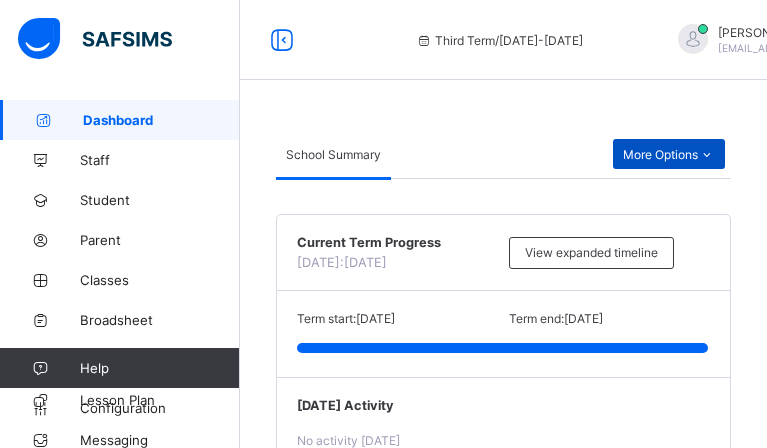 click at bounding box center (706, 154) 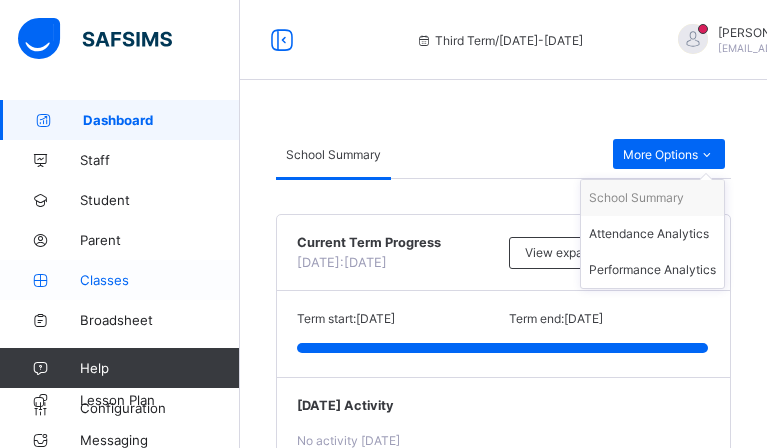 scroll, scrollTop: 46, scrollLeft: 0, axis: vertical 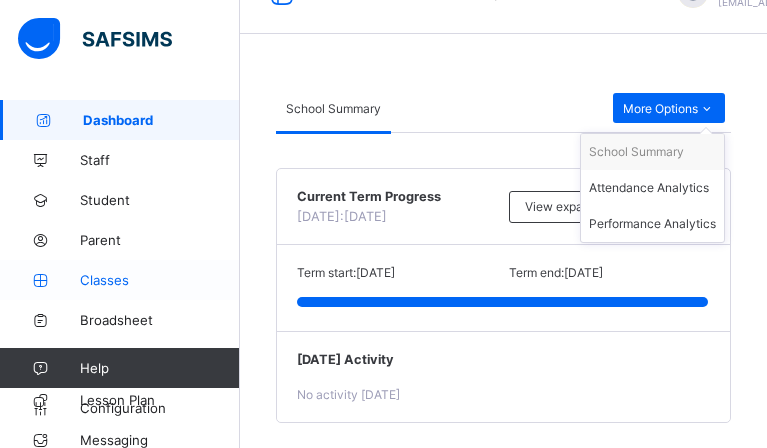 click on "Classes" at bounding box center (160, 280) 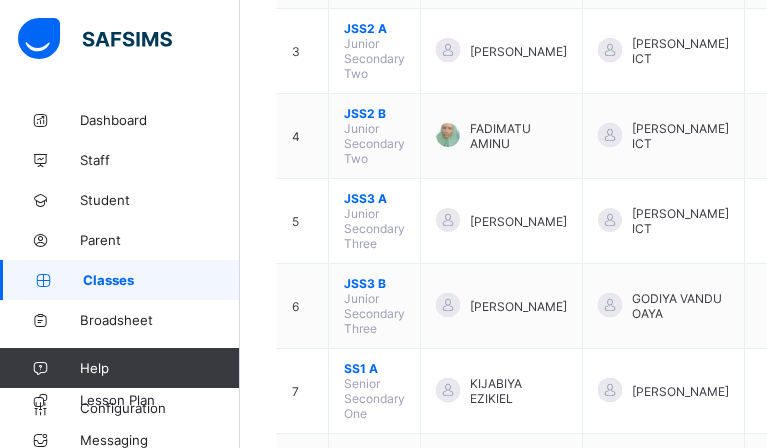 scroll, scrollTop: 464, scrollLeft: 0, axis: vertical 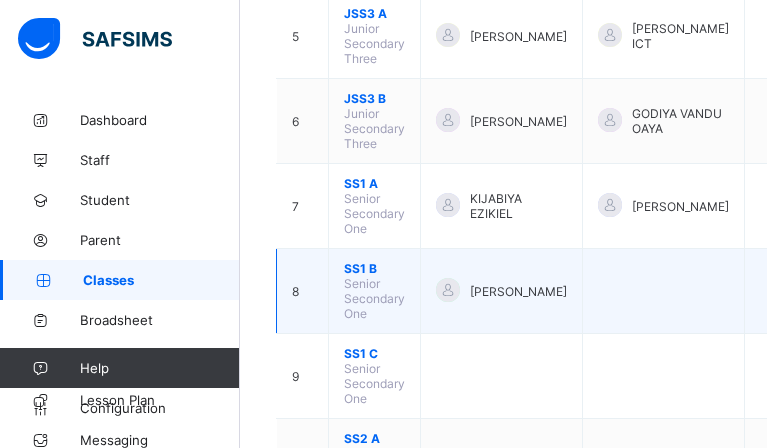 click on "SS1   B" at bounding box center (374, 268) 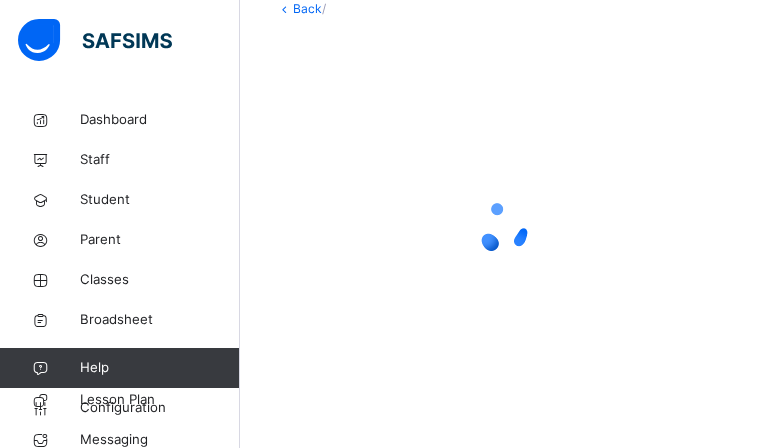 scroll, scrollTop: 130, scrollLeft: 0, axis: vertical 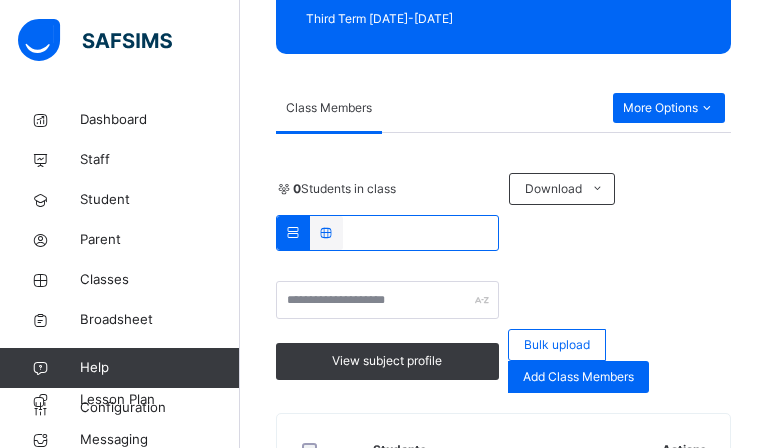 click on "SS1 B Senior Secondary One Third Term 2024-2025" at bounding box center [503, -49] 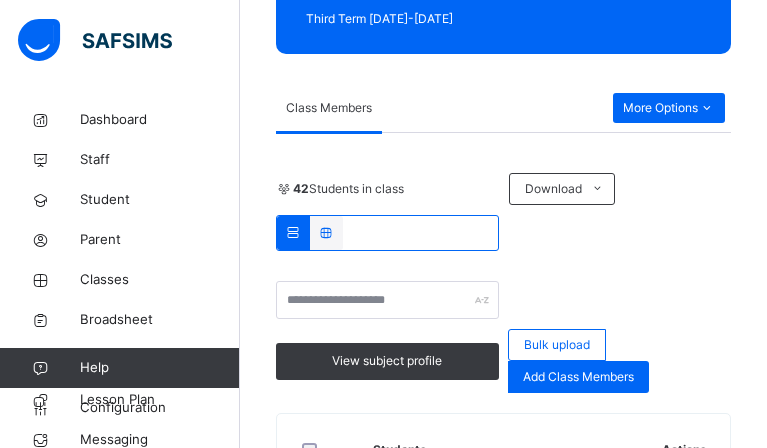scroll, scrollTop: 364, scrollLeft: 0, axis: vertical 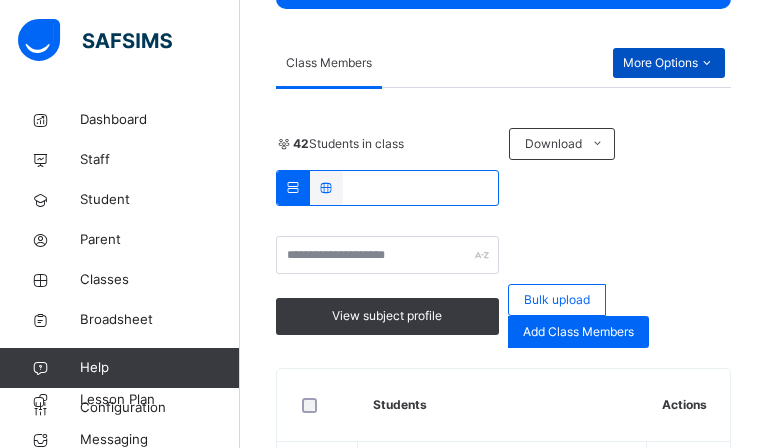 click at bounding box center (706, 63) 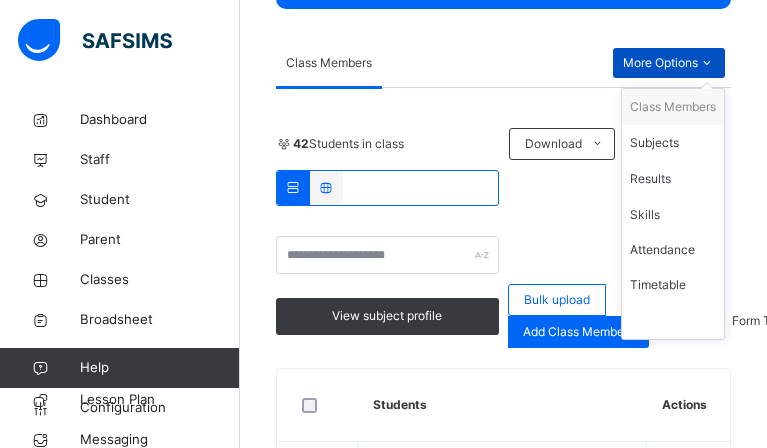 click at bounding box center [706, 63] 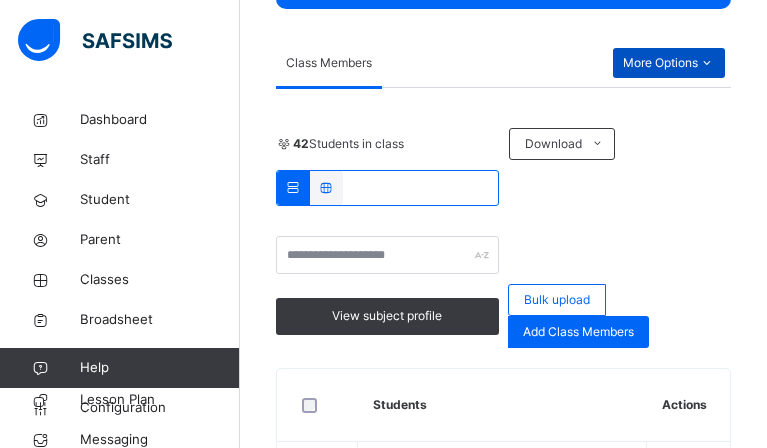 click at bounding box center [706, 63] 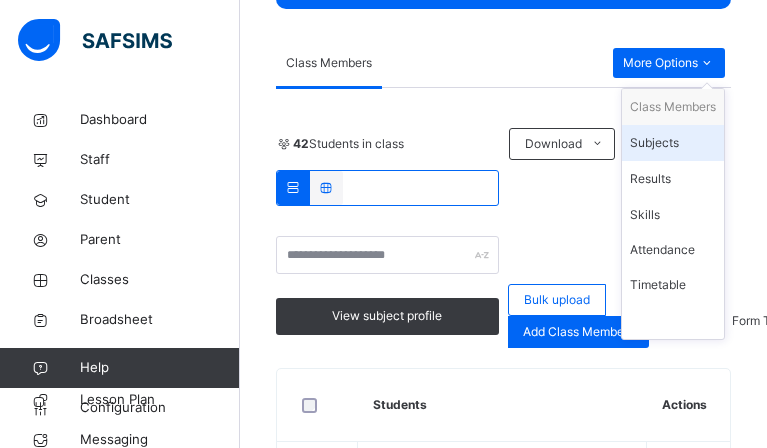 click on "Subjects" at bounding box center [673, 143] 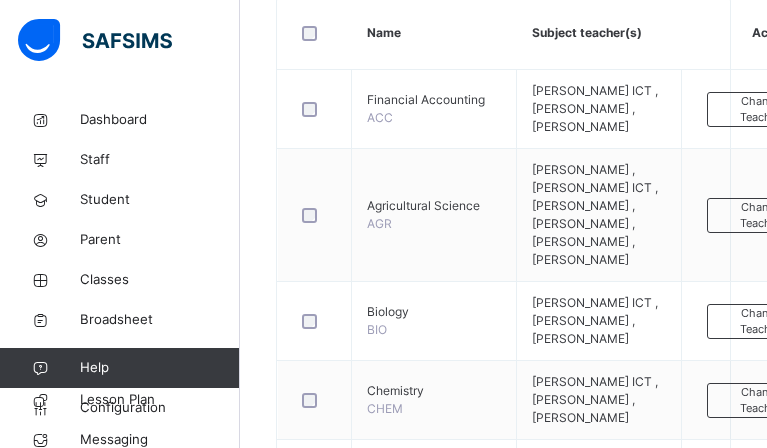scroll, scrollTop: 686, scrollLeft: 0, axis: vertical 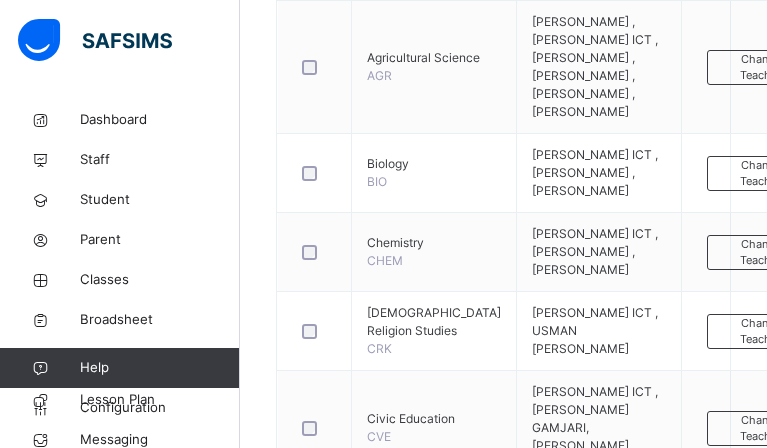 click on "Assess Students" at bounding box center [751, 1095] 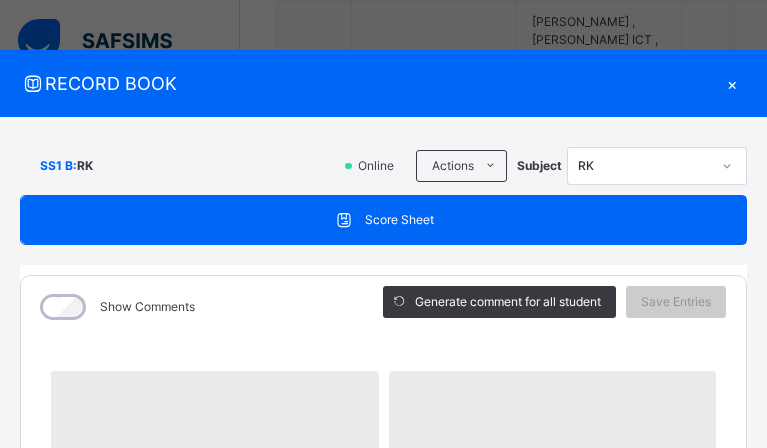 scroll, scrollTop: 1626, scrollLeft: 0, axis: vertical 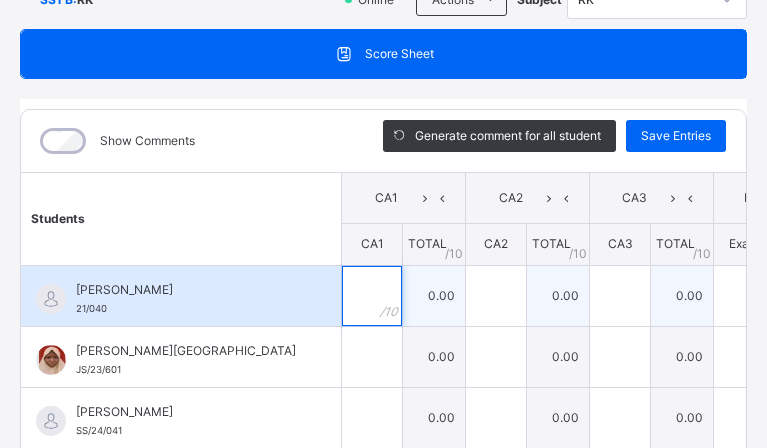 click at bounding box center (372, 296) 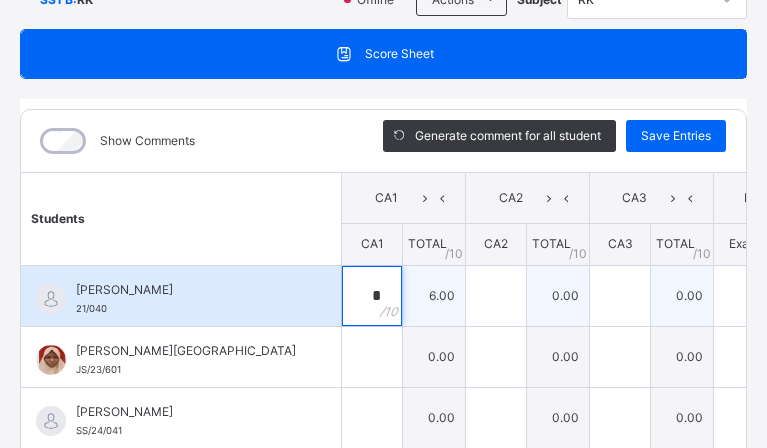 type on "*" 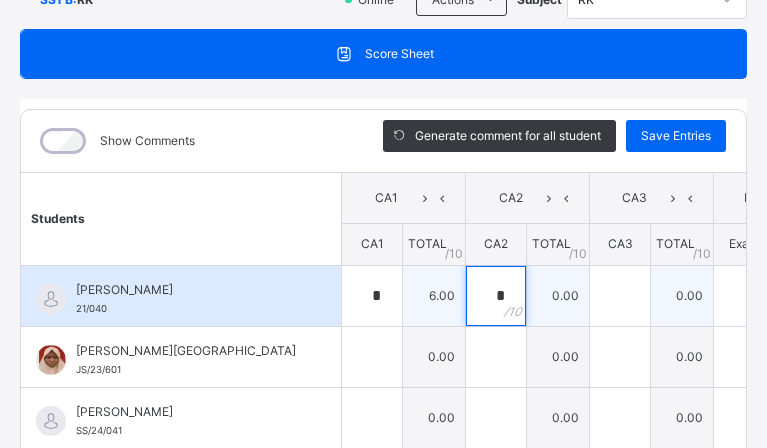 type on "*" 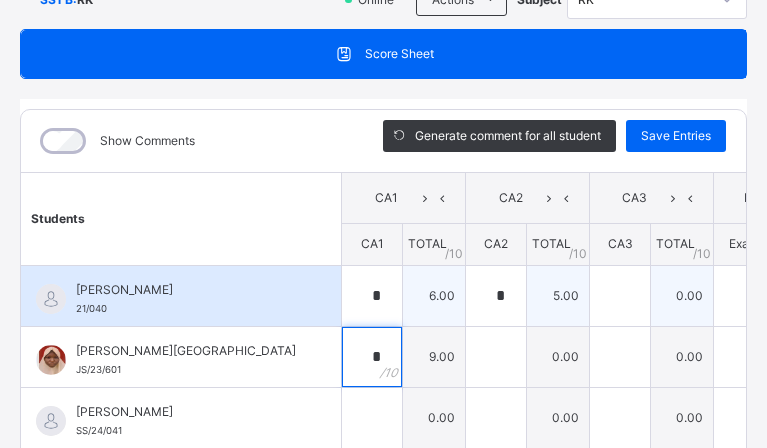 type on "*" 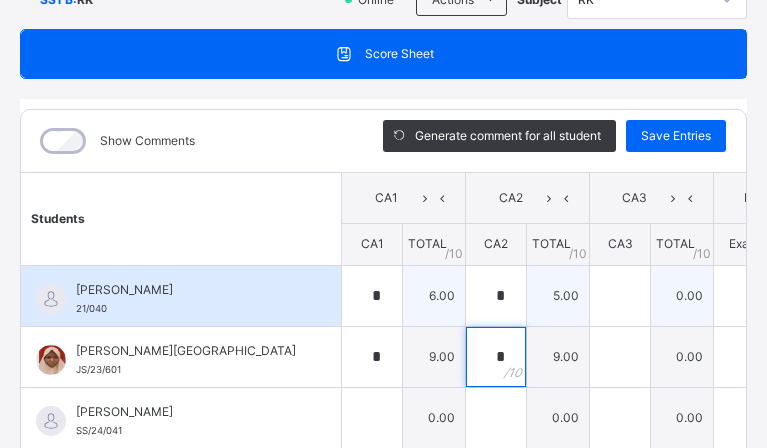type on "*" 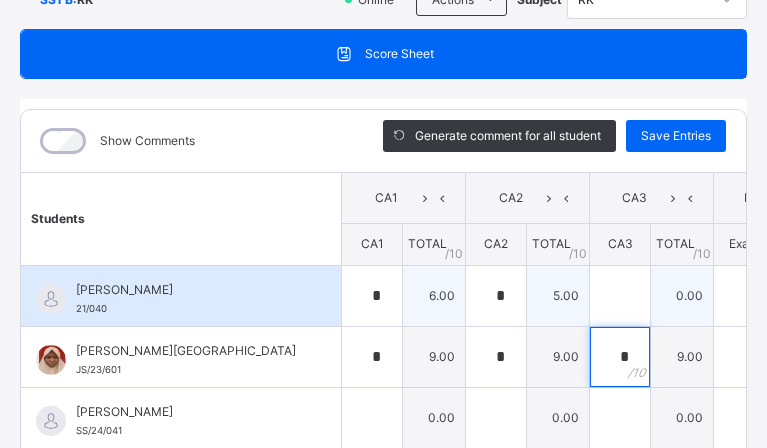 type on "*" 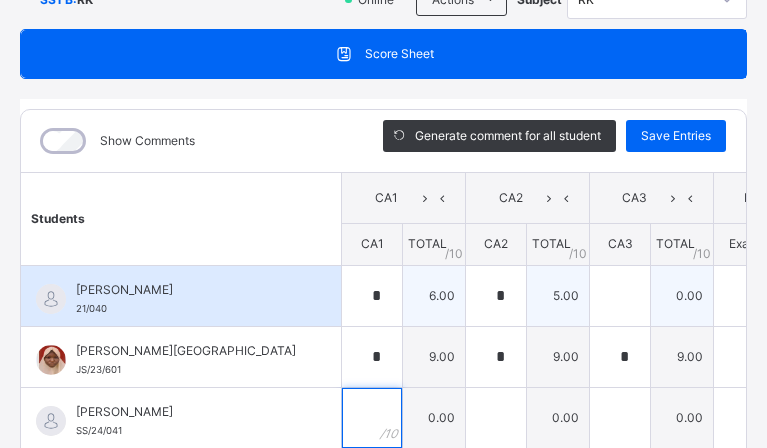 scroll, scrollTop: 183, scrollLeft: 0, axis: vertical 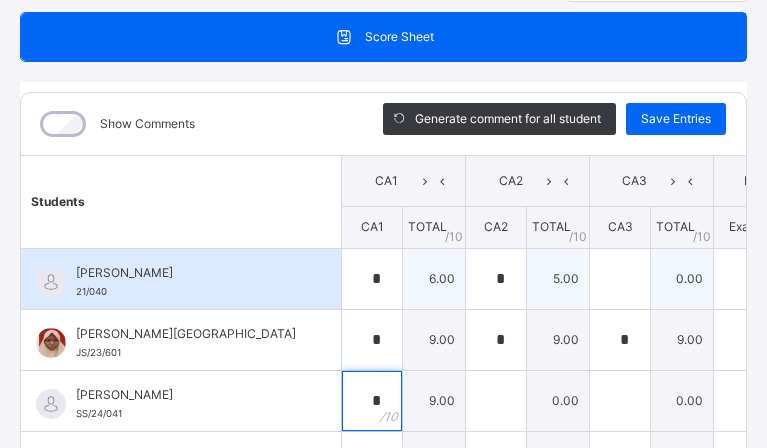 type on "*" 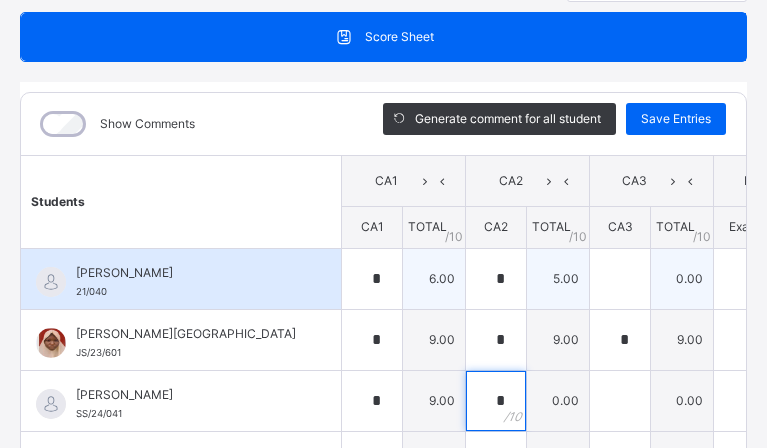 type on "*" 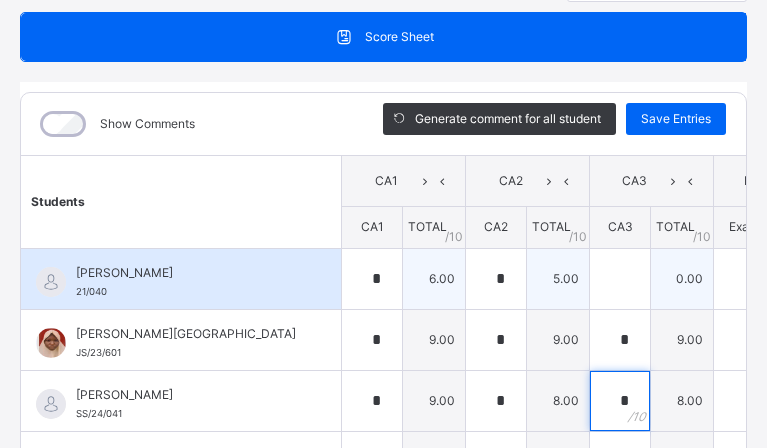 type on "*" 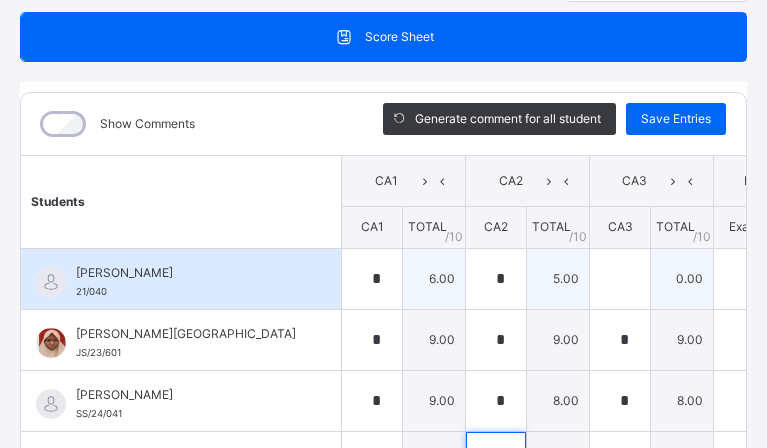 scroll, scrollTop: 429, scrollLeft: 0, axis: vertical 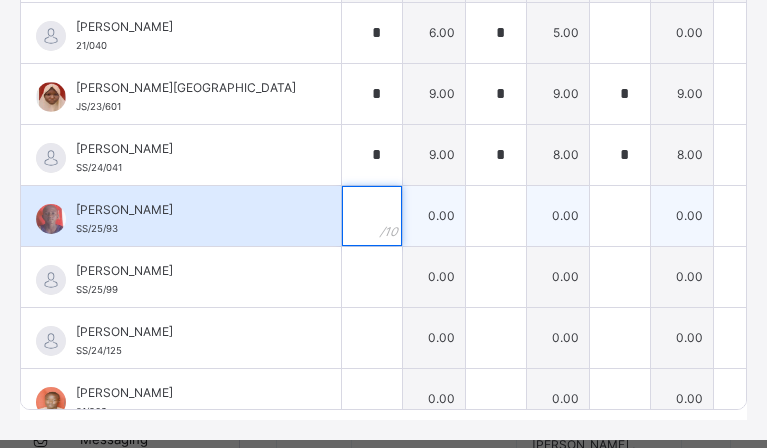 click at bounding box center [372, 216] 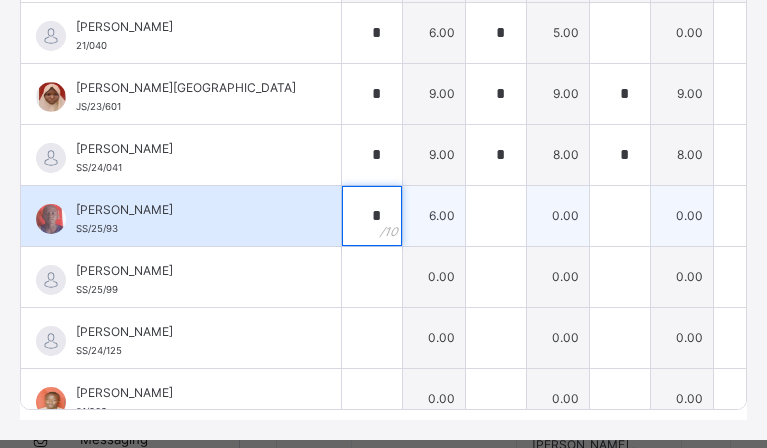 type on "*" 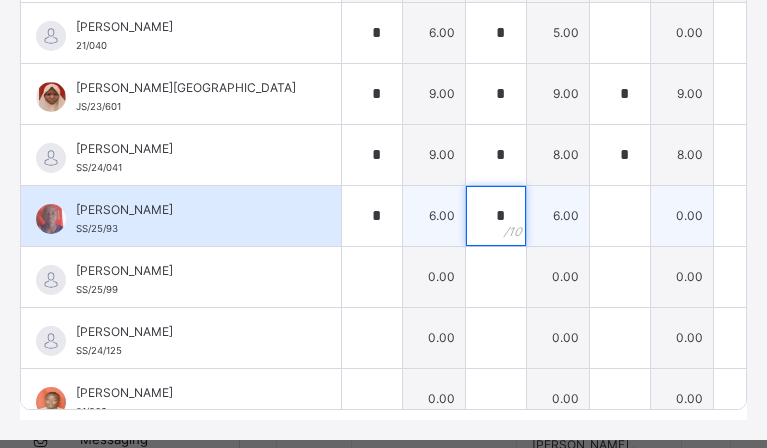 type on "*" 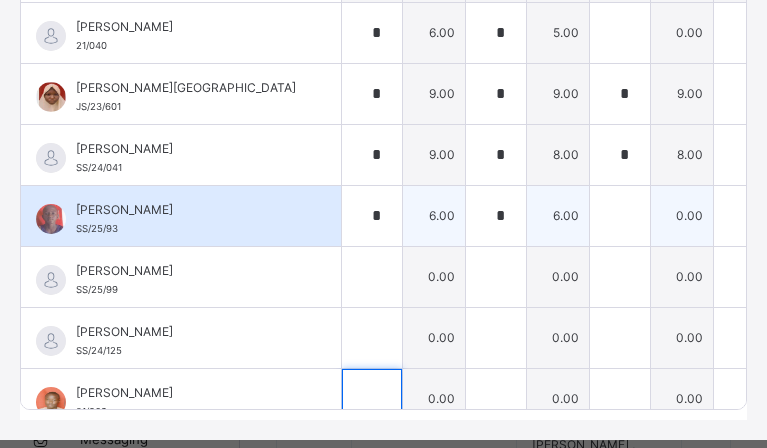 scroll, scrollTop: 37, scrollLeft: 0, axis: vertical 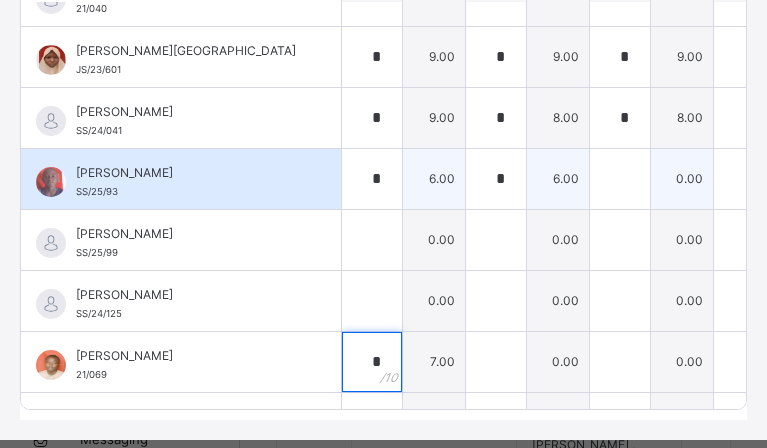 type on "*" 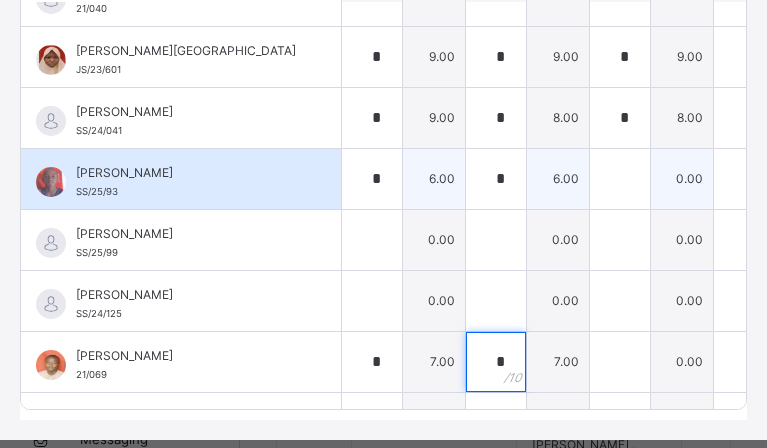 type on "*" 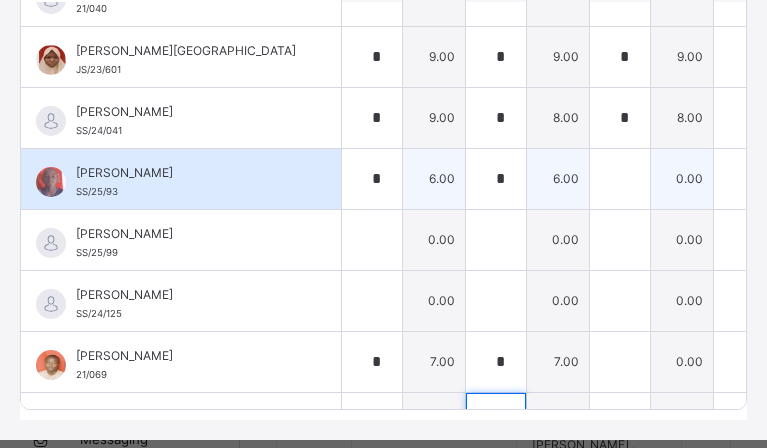 scroll, scrollTop: 309, scrollLeft: 0, axis: vertical 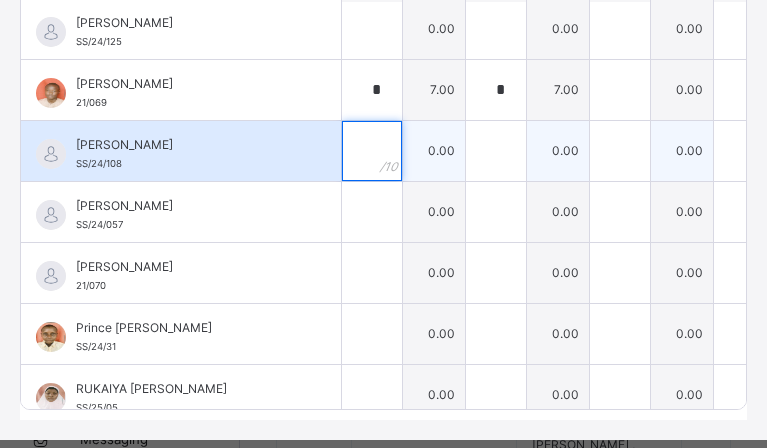 click at bounding box center (372, 151) 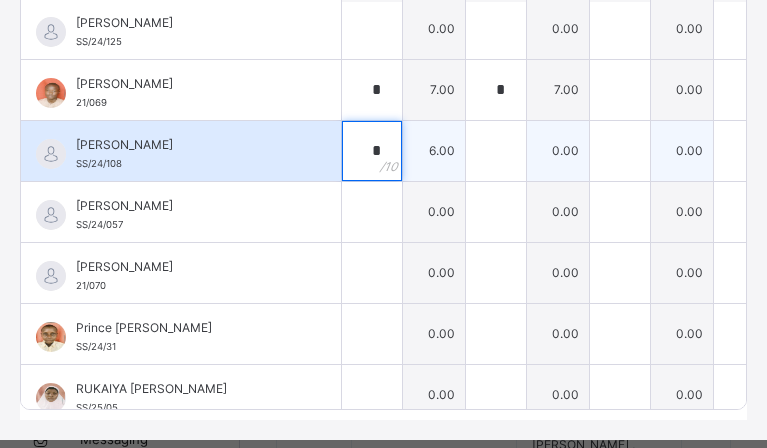 type on "*" 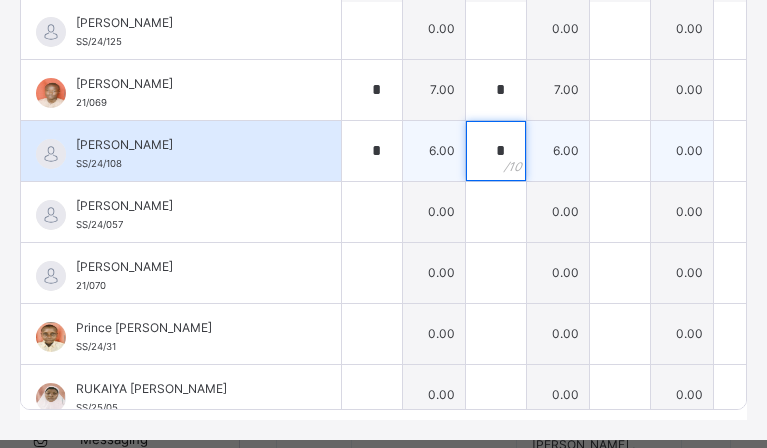 type on "*" 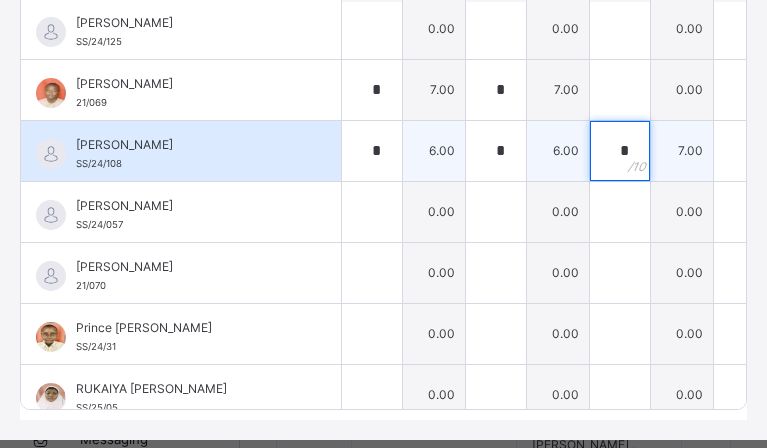 type on "*" 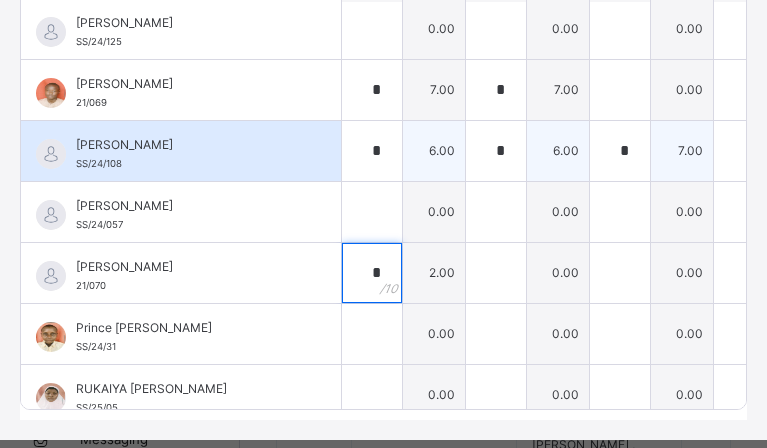 type on "*" 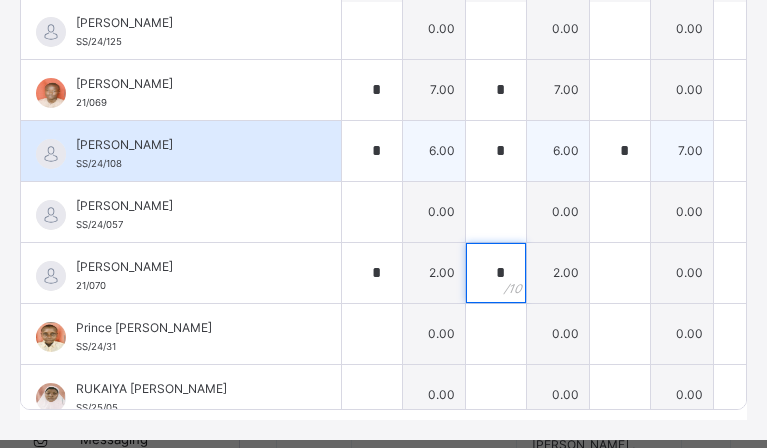 type on "*" 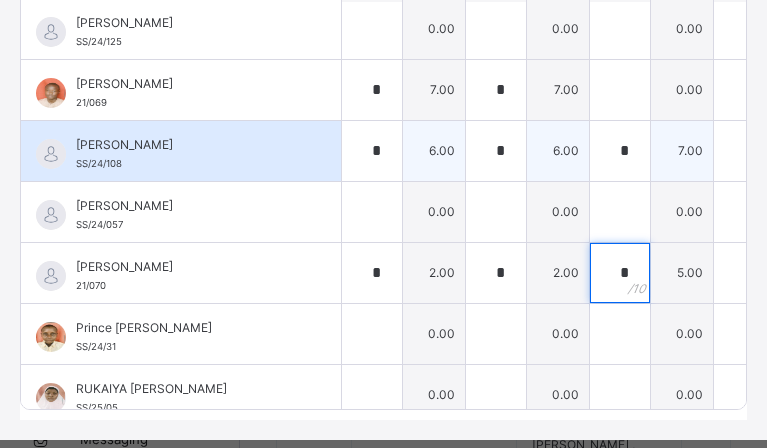 type on "*" 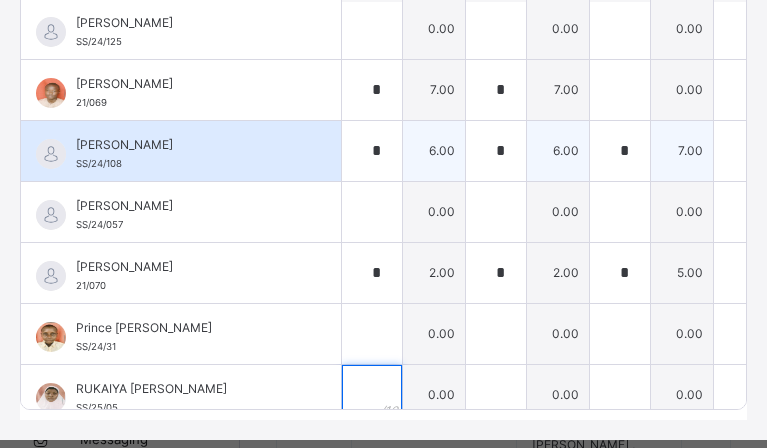 scroll, scrollTop: 342, scrollLeft: 0, axis: vertical 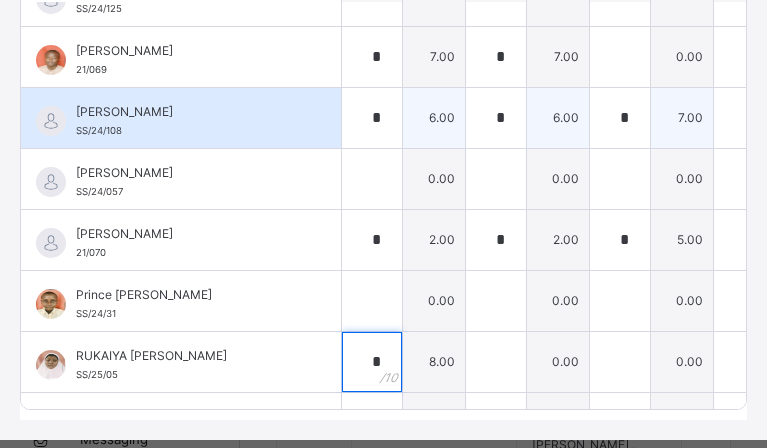 type on "*" 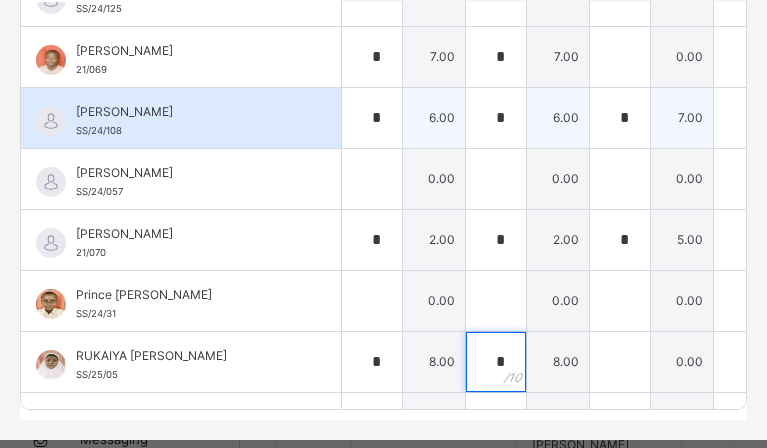 type on "*" 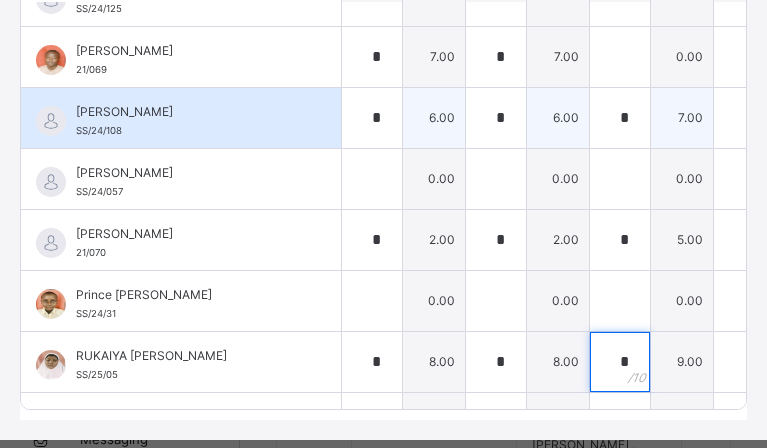 type on "*" 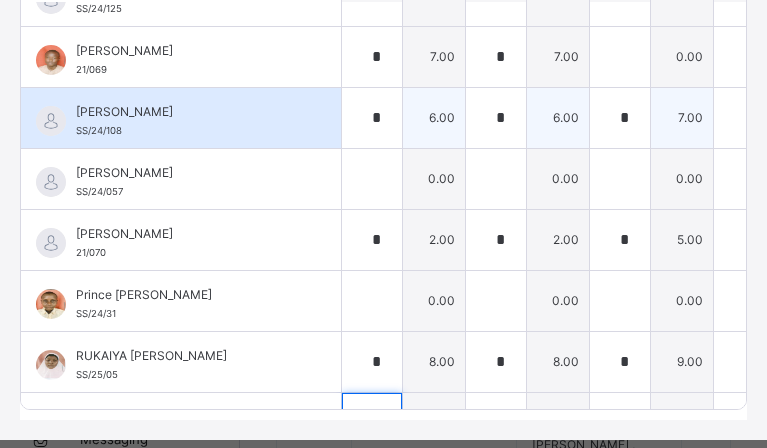 scroll, scrollTop: 587, scrollLeft: 0, axis: vertical 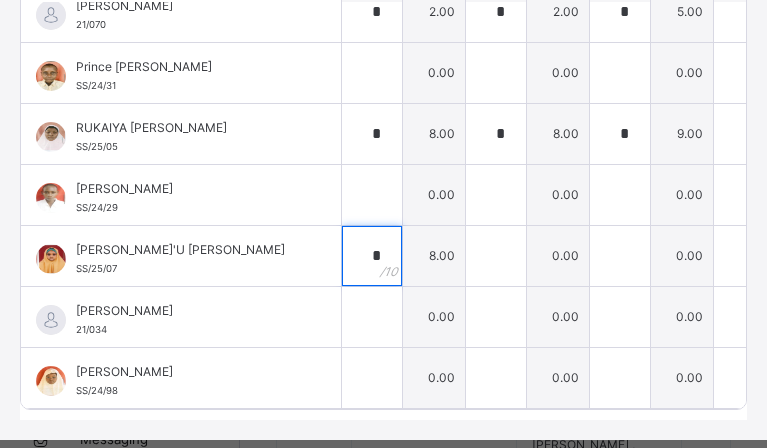 type on "*" 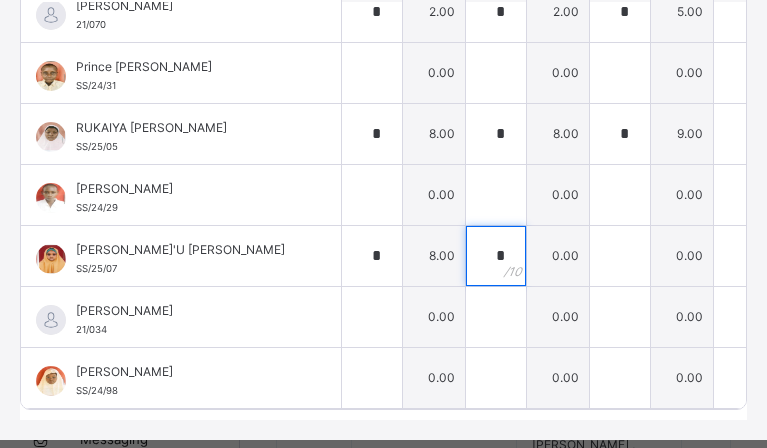 type on "*" 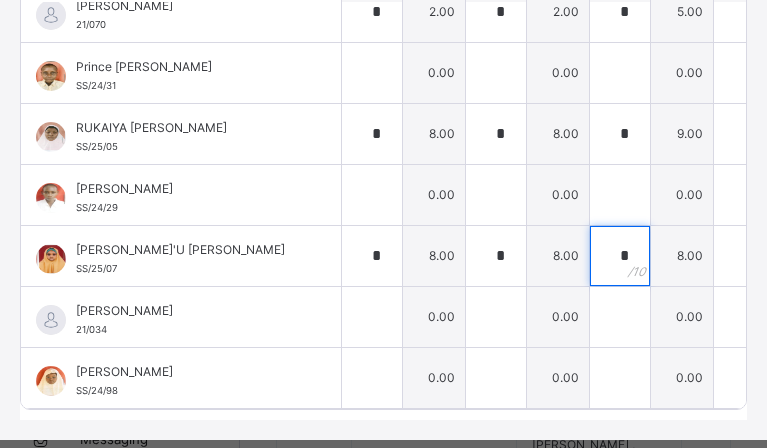 type on "*" 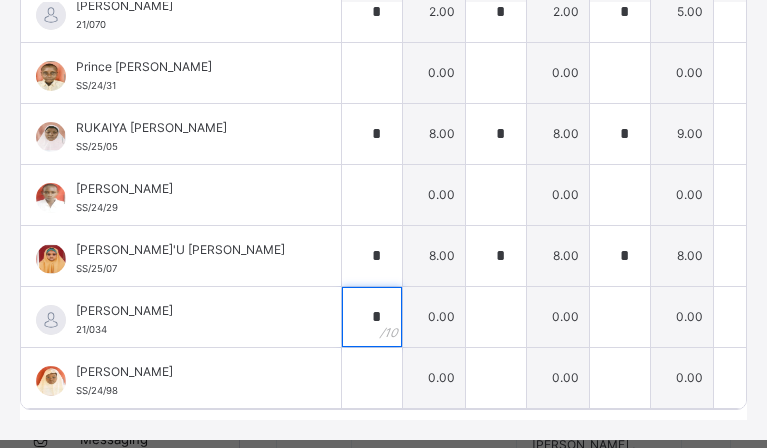 type on "*" 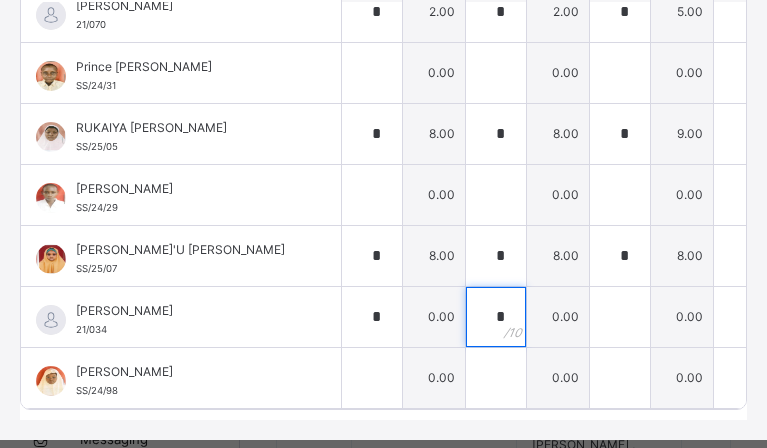 type on "*" 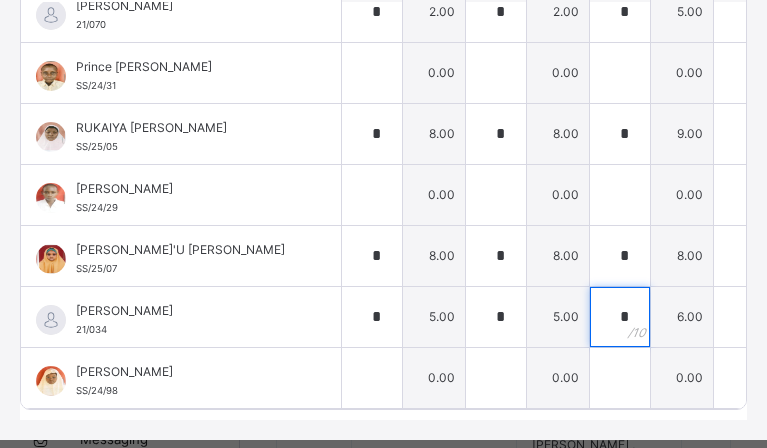 type on "*" 